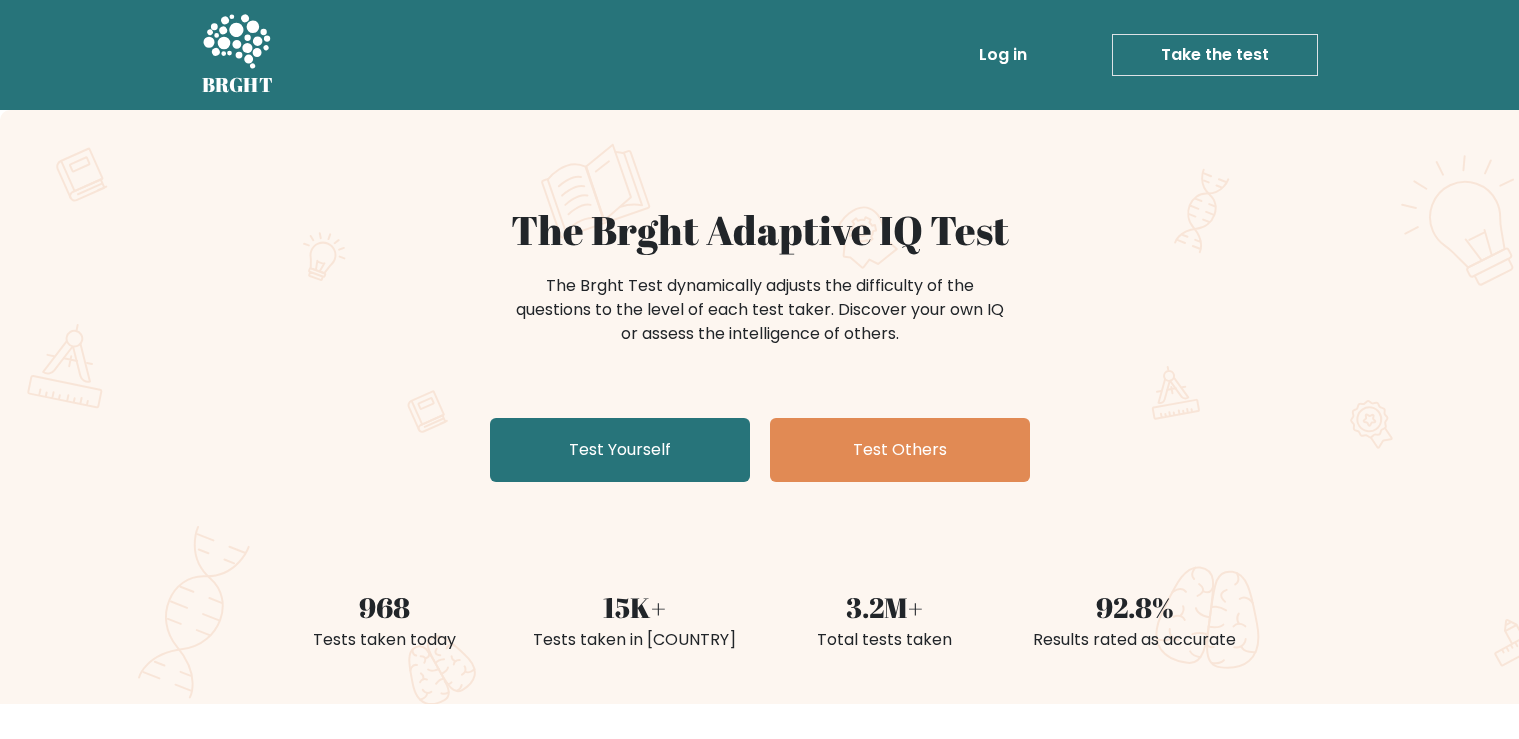 scroll, scrollTop: 0, scrollLeft: 0, axis: both 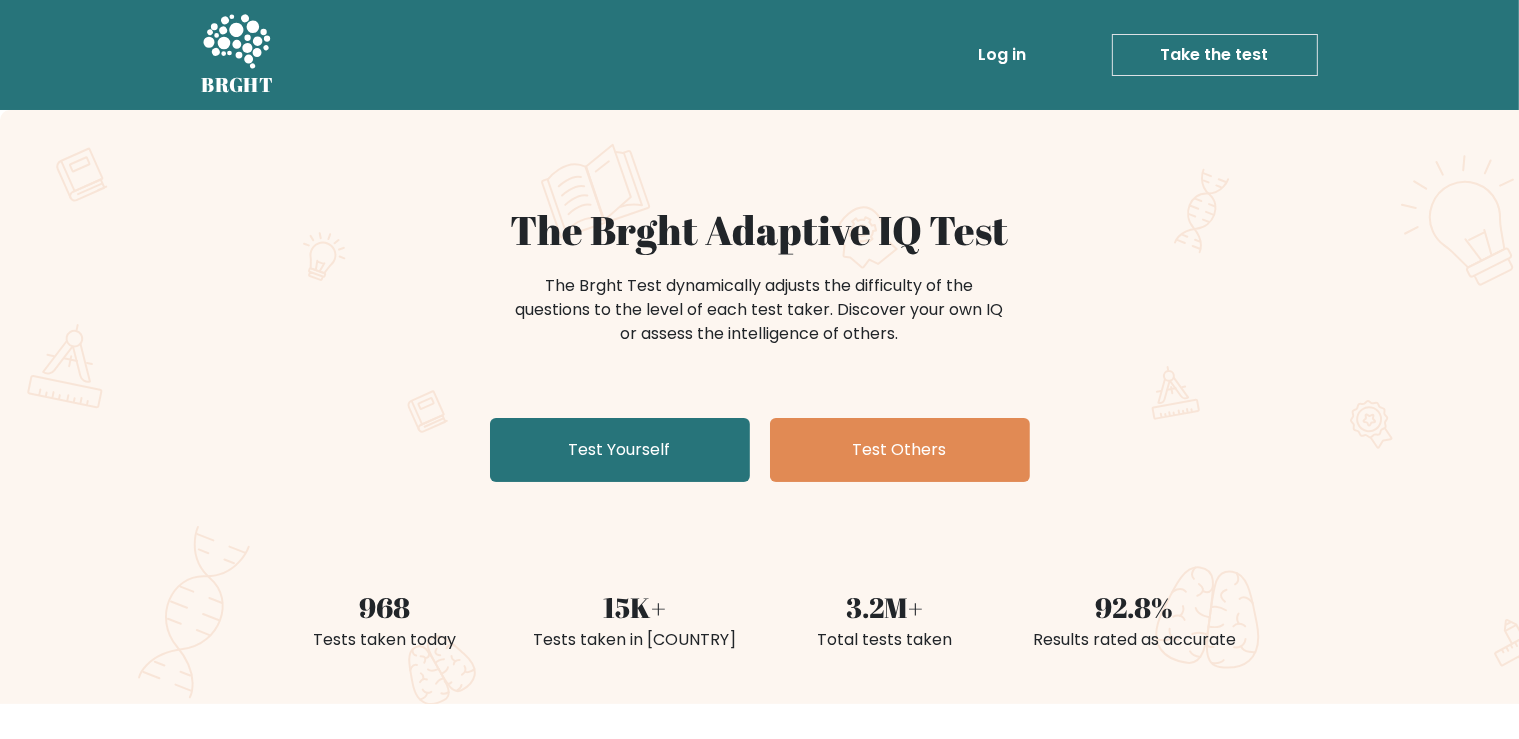 click on "Log in" at bounding box center [1003, 55] 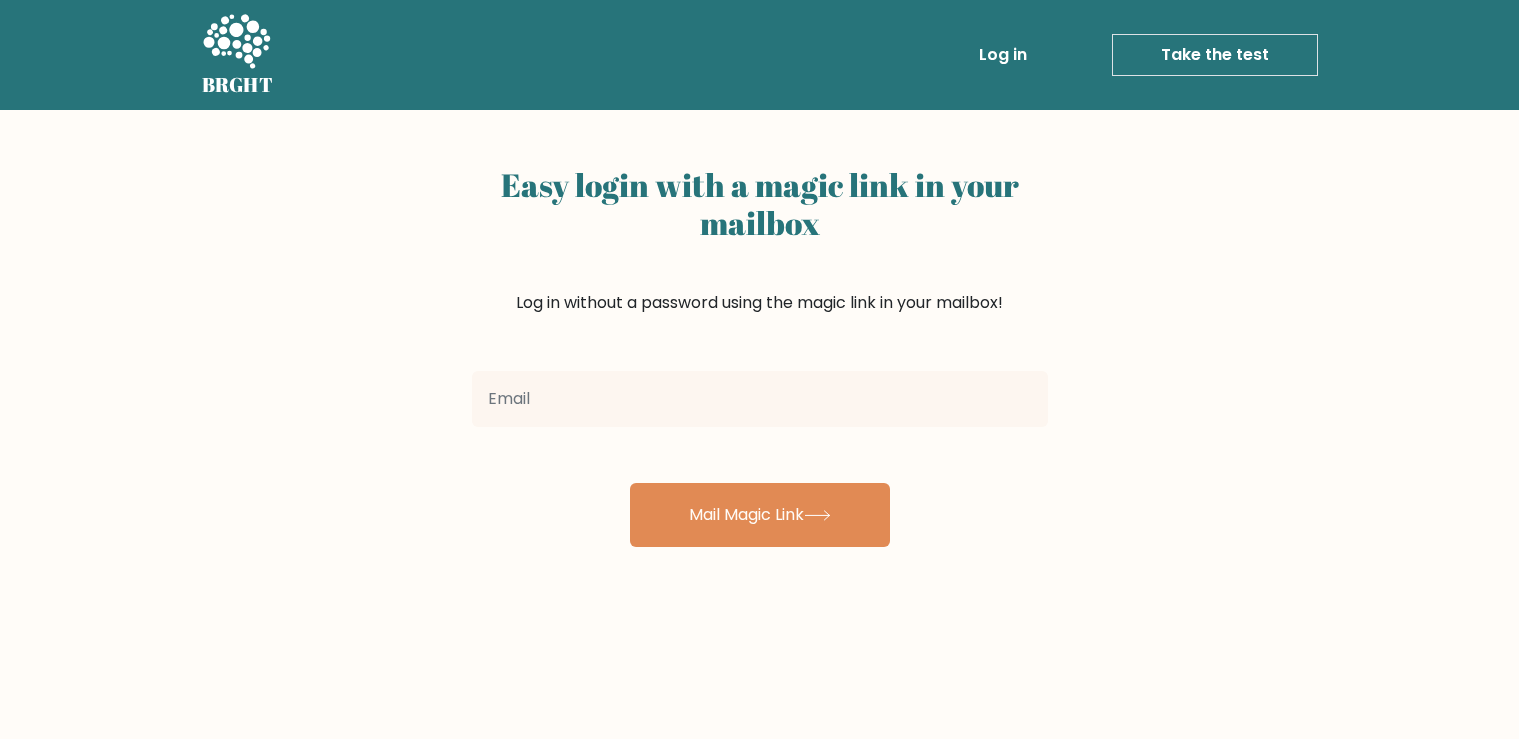 scroll, scrollTop: 0, scrollLeft: 0, axis: both 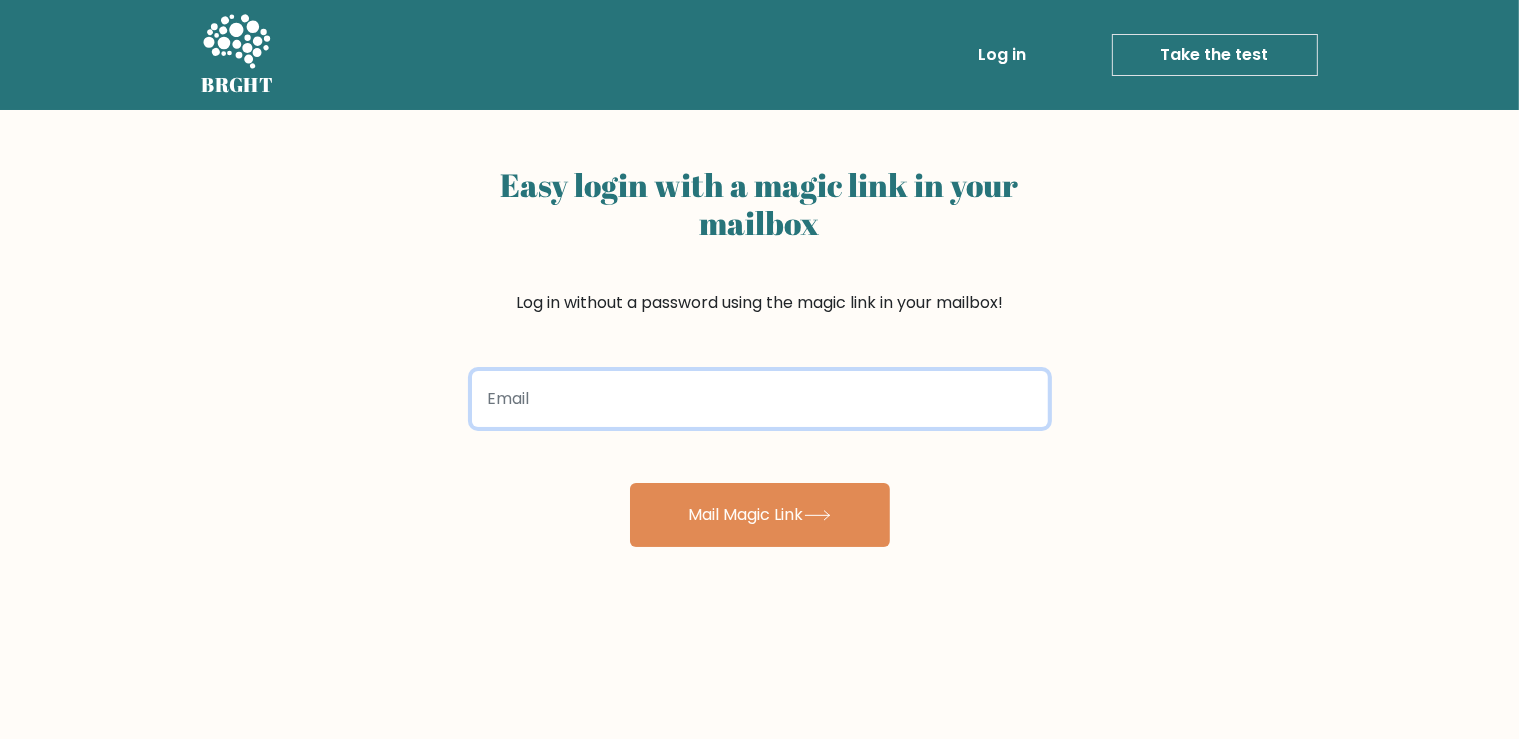 click at bounding box center [760, 399] 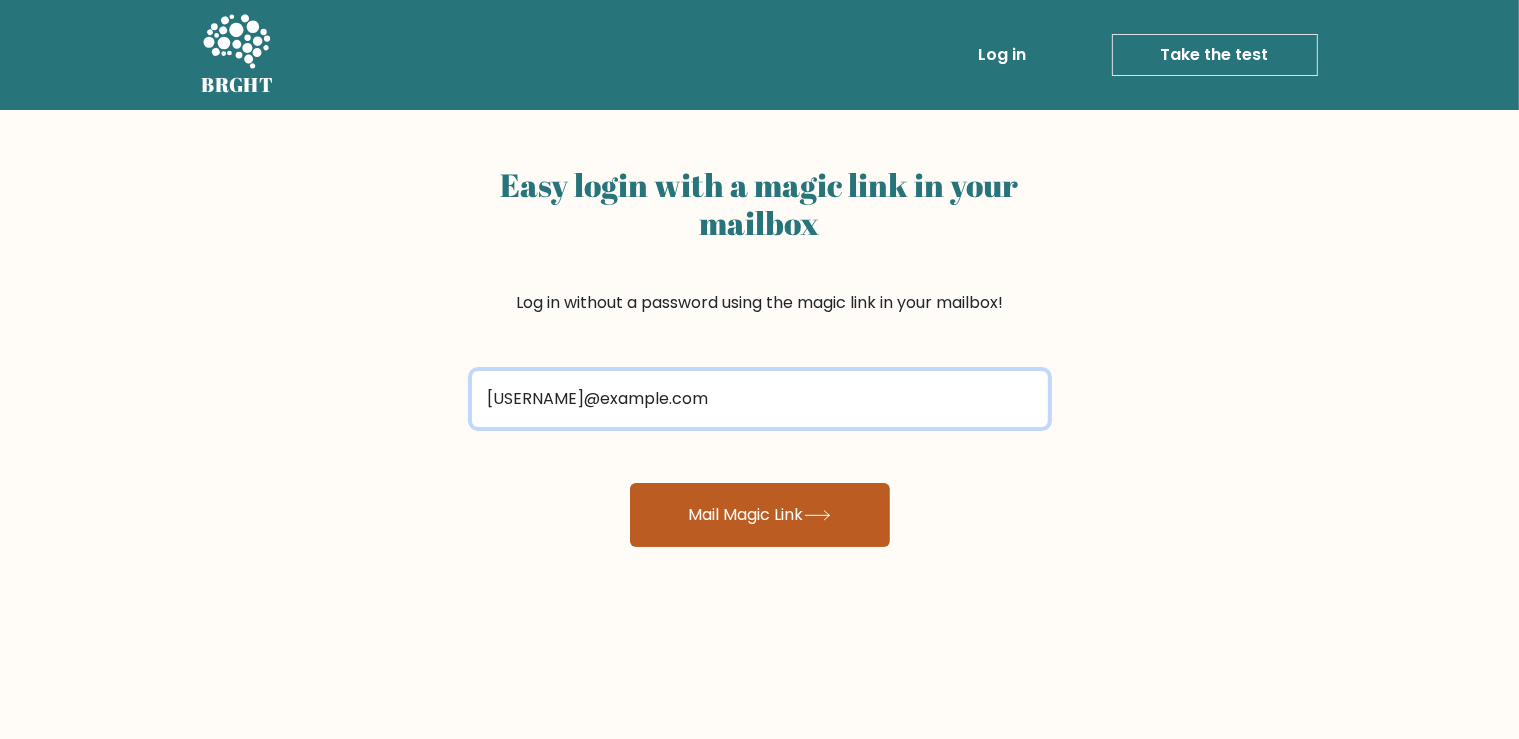 type on "chamithjweb@gmail.com" 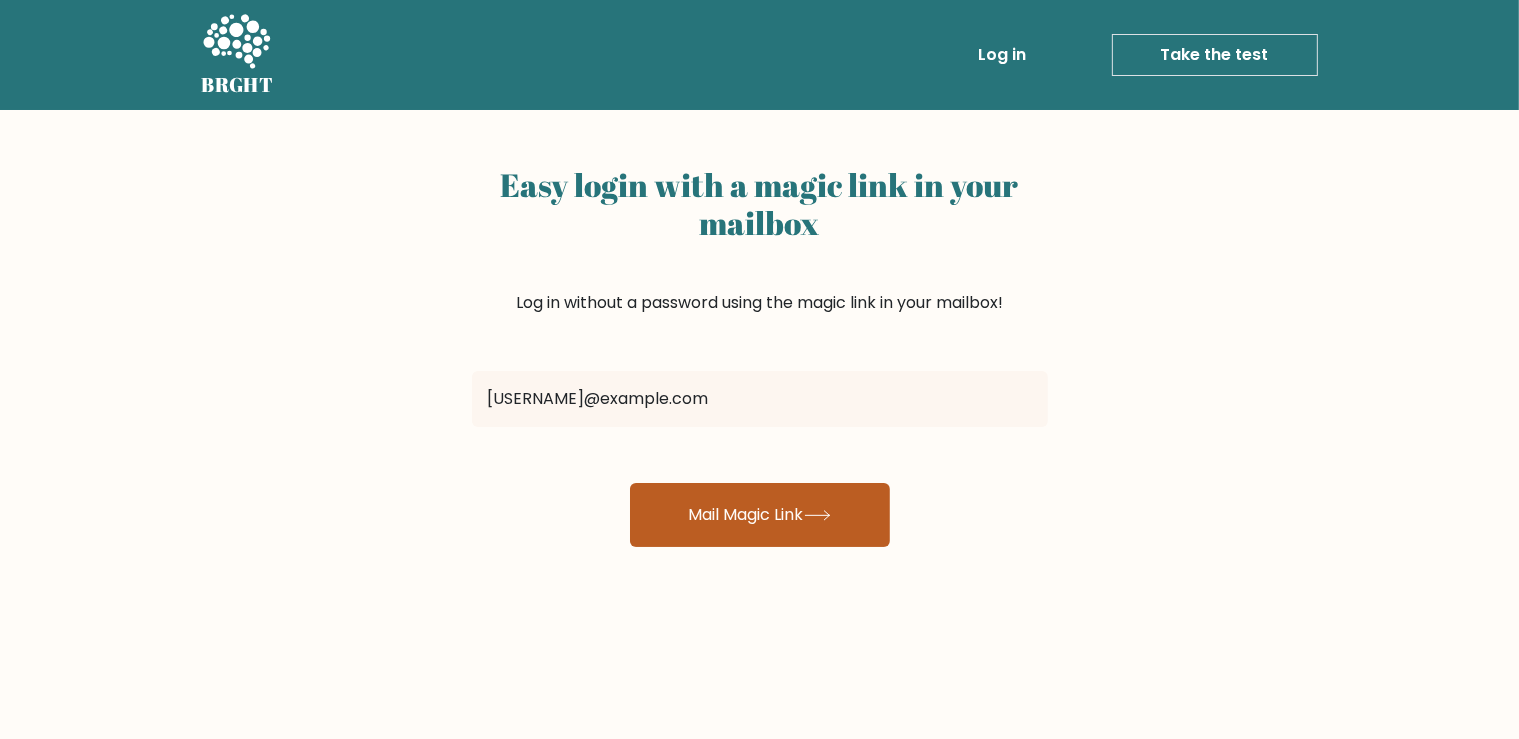 click on "Mail Magic Link" at bounding box center [760, 515] 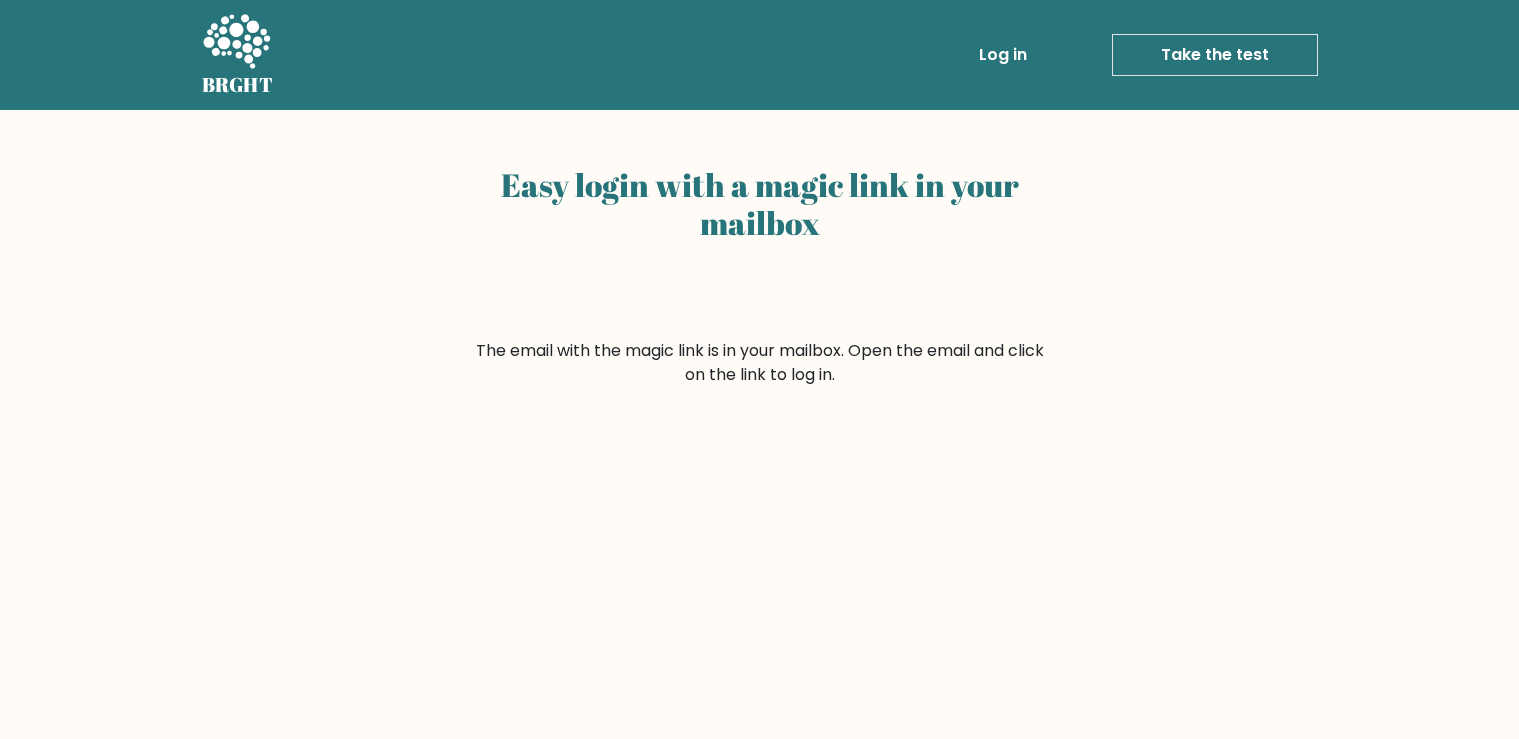 scroll, scrollTop: 0, scrollLeft: 0, axis: both 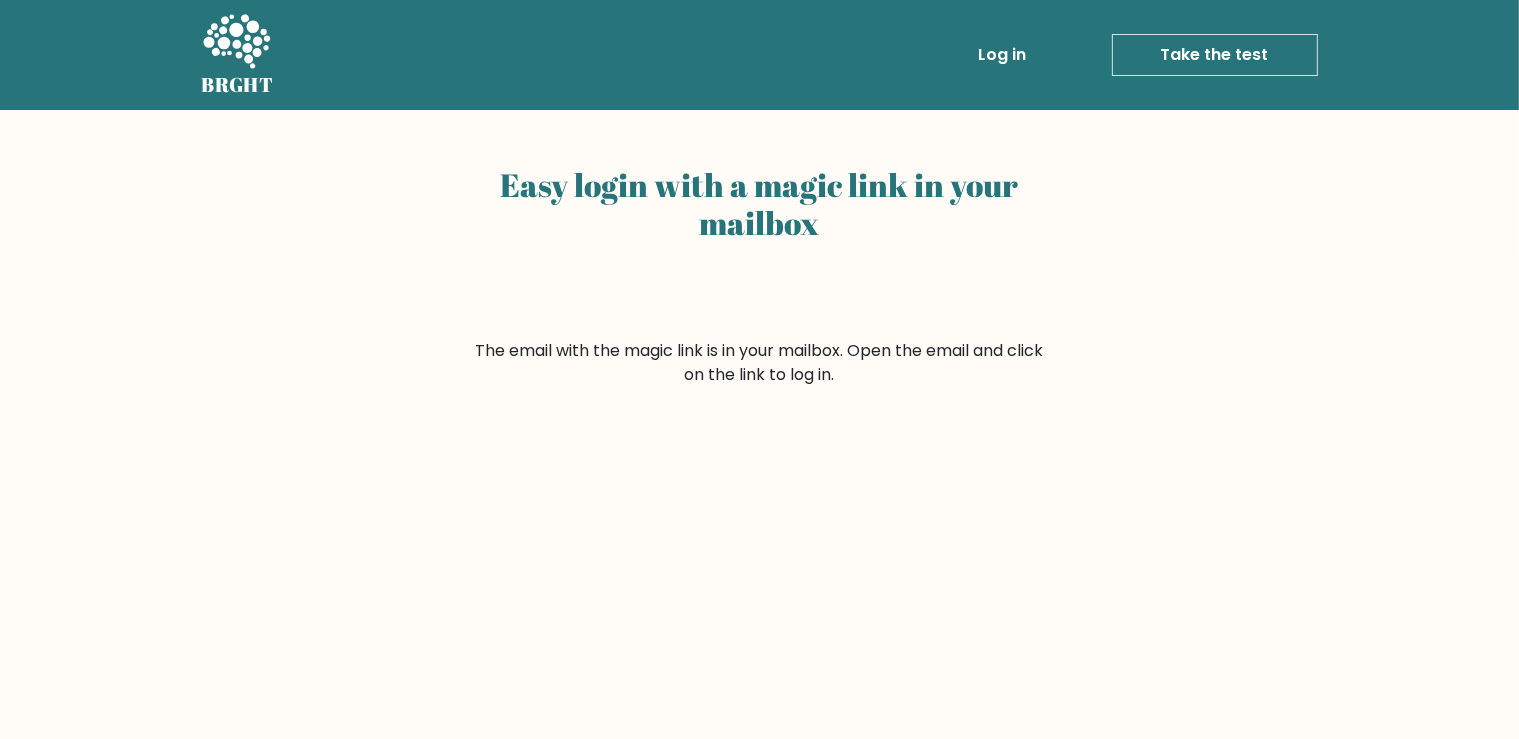 click 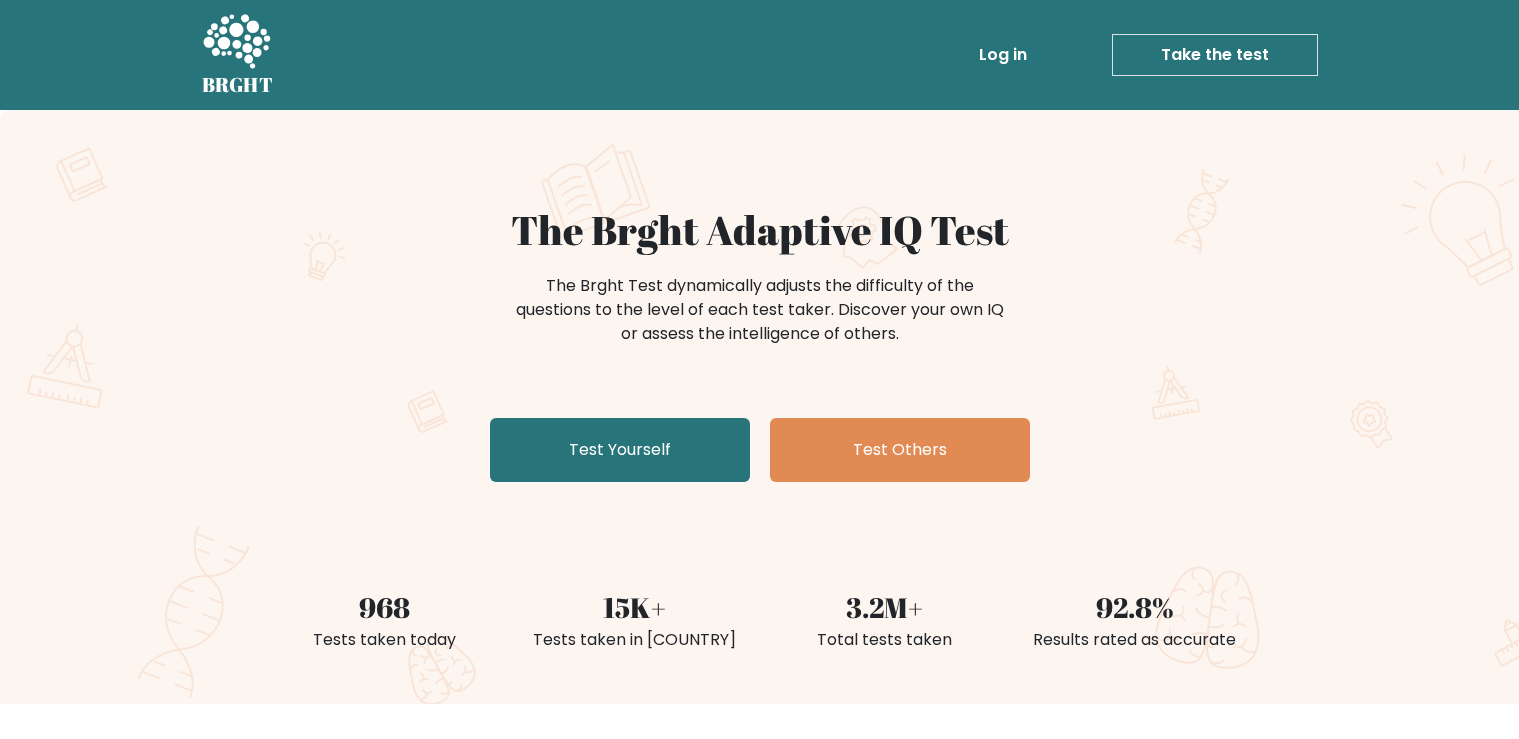 scroll, scrollTop: 0, scrollLeft: 0, axis: both 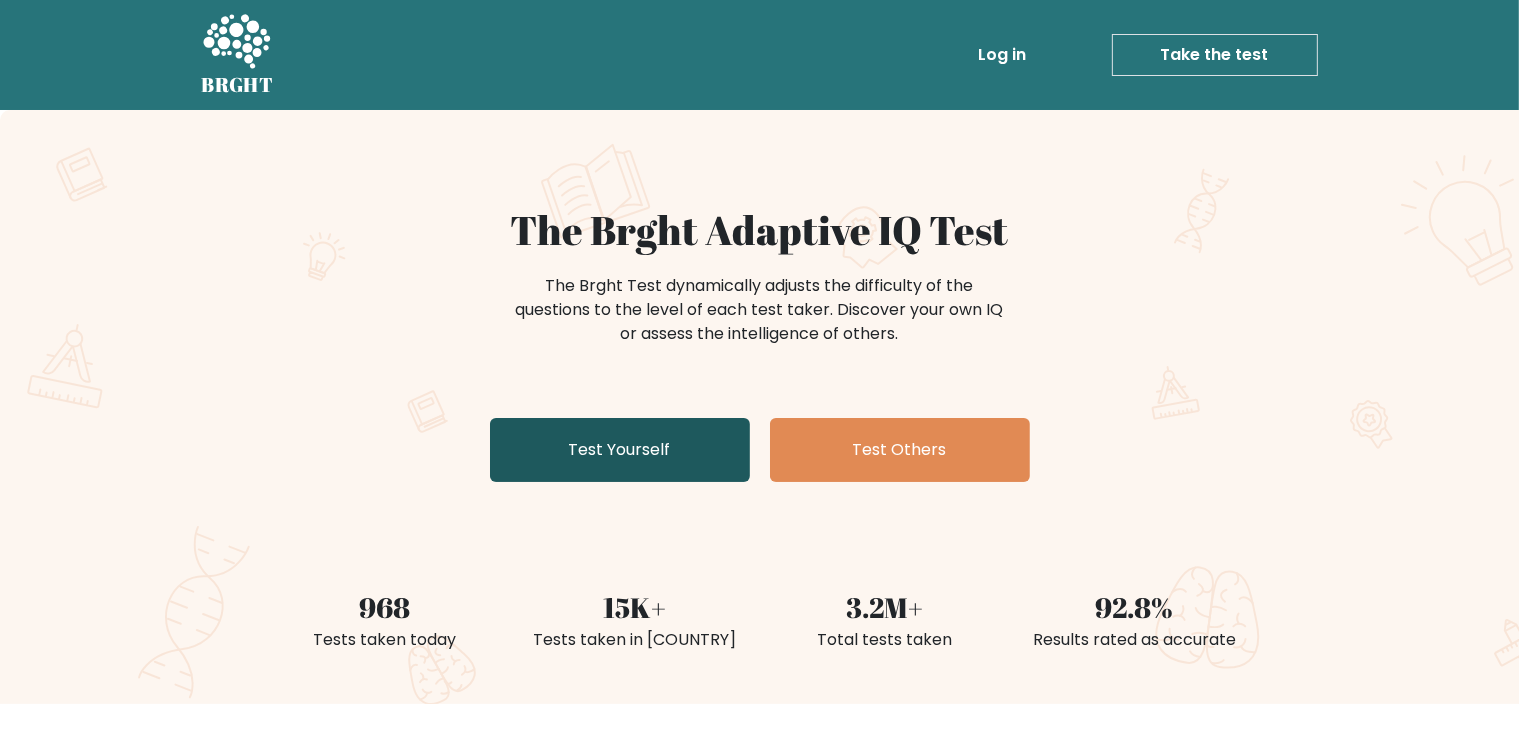 click on "Test Yourself" at bounding box center (620, 450) 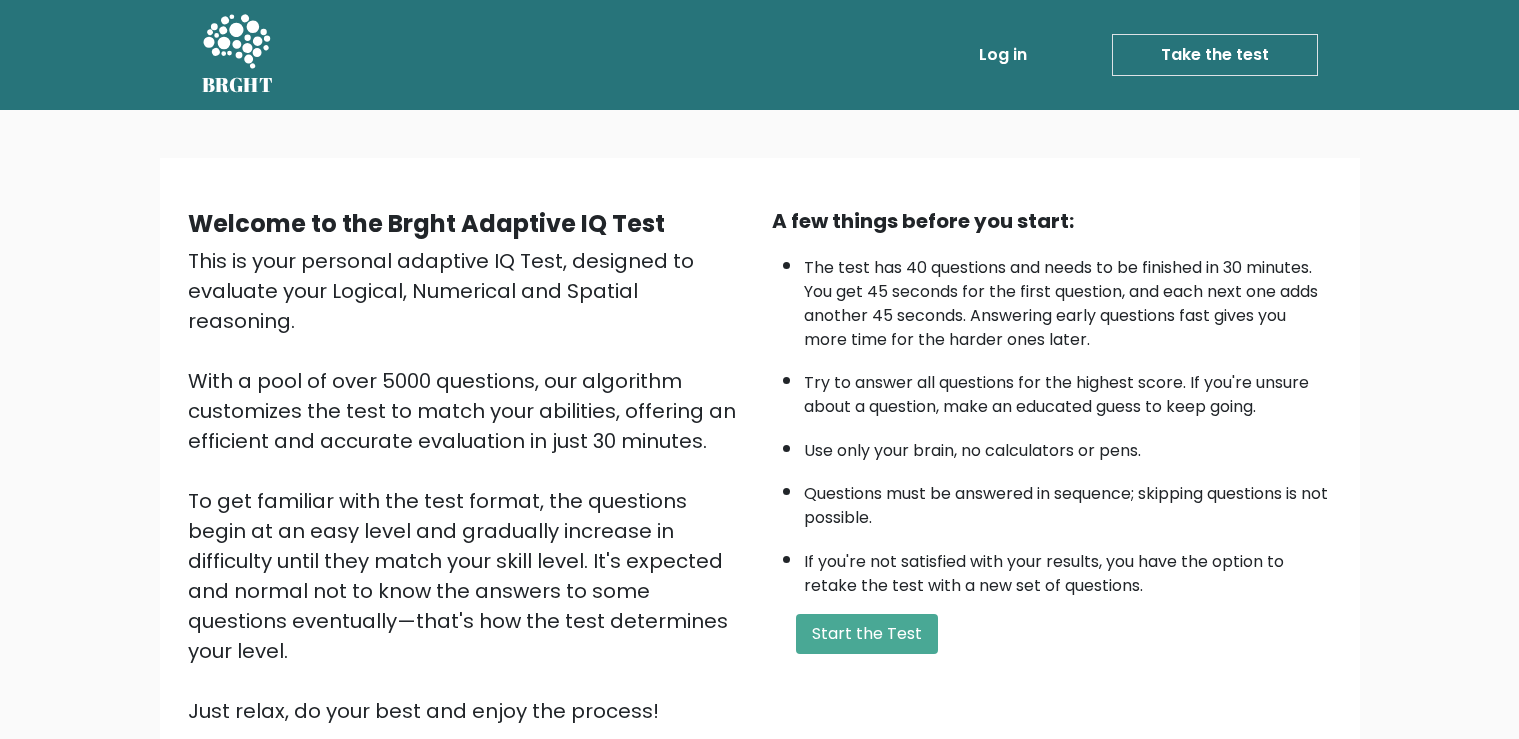 scroll, scrollTop: 0, scrollLeft: 0, axis: both 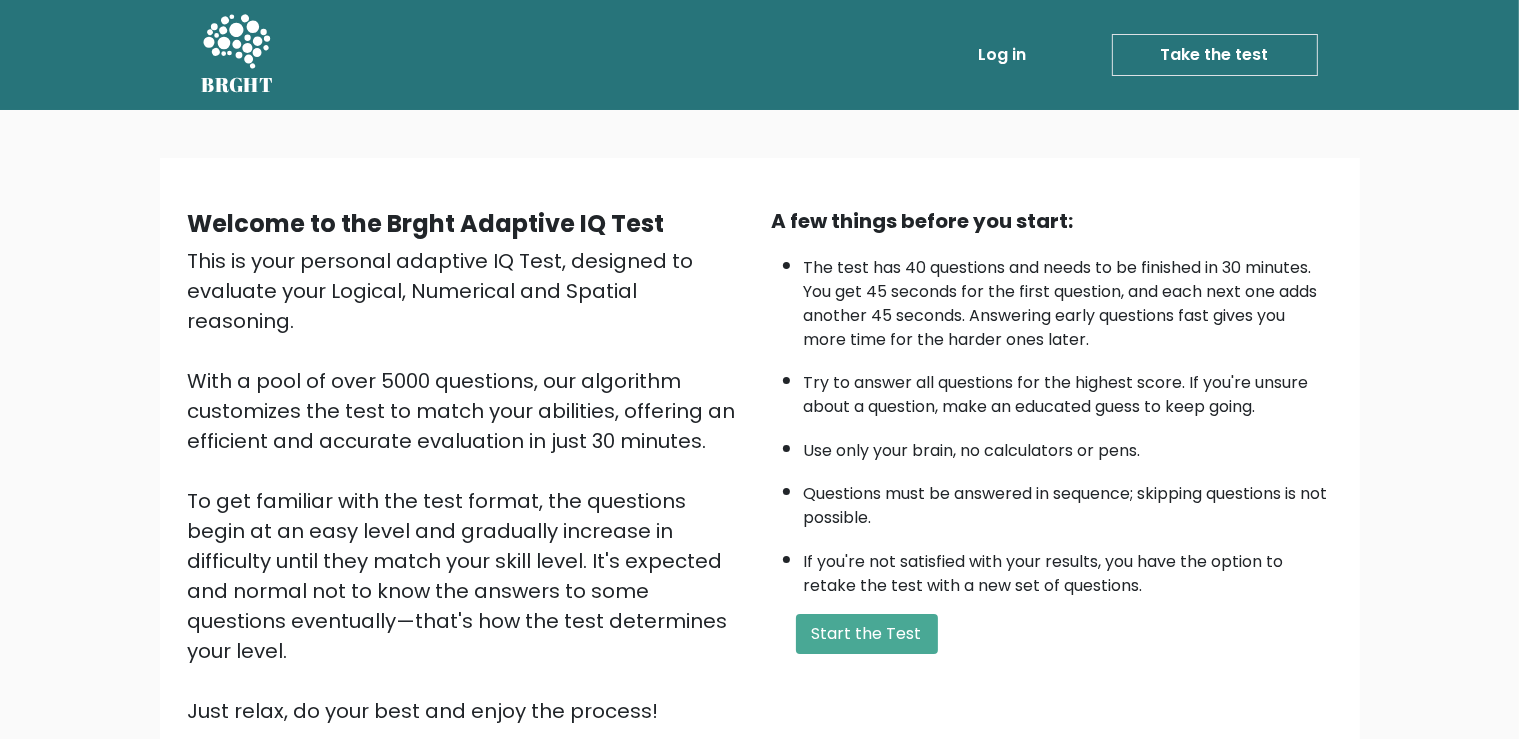 click on "Log in" at bounding box center [1003, 55] 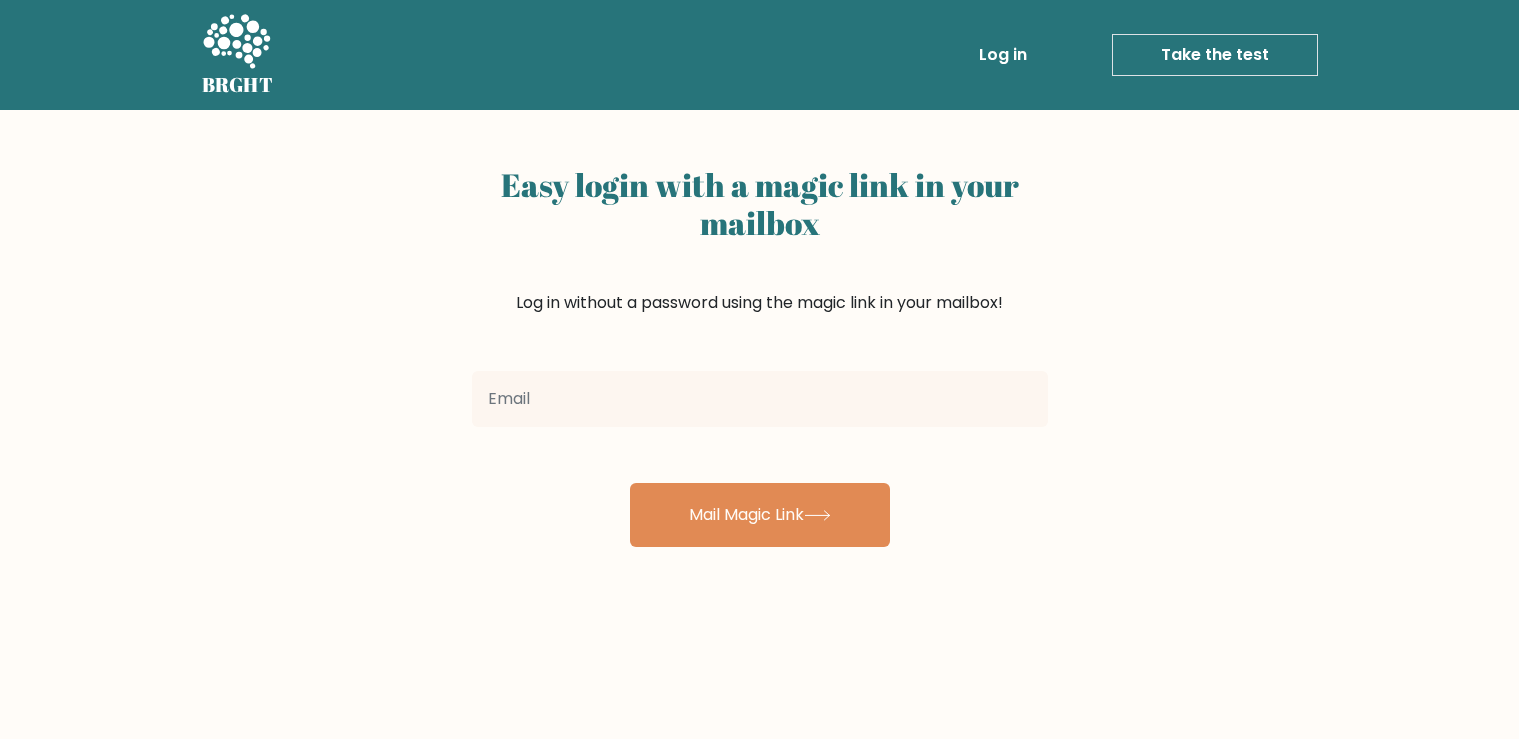 scroll, scrollTop: 0, scrollLeft: 0, axis: both 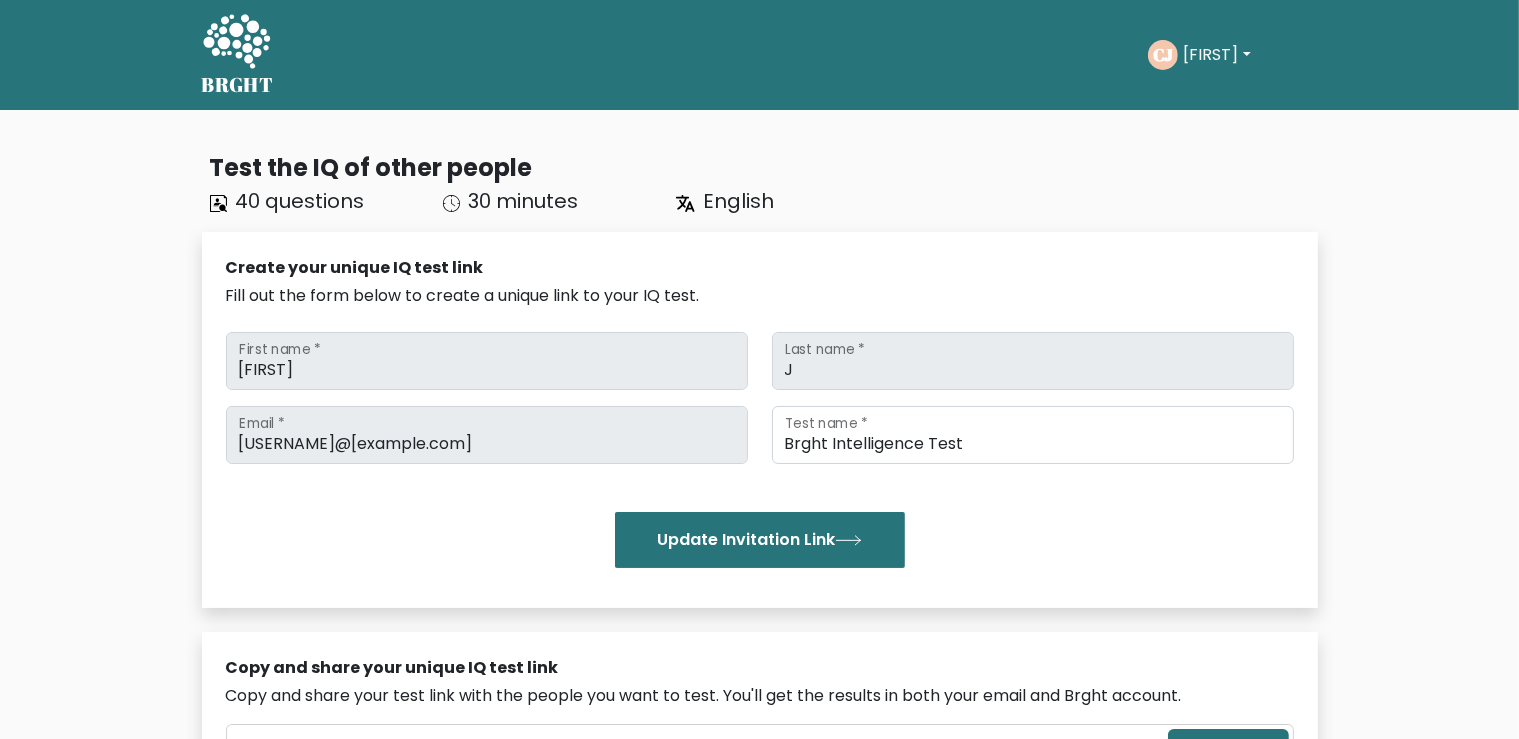 click on "[FIRST]" at bounding box center [1217, 55] 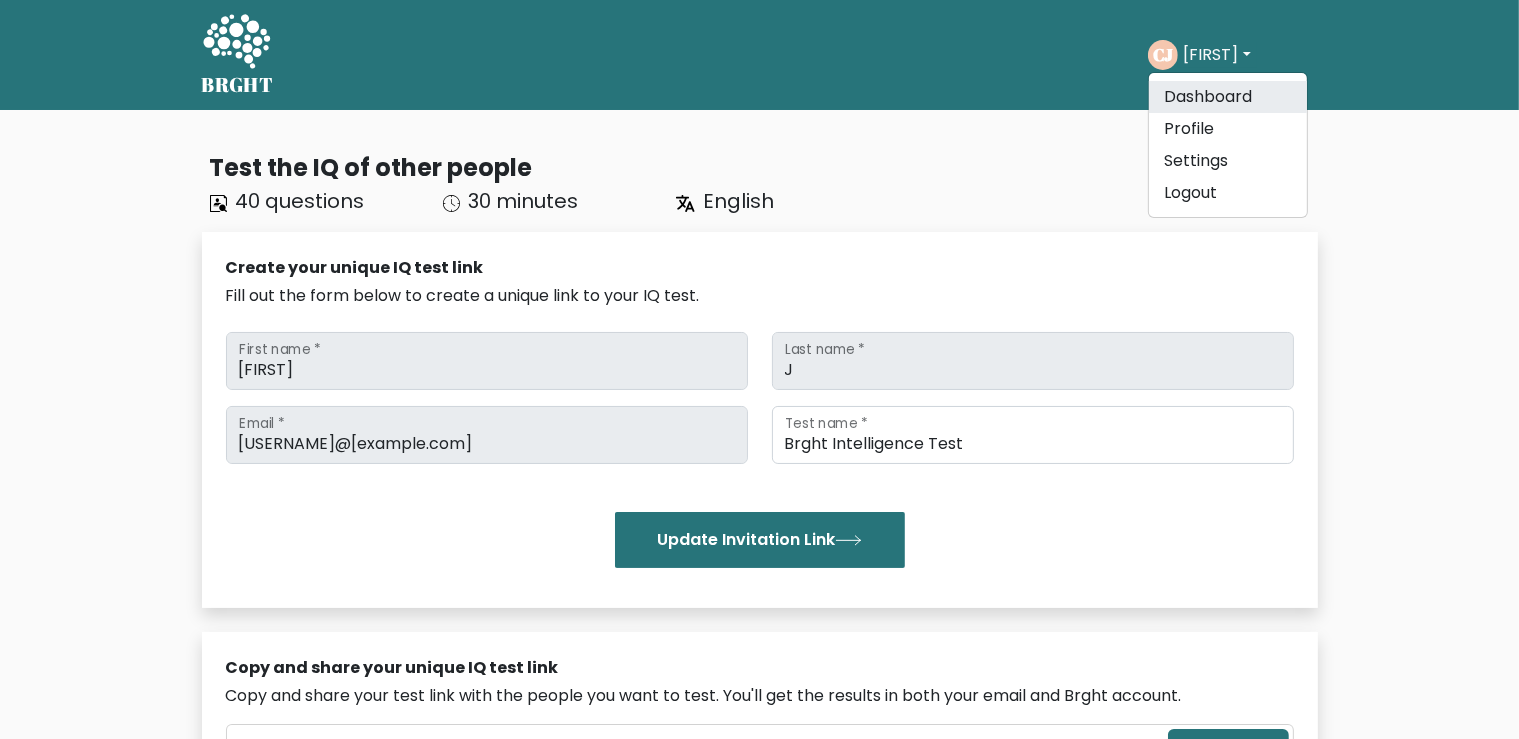 click on "Dashboard" at bounding box center [1228, 97] 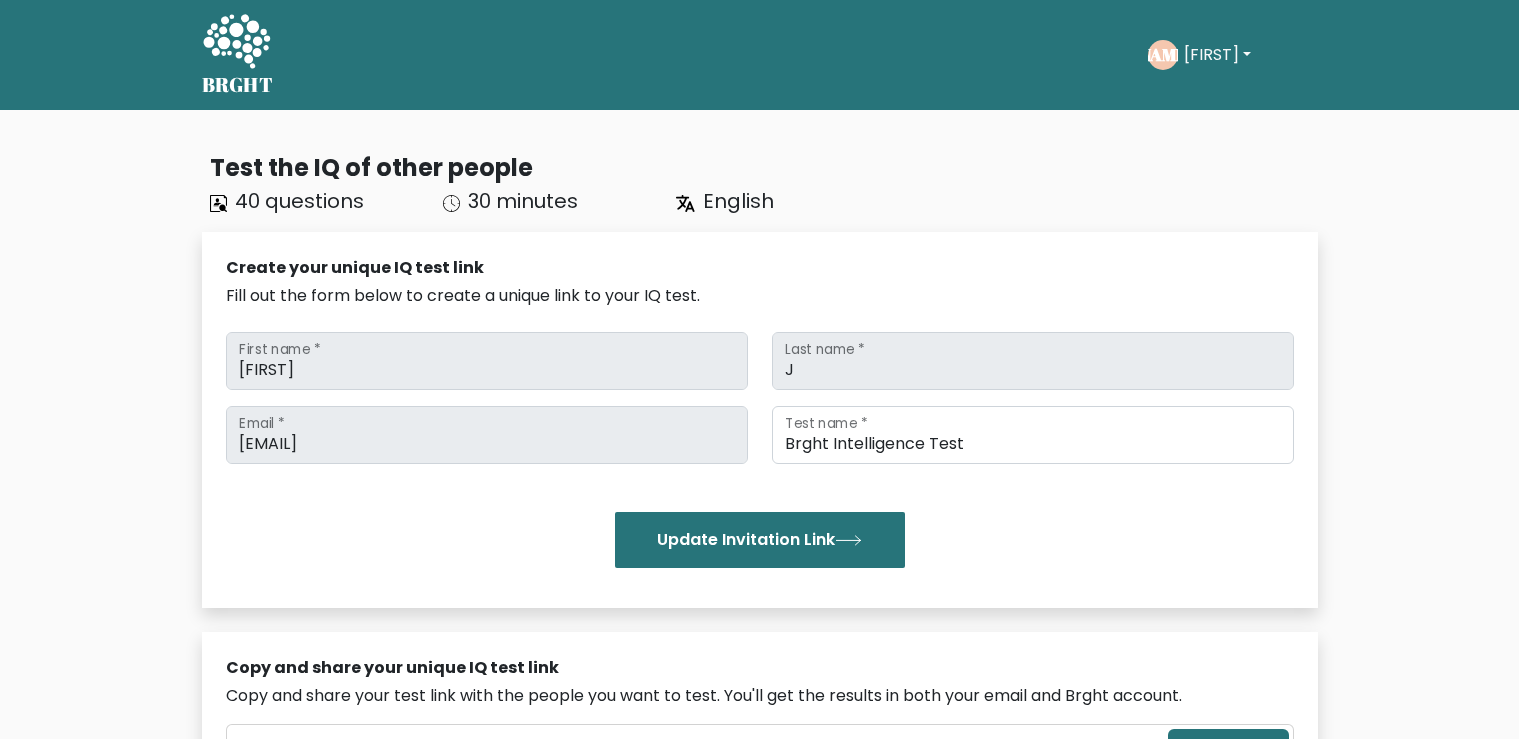 scroll, scrollTop: 0, scrollLeft: 0, axis: both 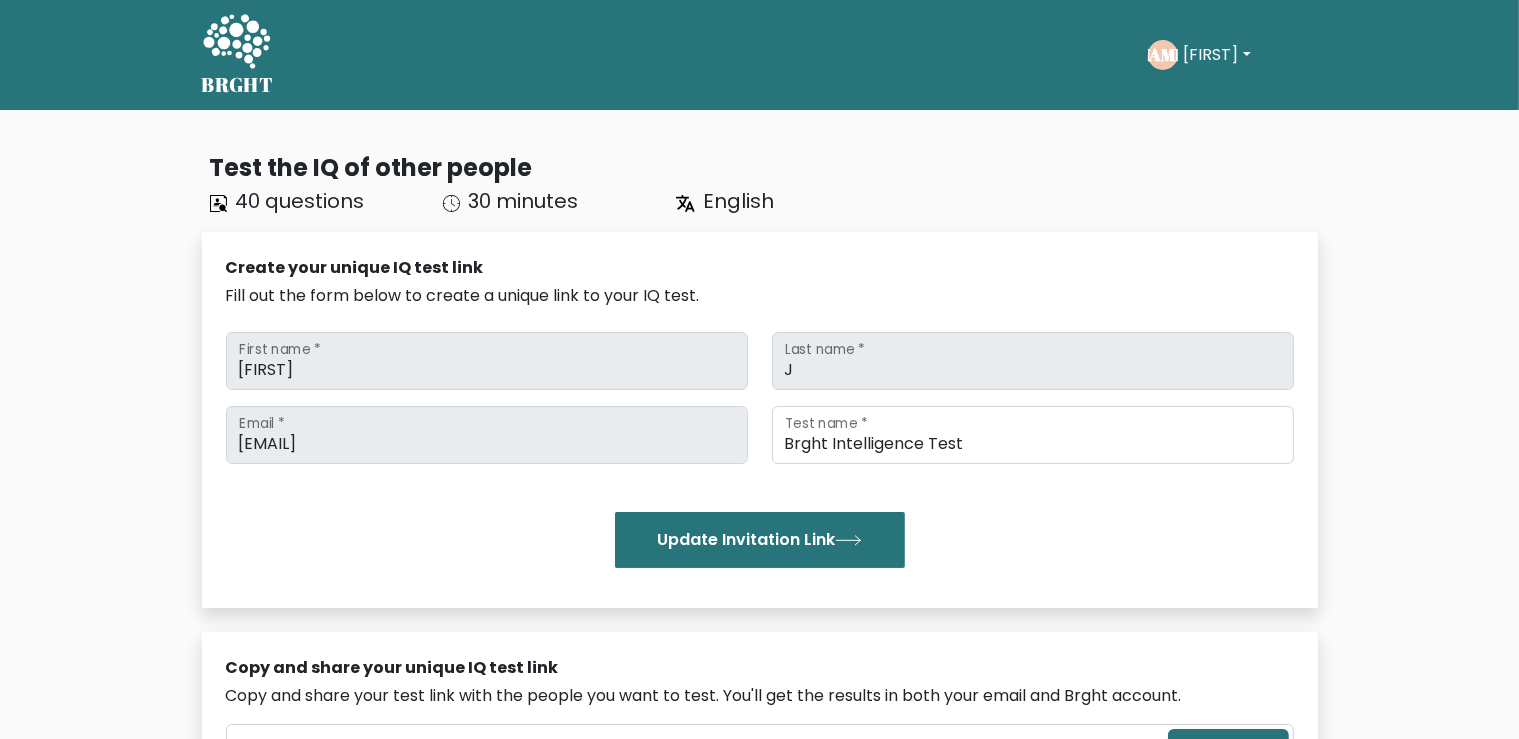click 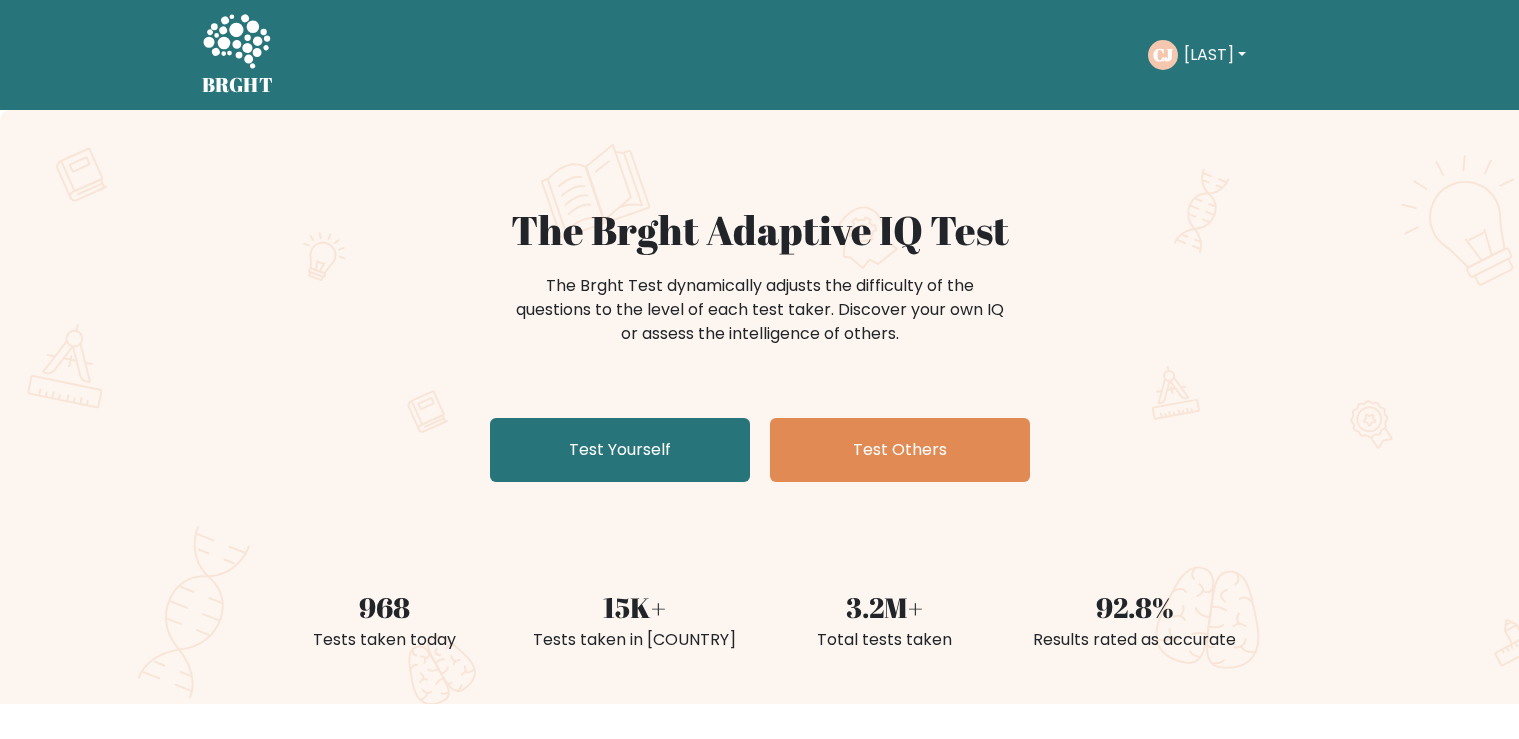 scroll, scrollTop: 0, scrollLeft: 0, axis: both 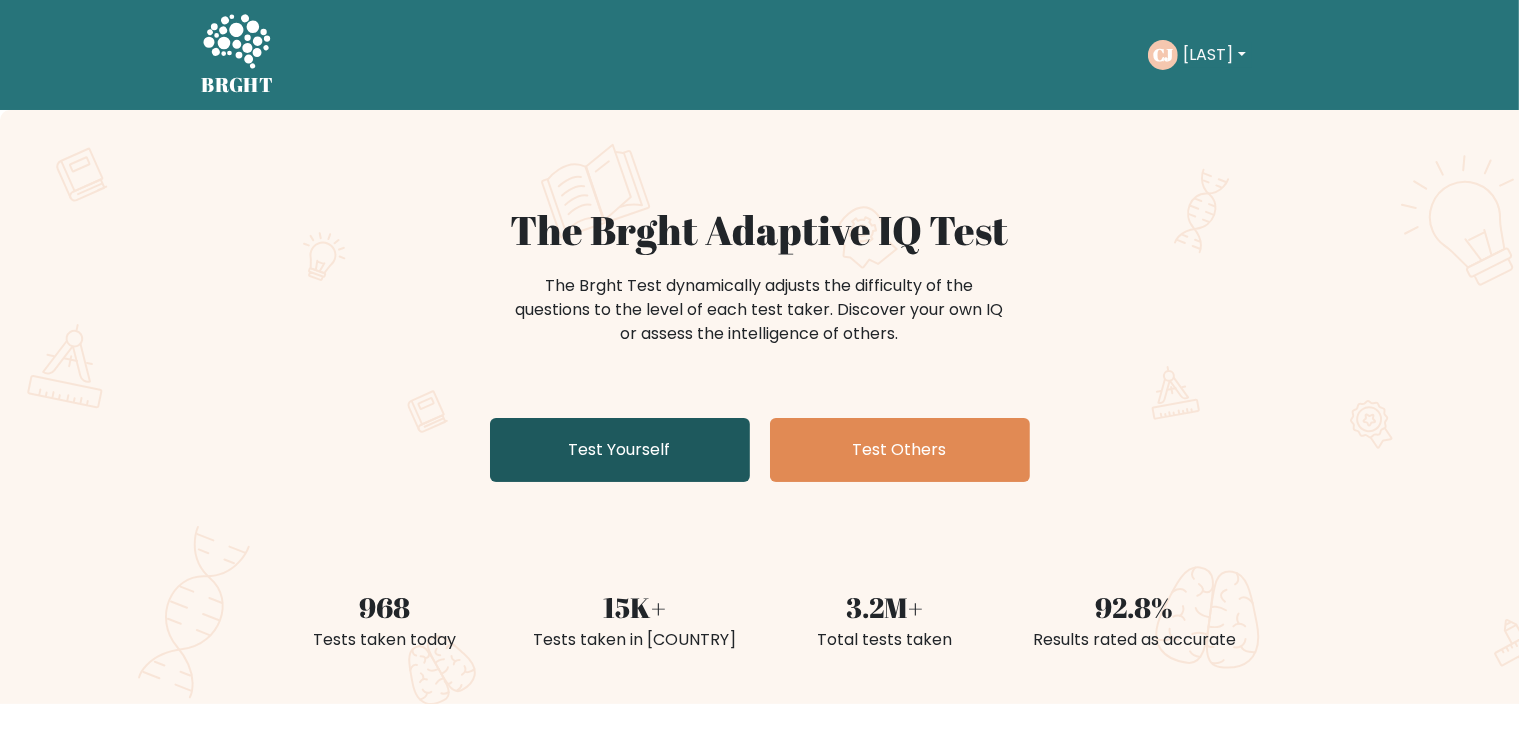 click on "Test Yourself" at bounding box center [620, 450] 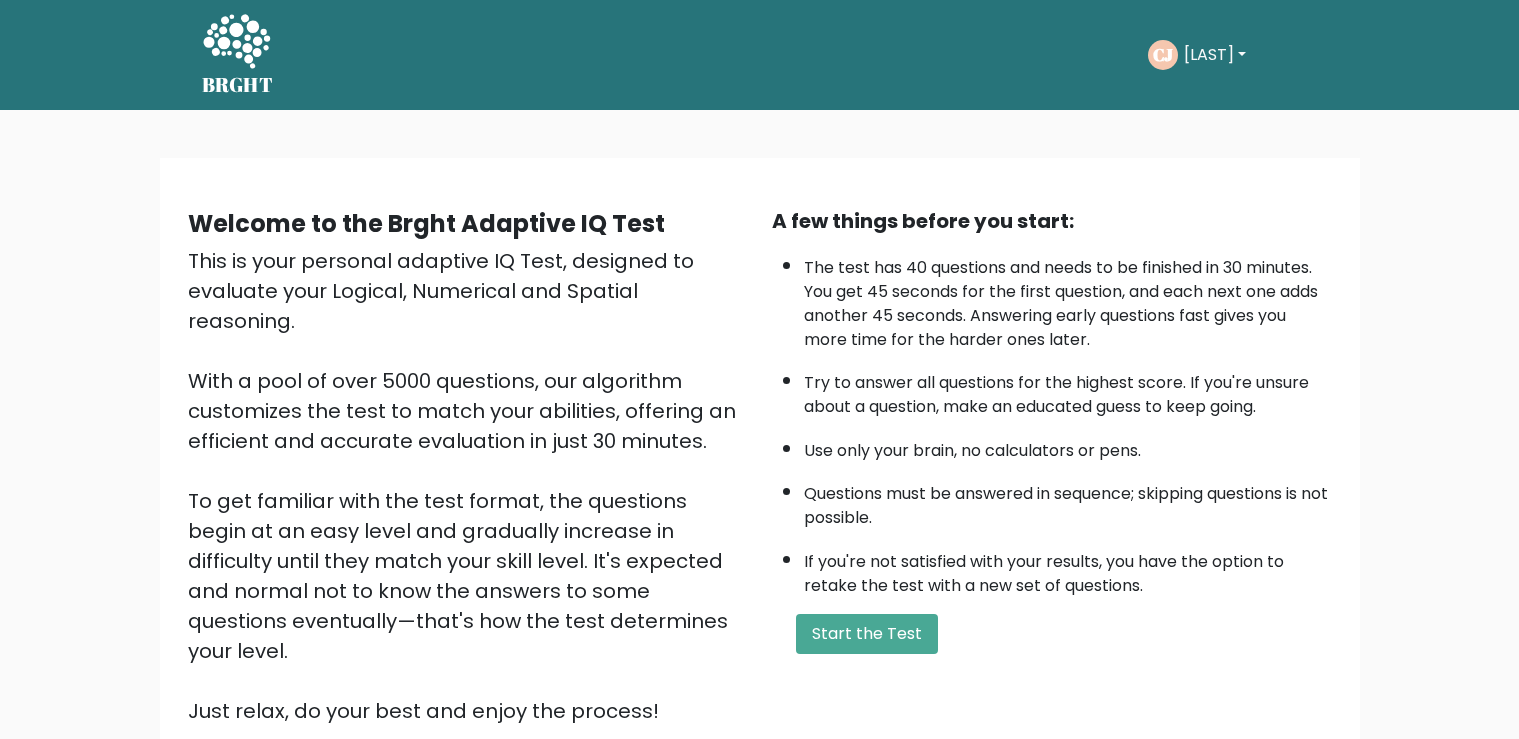 scroll, scrollTop: 0, scrollLeft: 0, axis: both 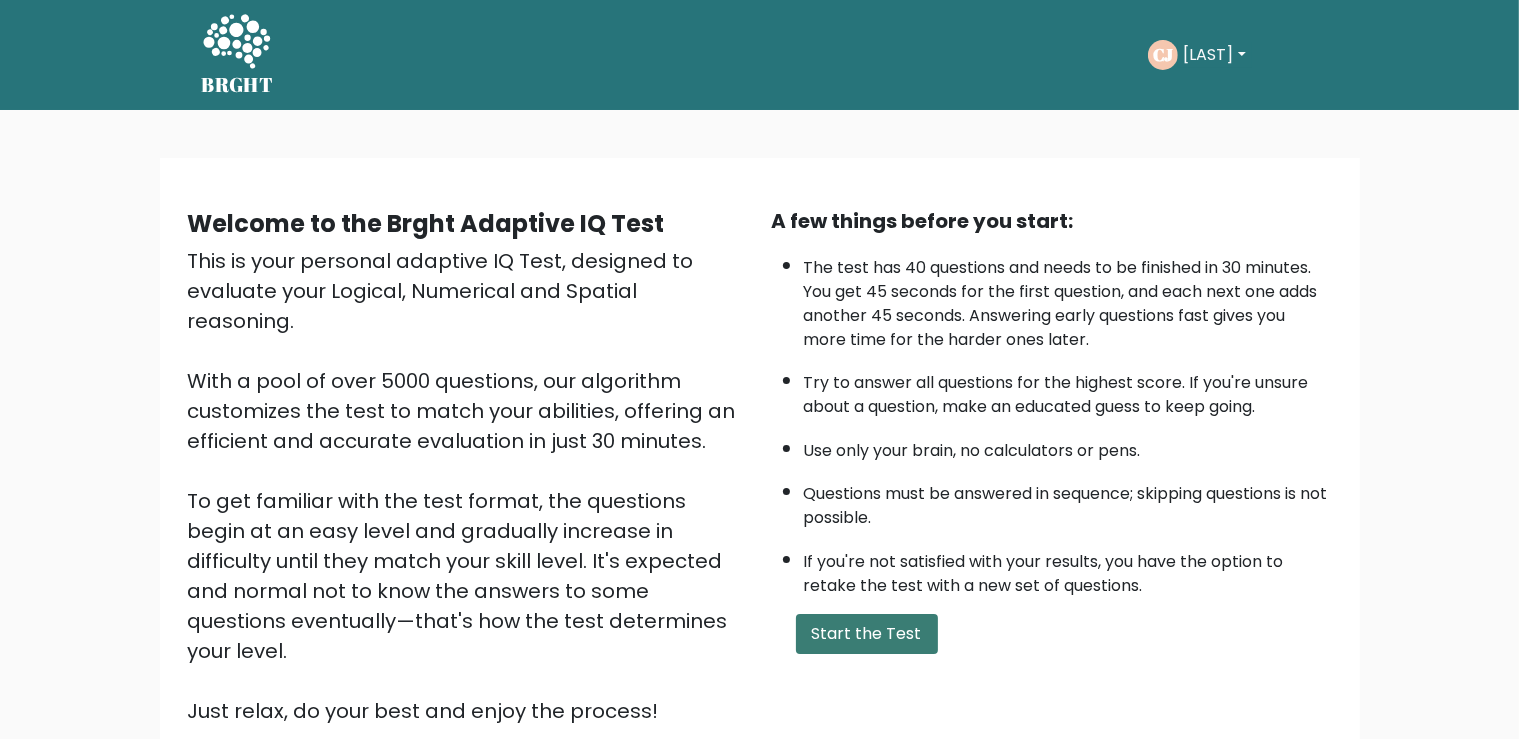 click on "Start the Test" at bounding box center (867, 634) 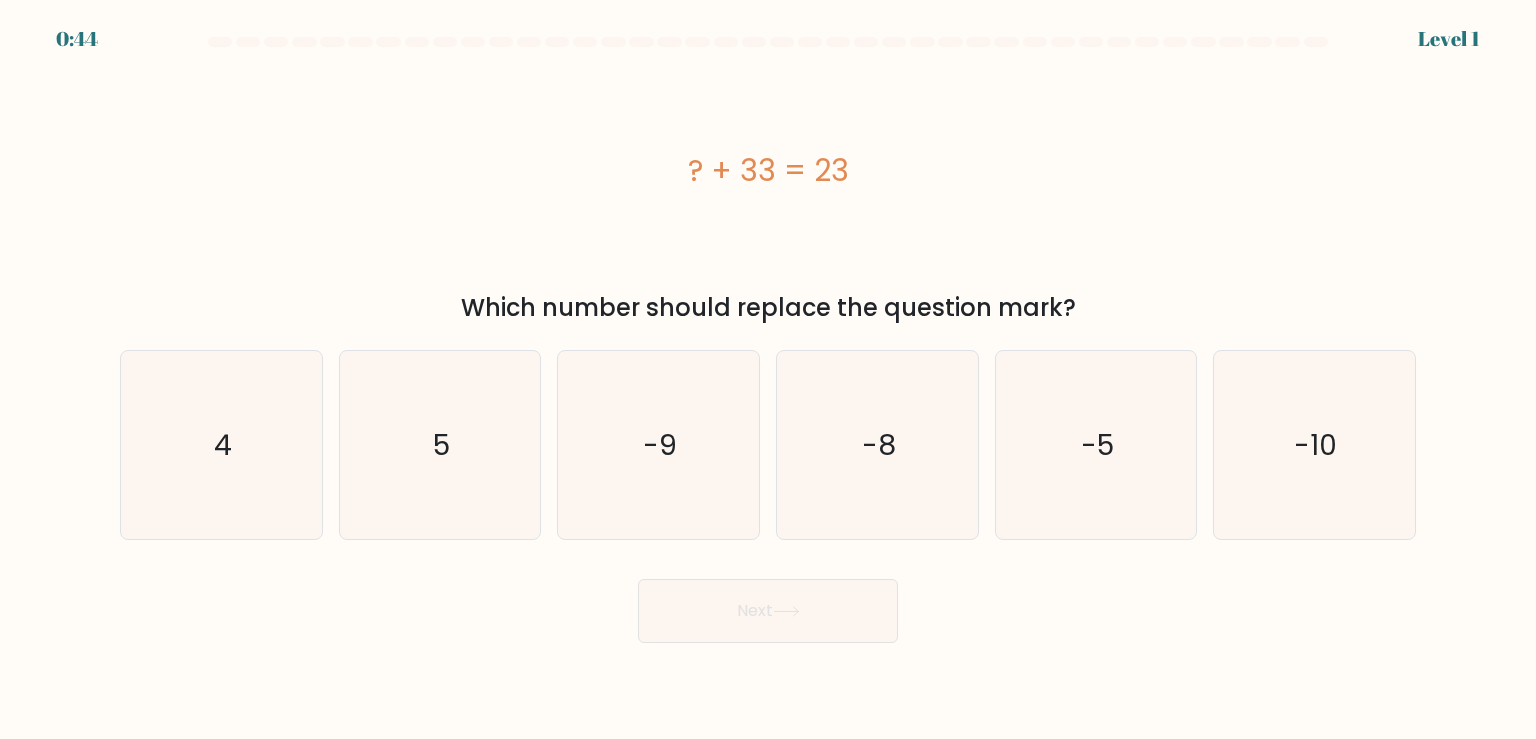 scroll, scrollTop: 0, scrollLeft: 0, axis: both 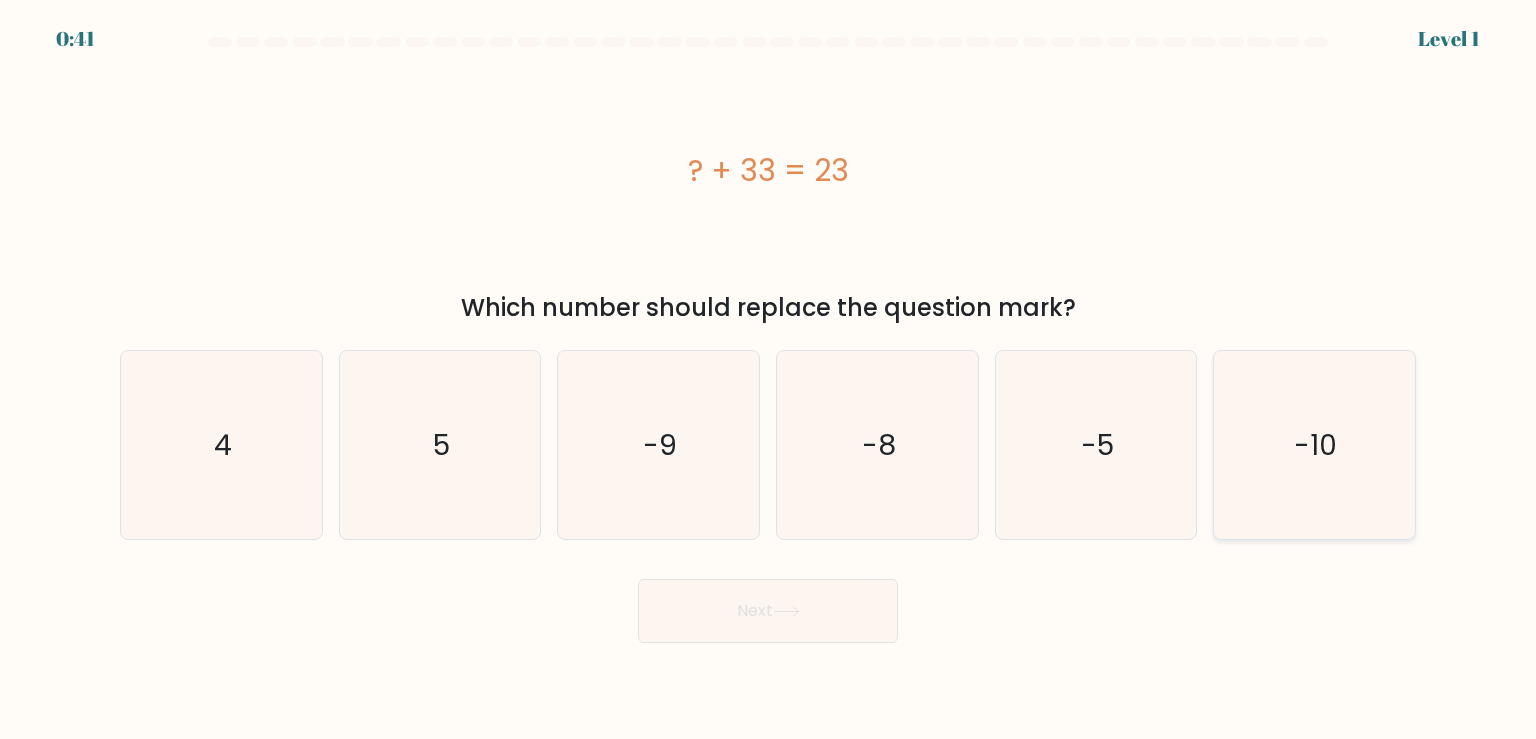 click on "-10" 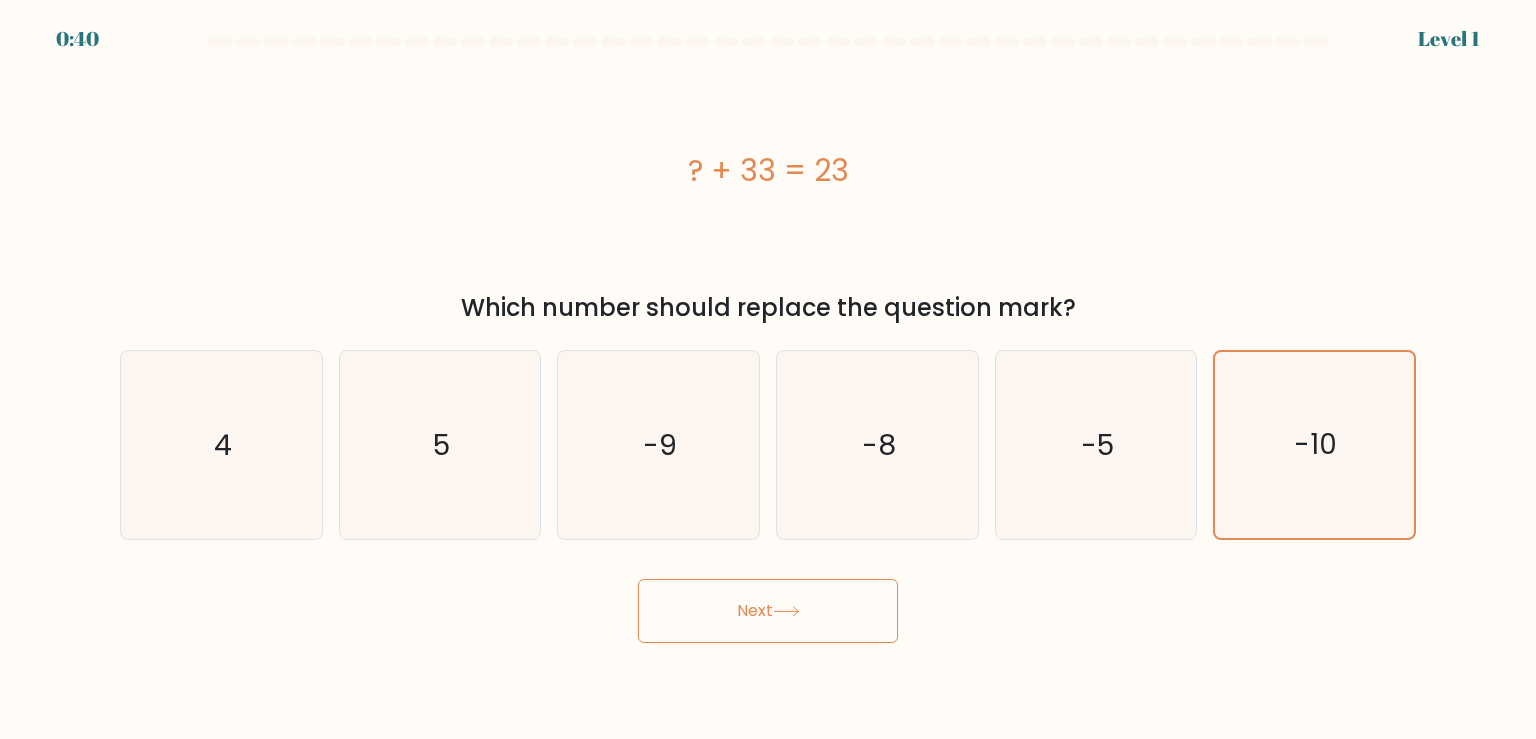 click on "Next" at bounding box center (768, 611) 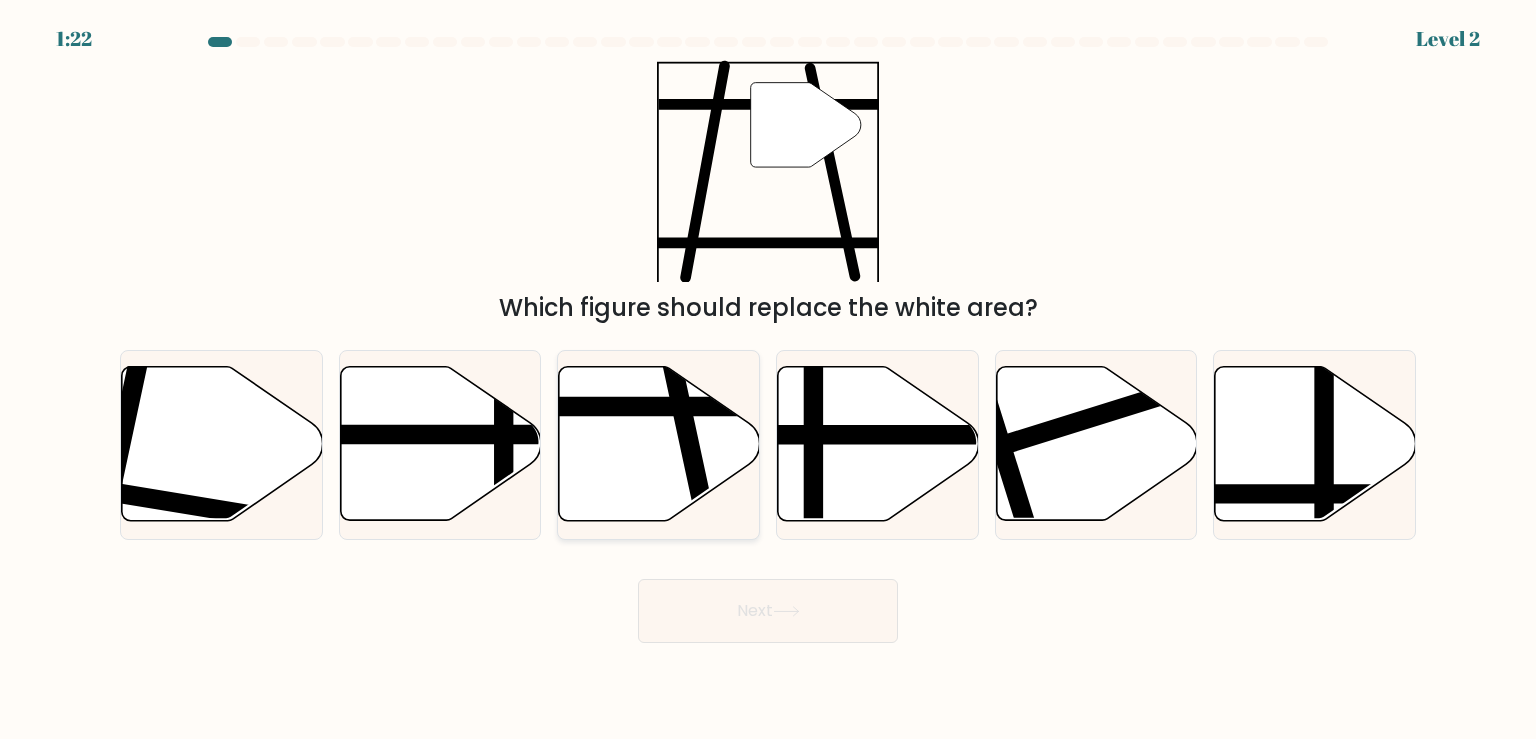 click 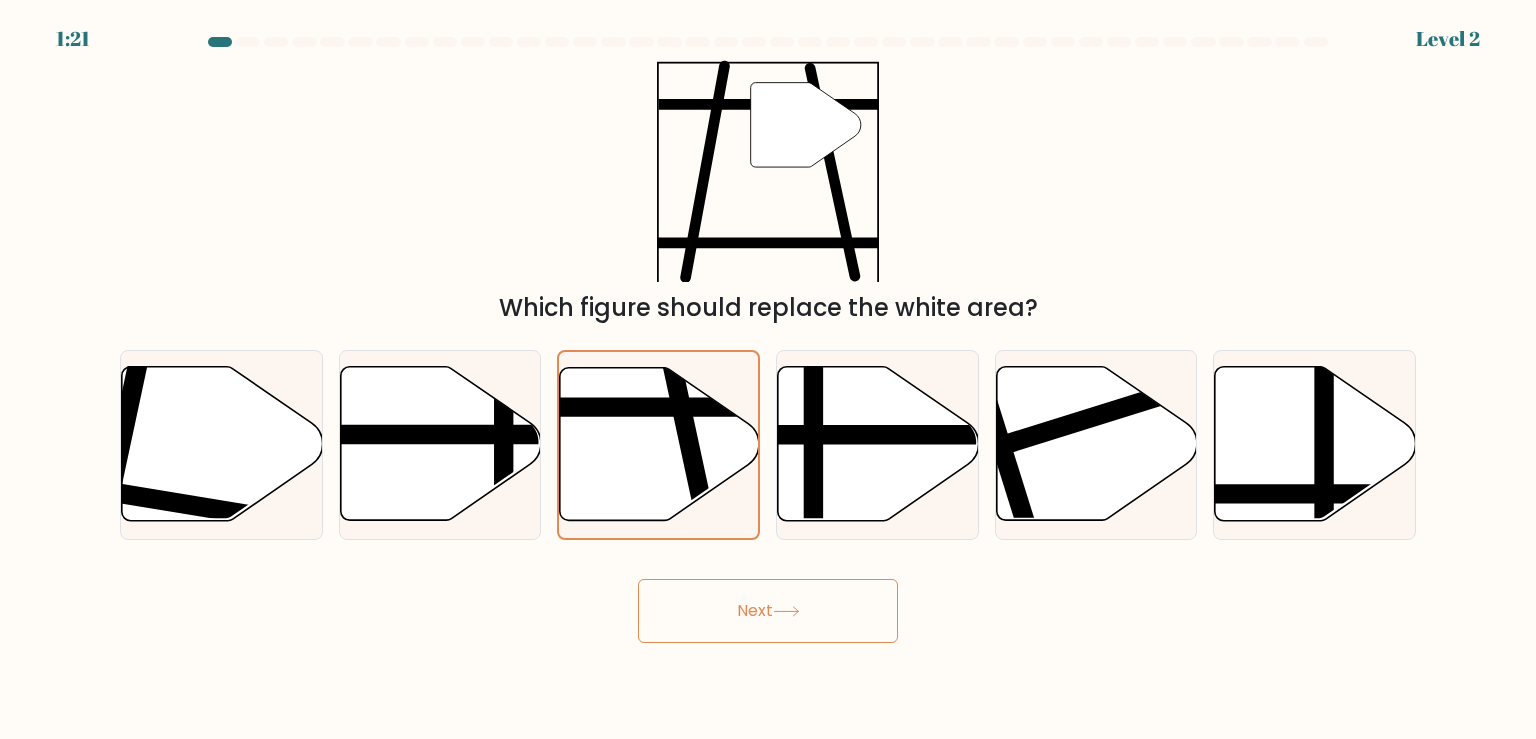 click 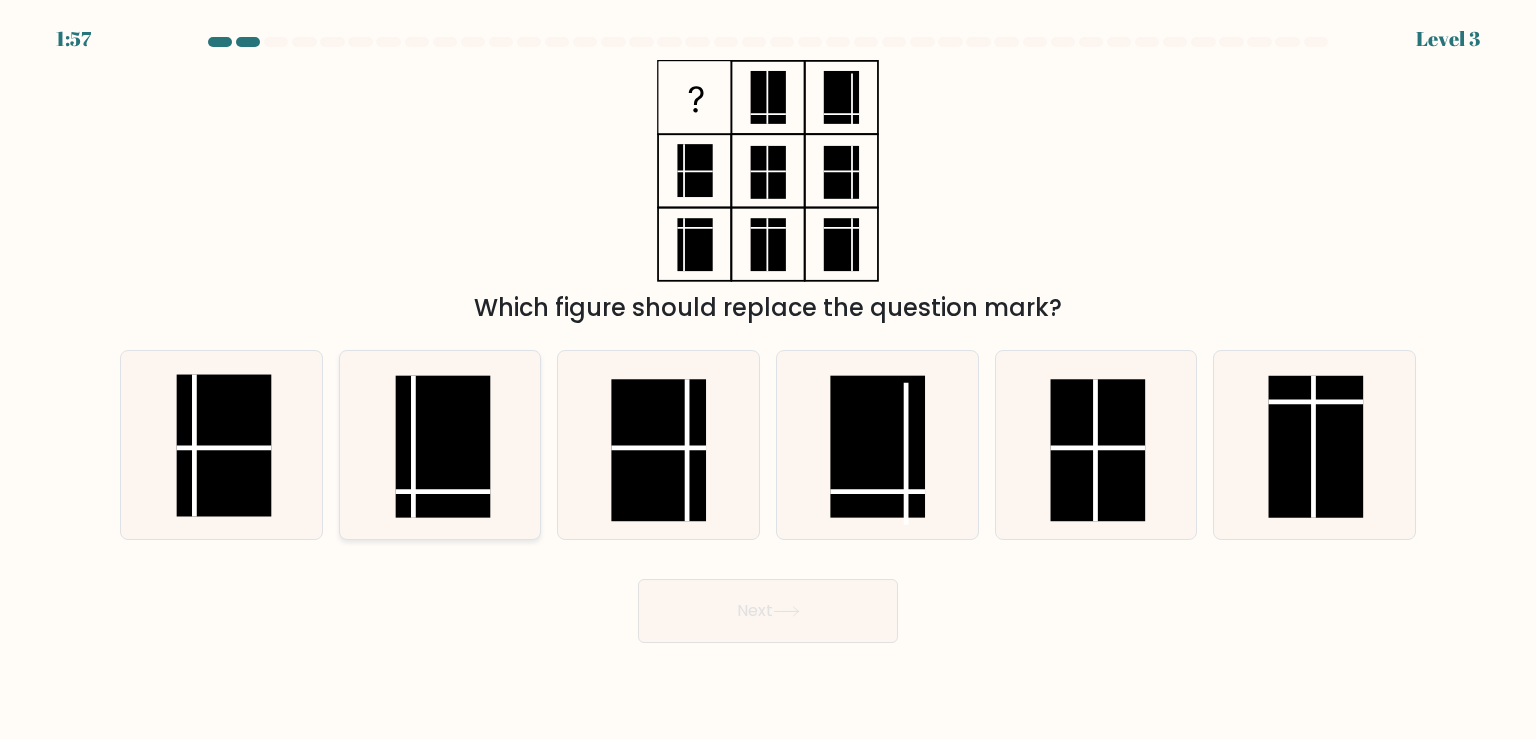click 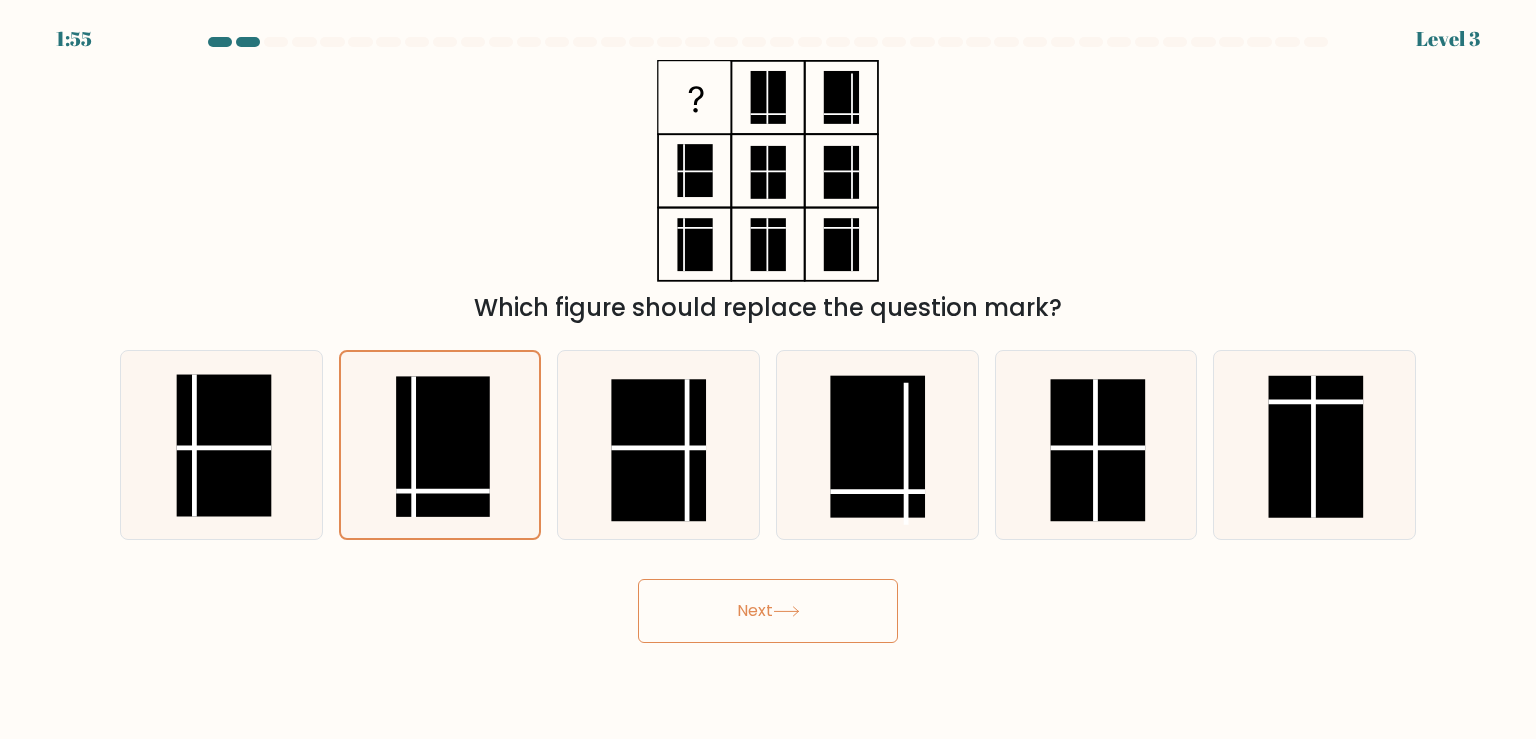 click 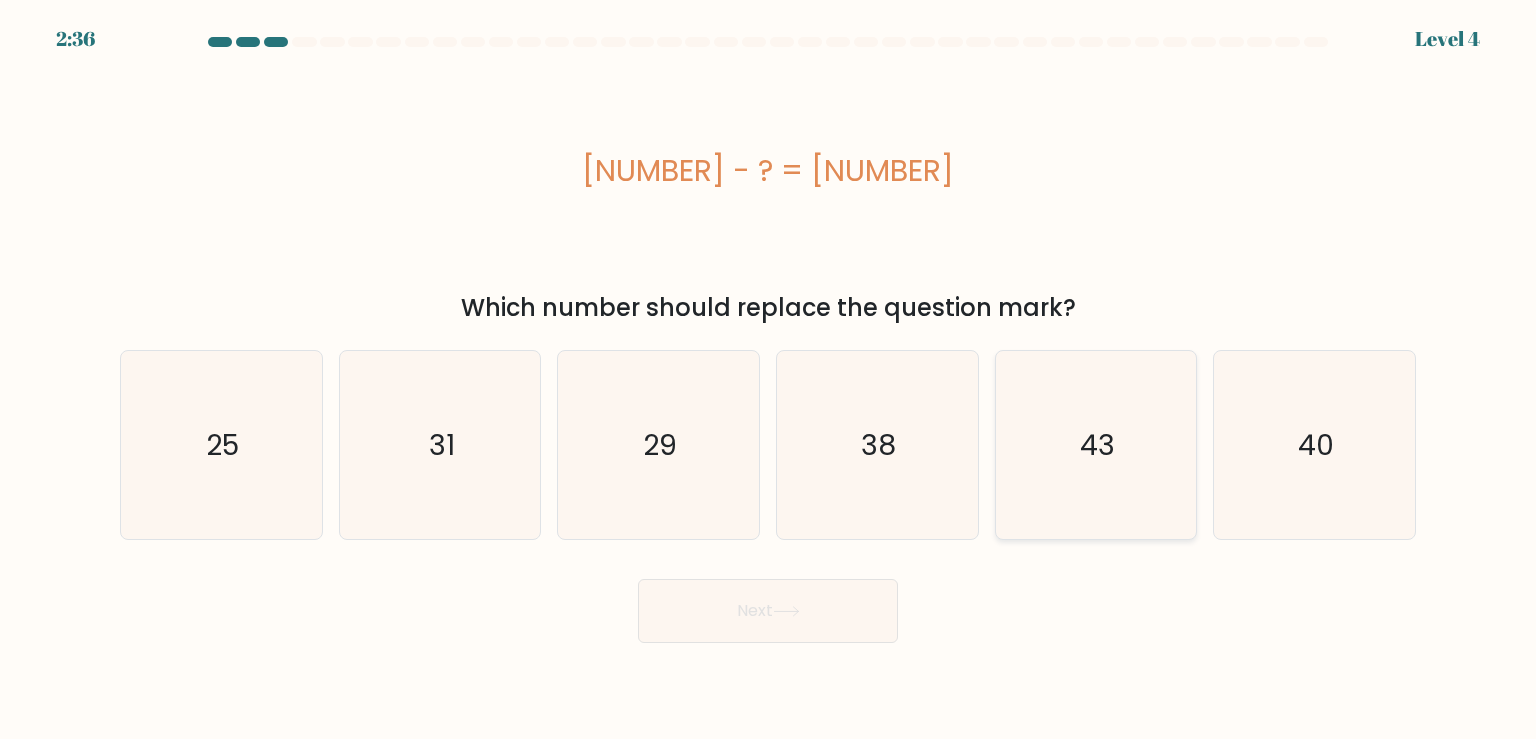 click on "43" 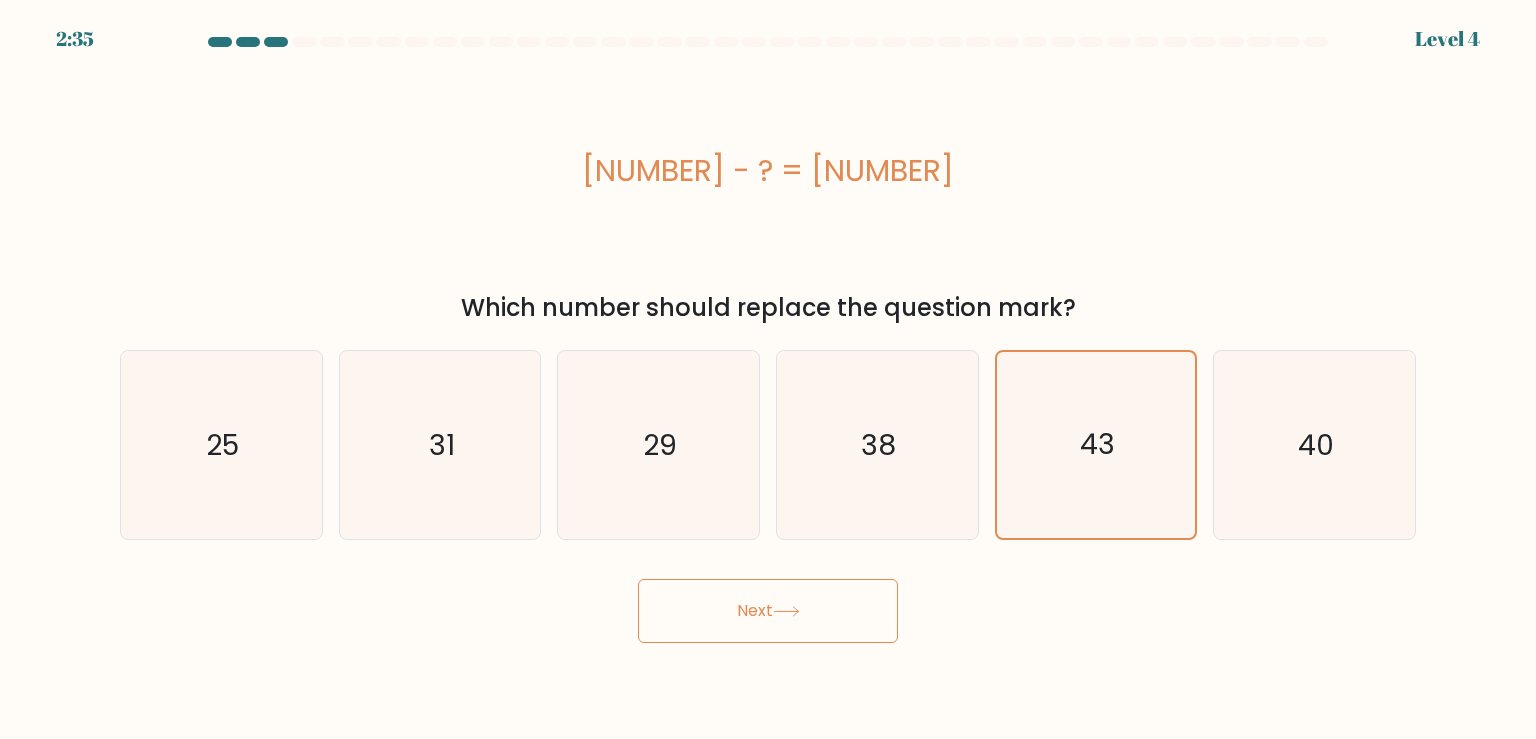 click on "Next" at bounding box center (768, 611) 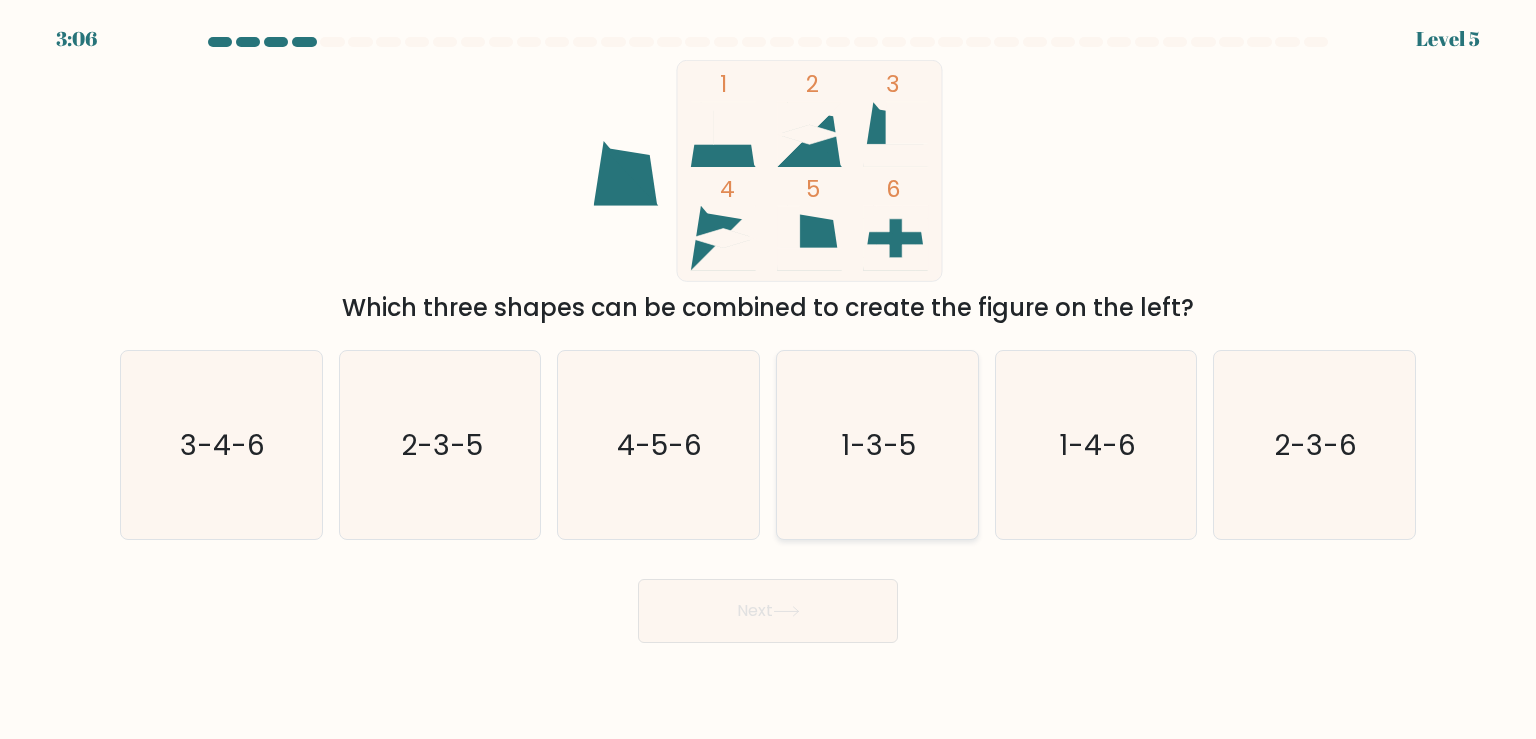 click on "1-3-5" 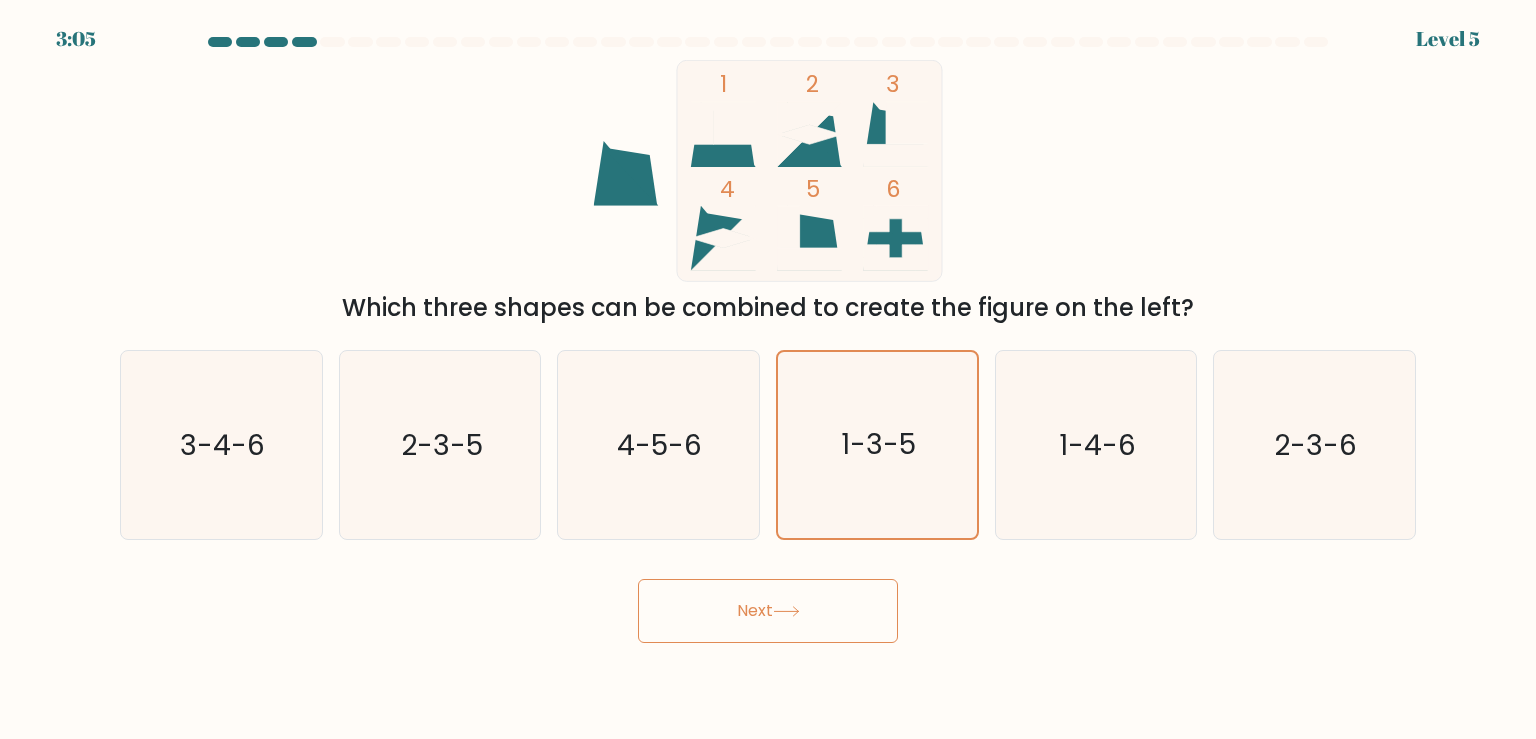 click on "Next" at bounding box center (768, 611) 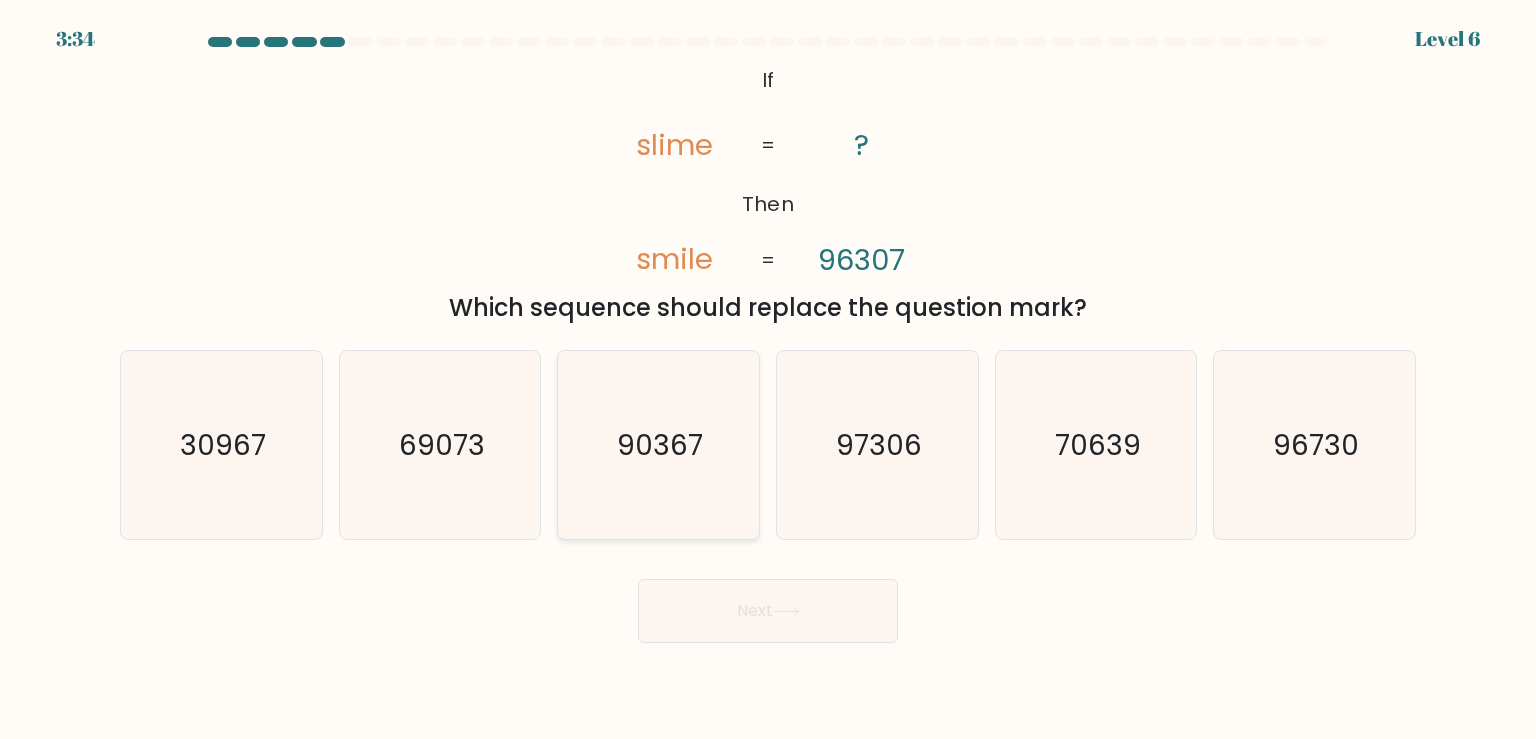 click on "90367" 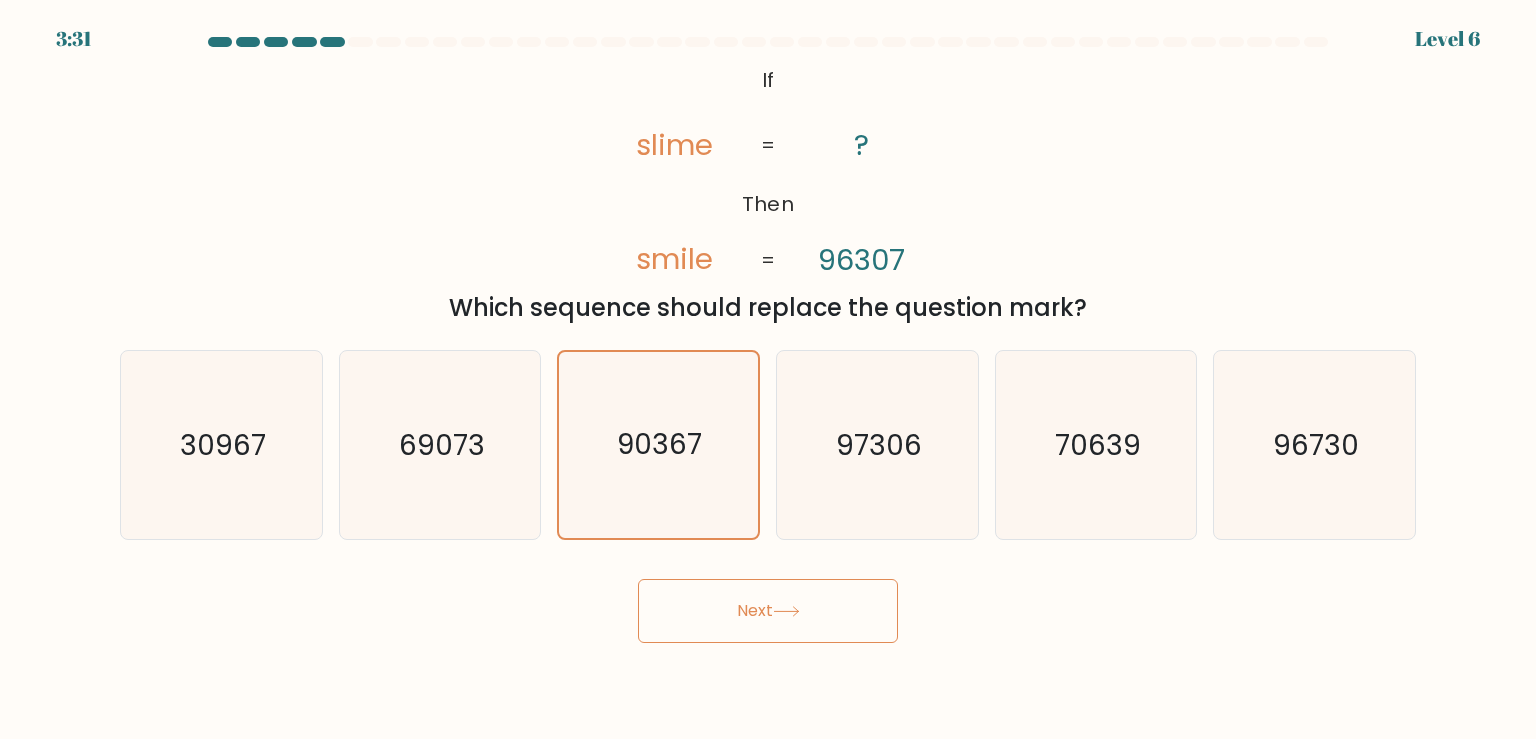 click on "Next" at bounding box center [768, 611] 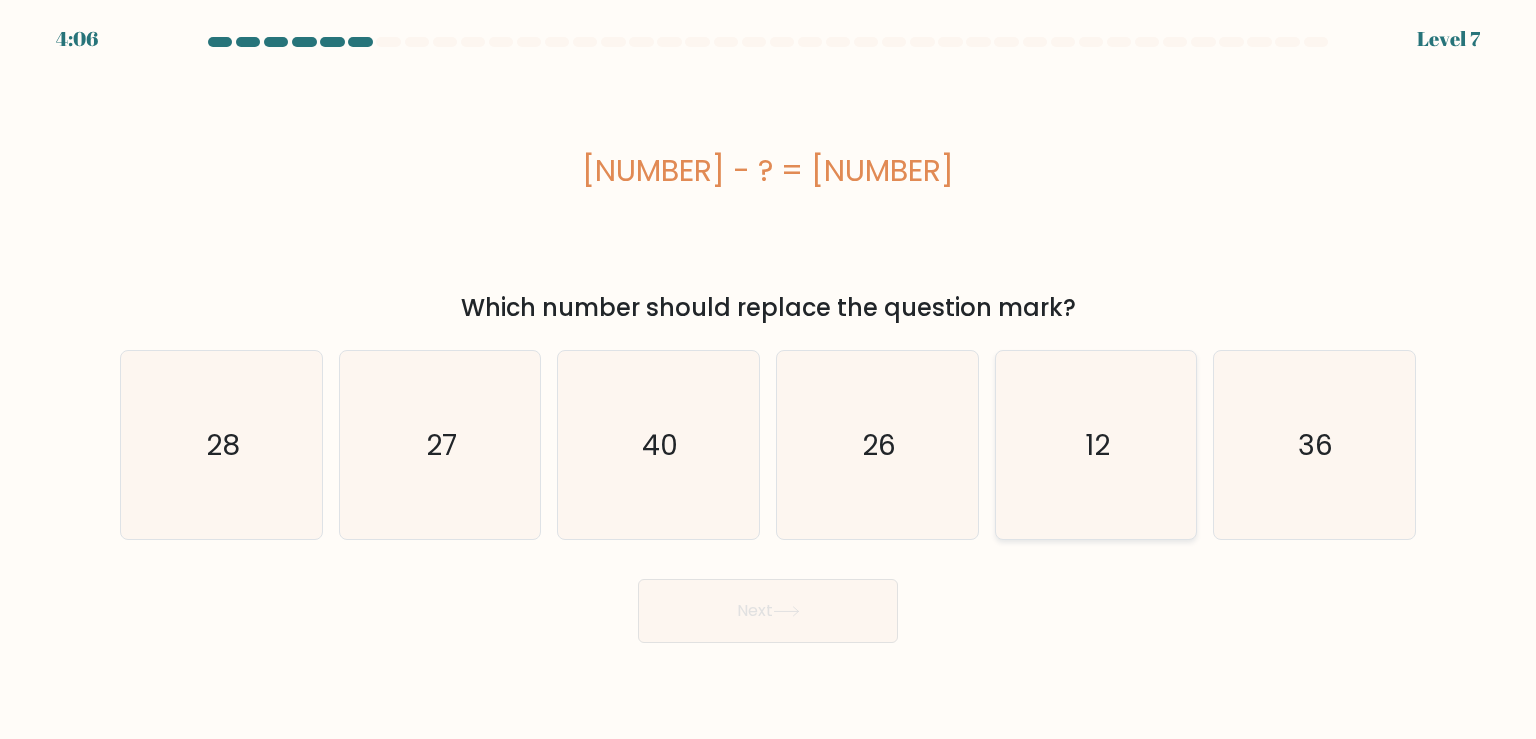 click on "12" 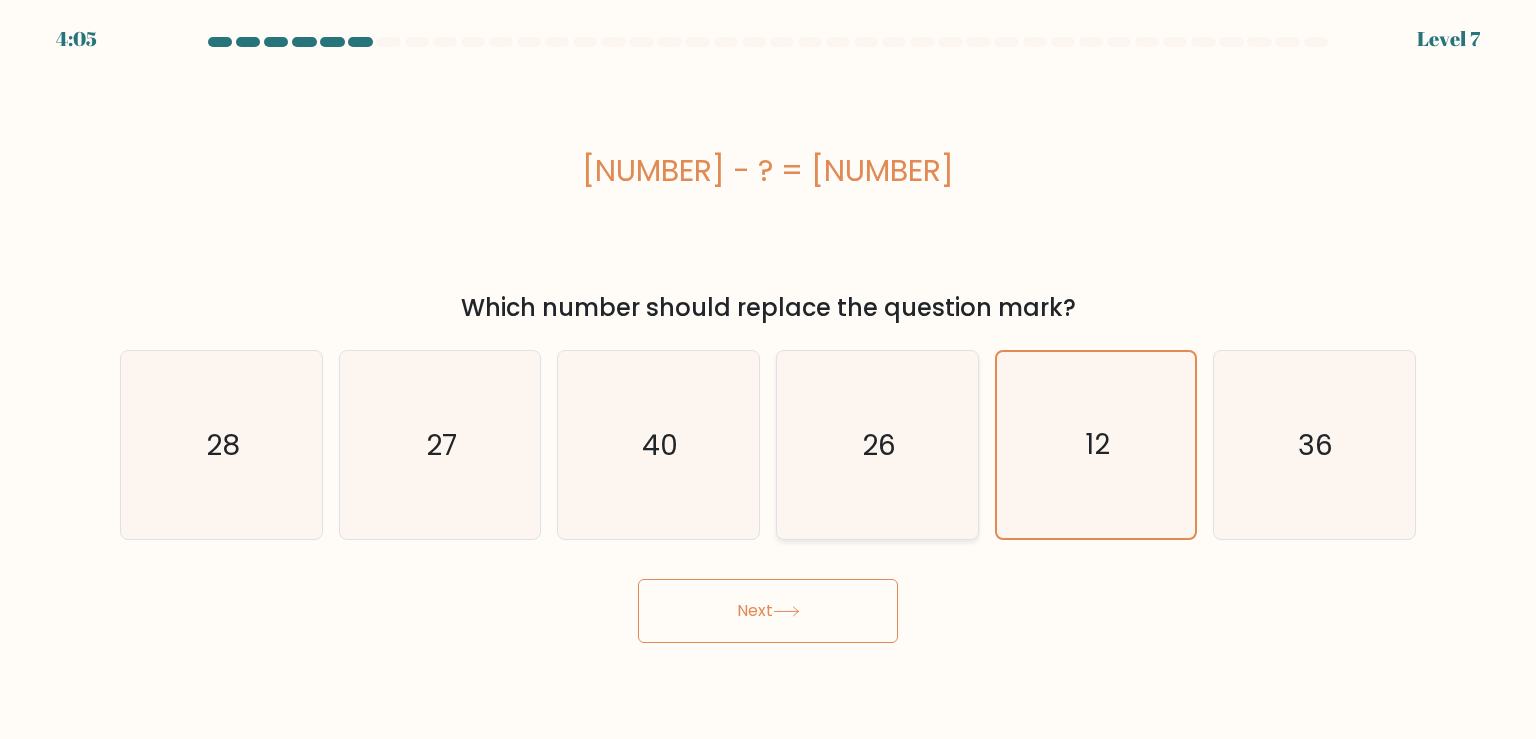 click on "26" 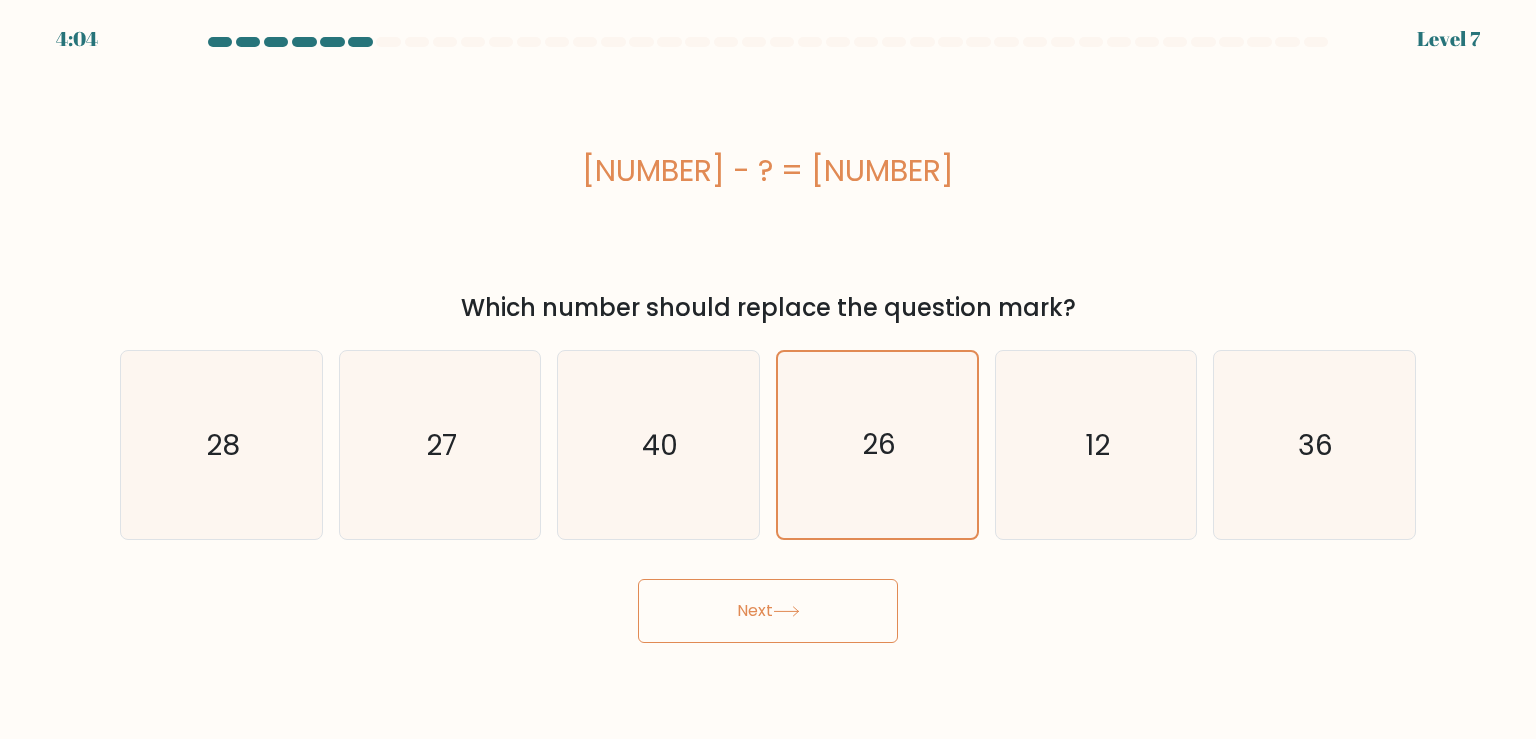 click 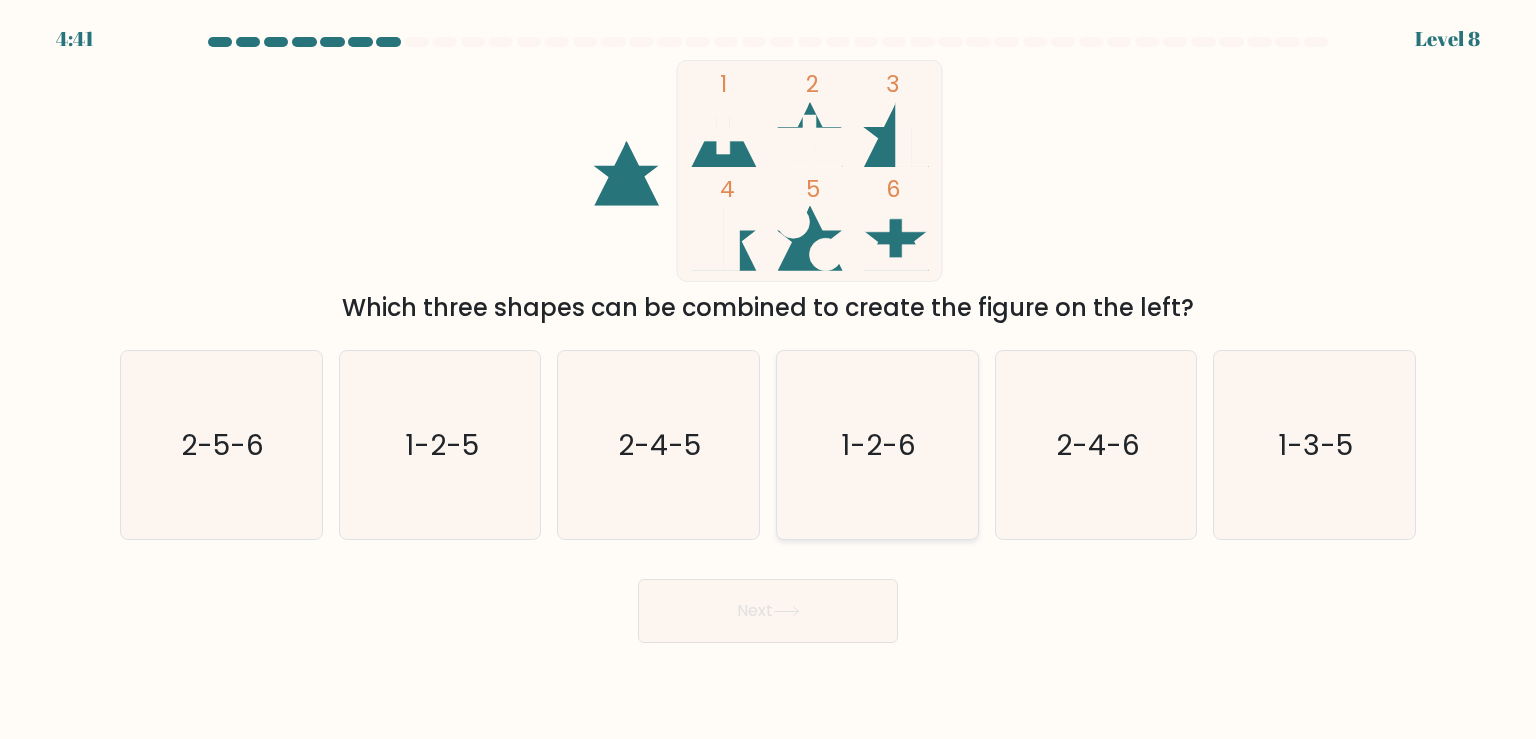 click on "1-2-6" 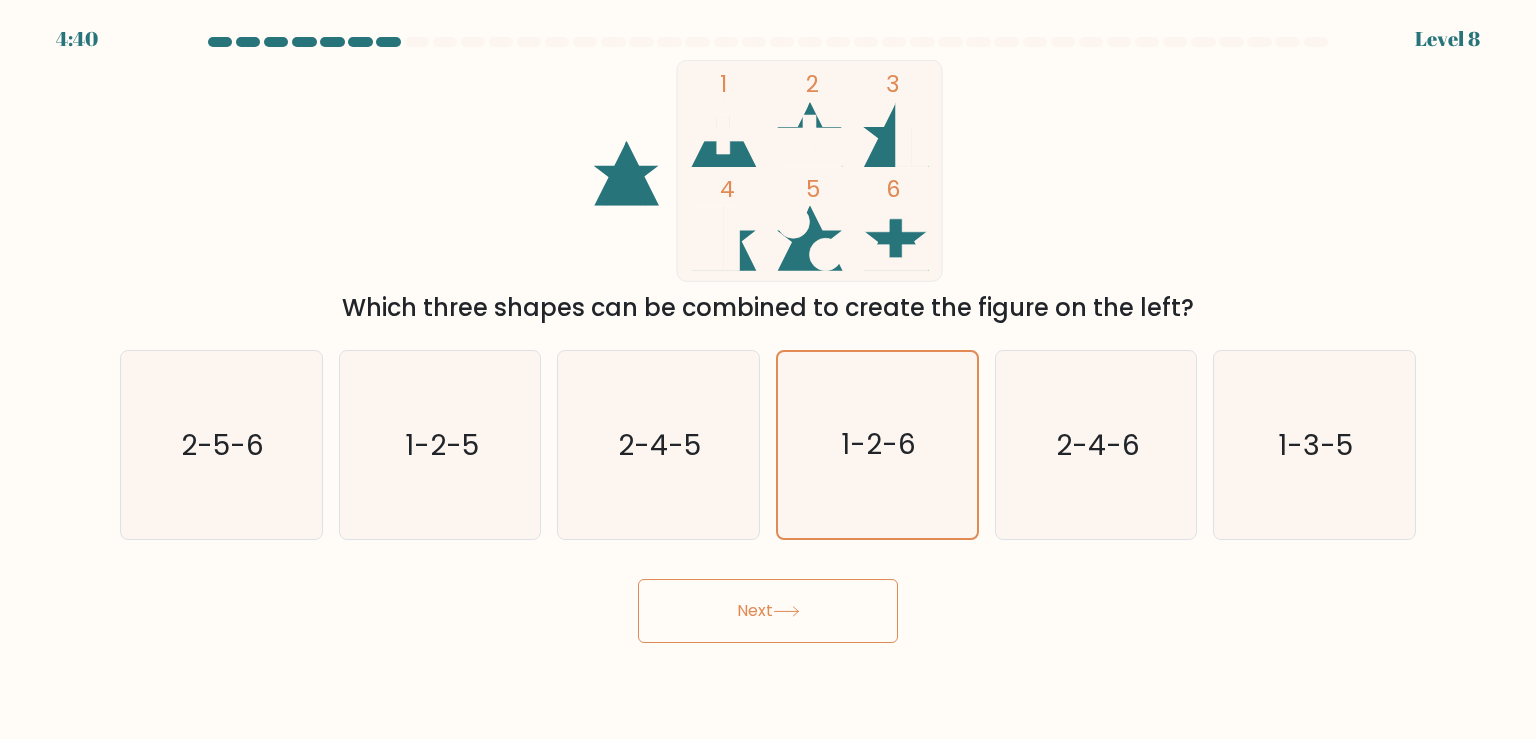 click on "Next" at bounding box center (768, 611) 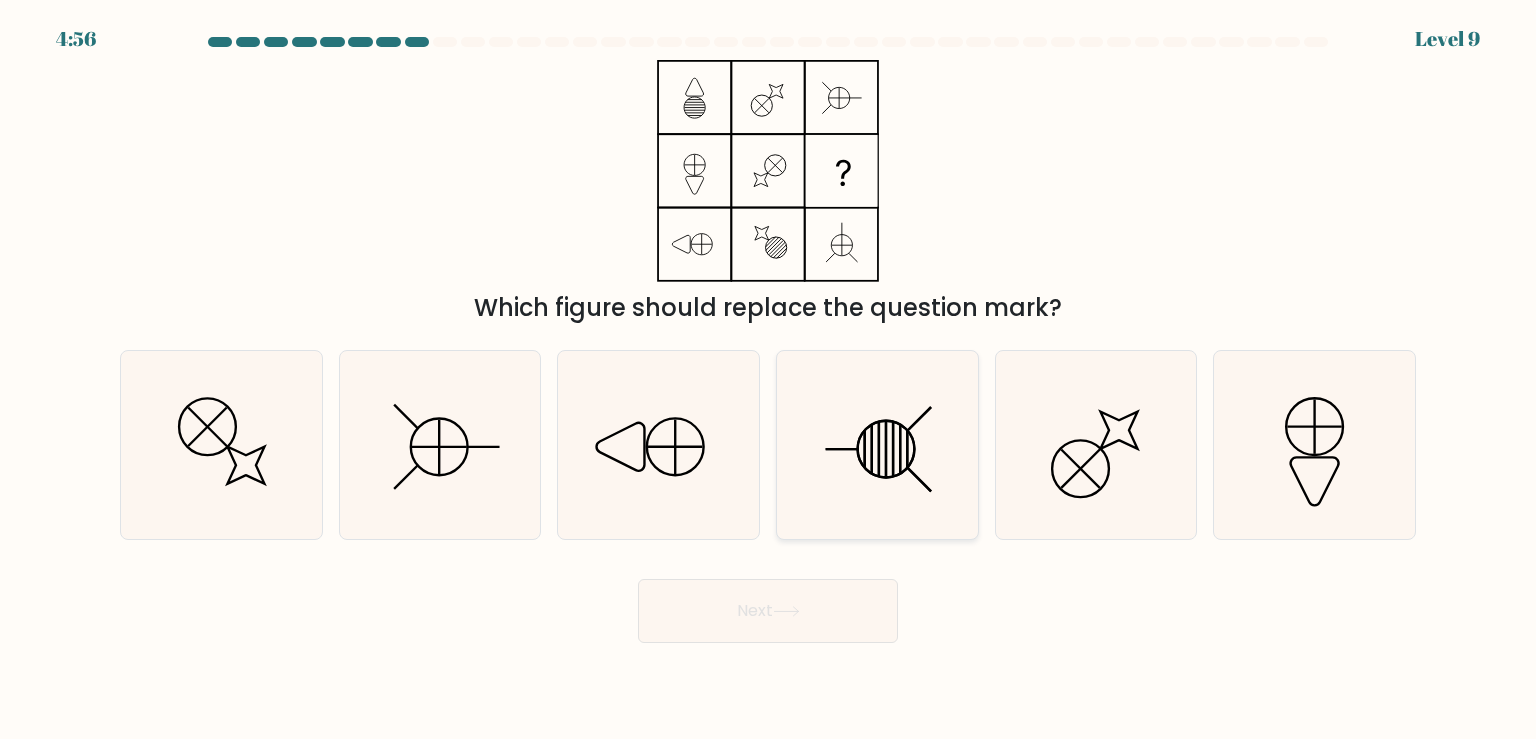 click 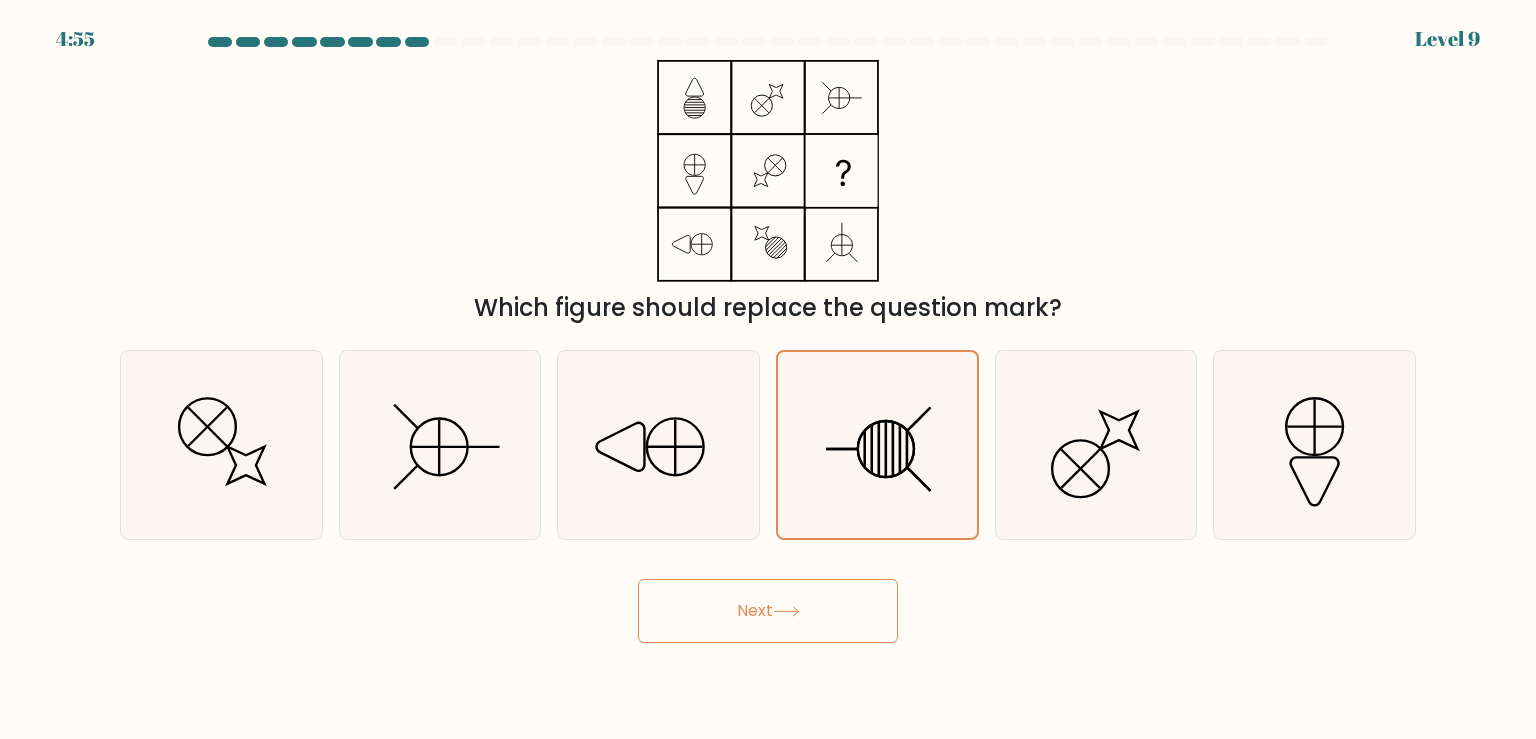 click on "Next" at bounding box center (768, 611) 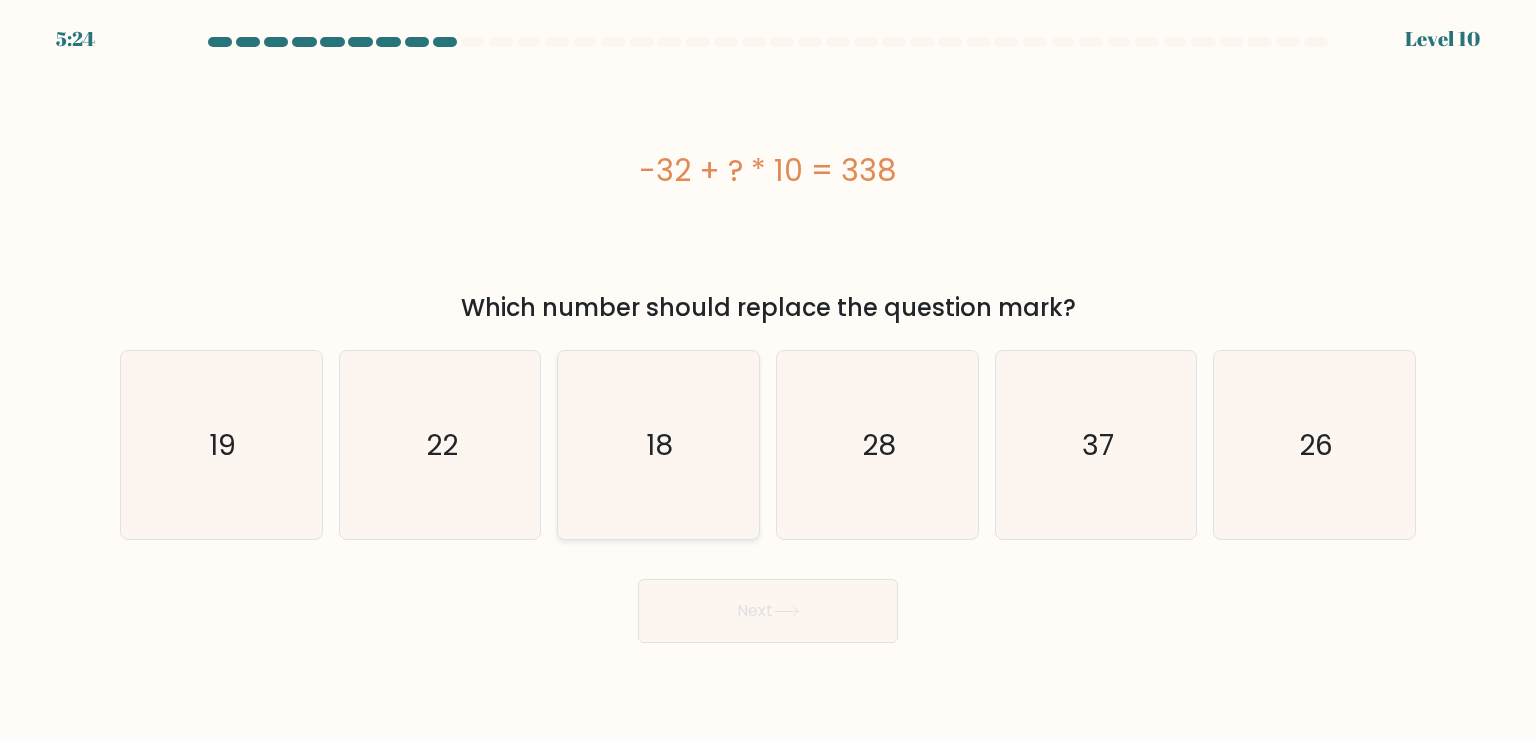 click on "18" 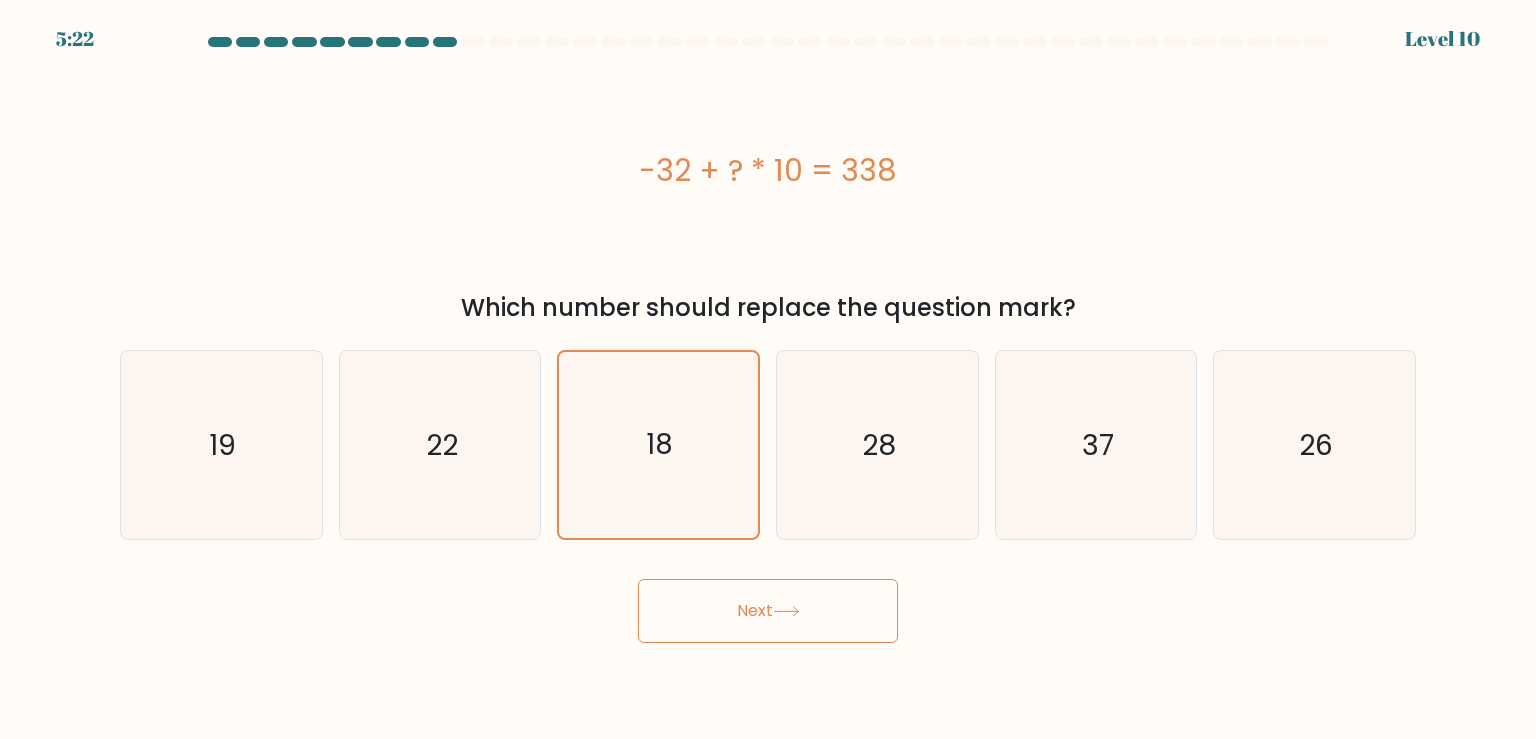 click on "Next" at bounding box center [768, 611] 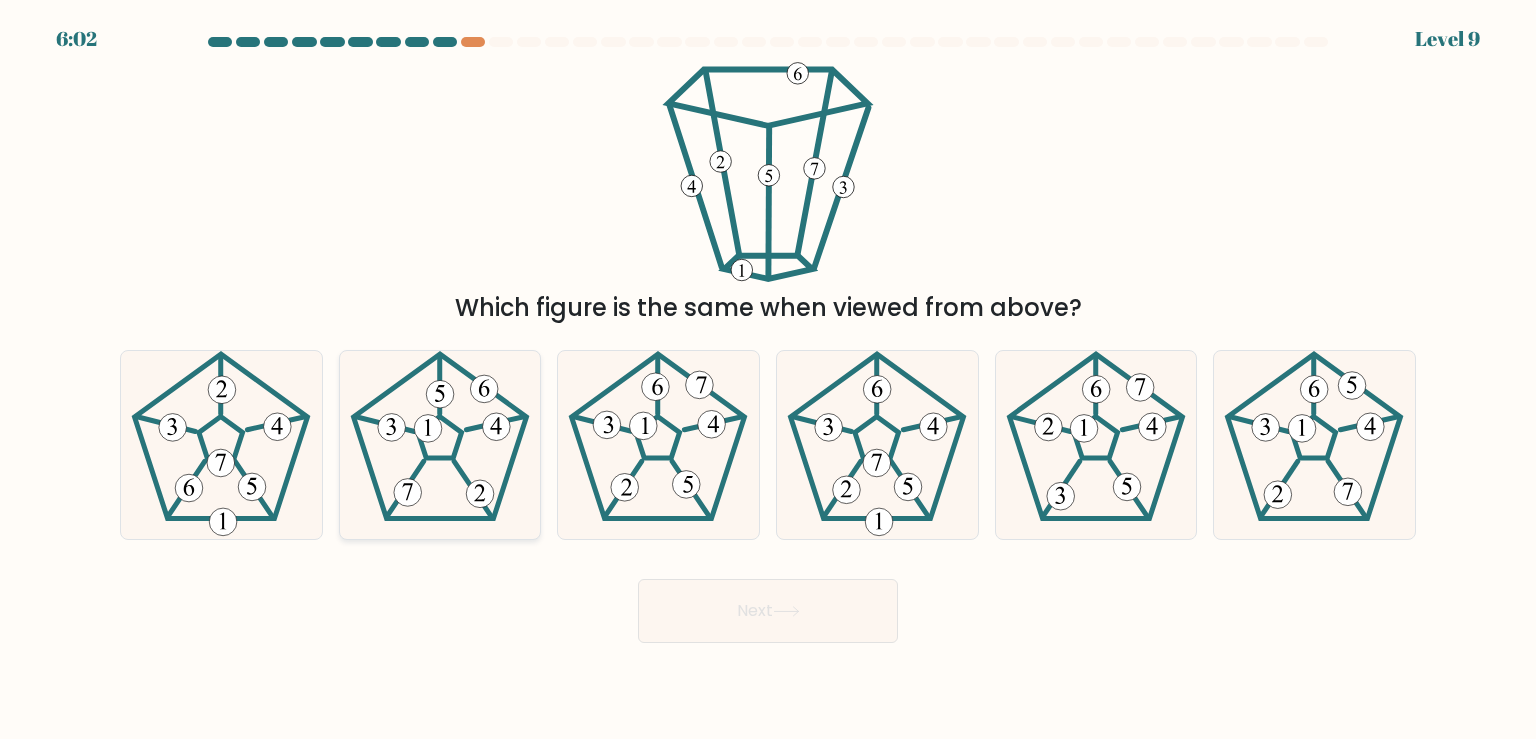 click 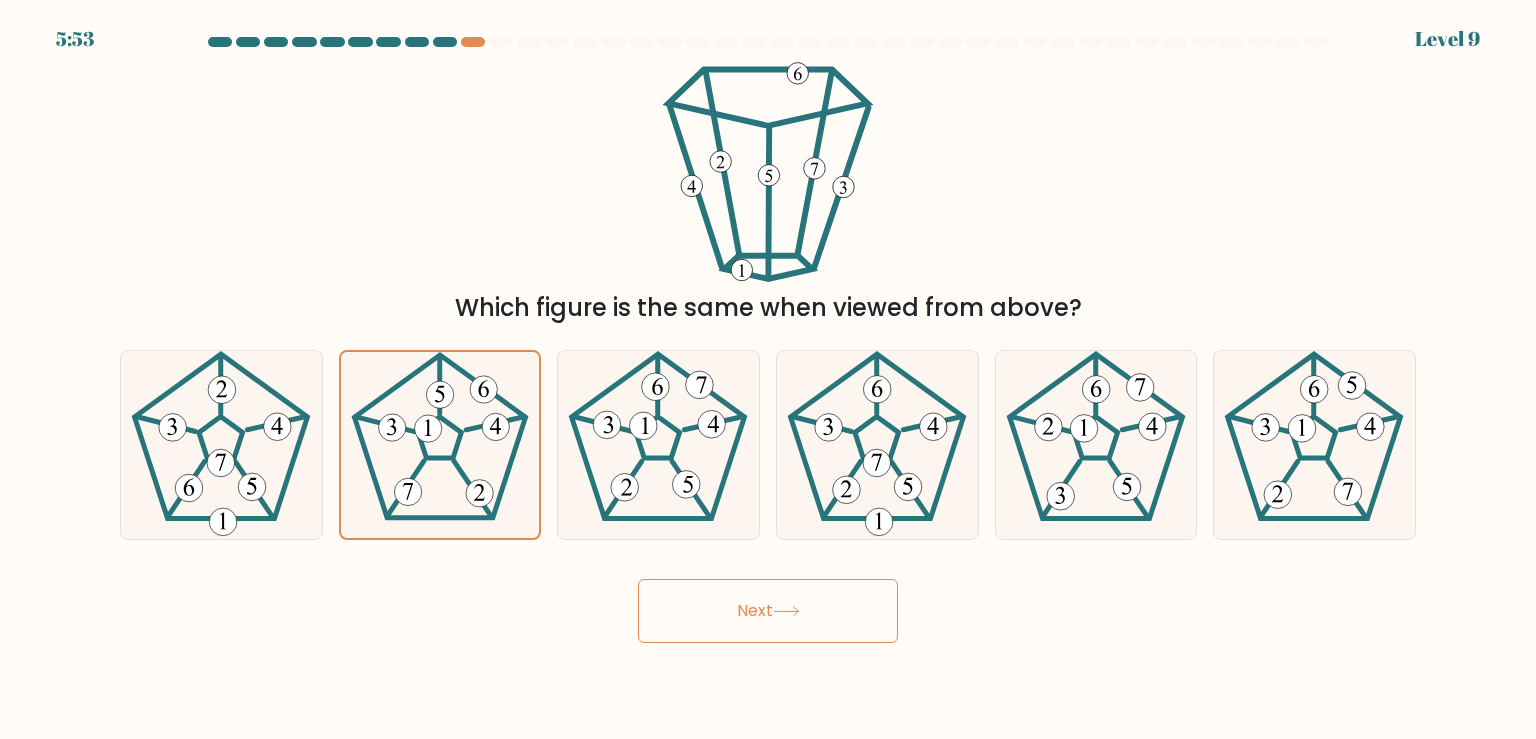 click on "Next" at bounding box center [768, 611] 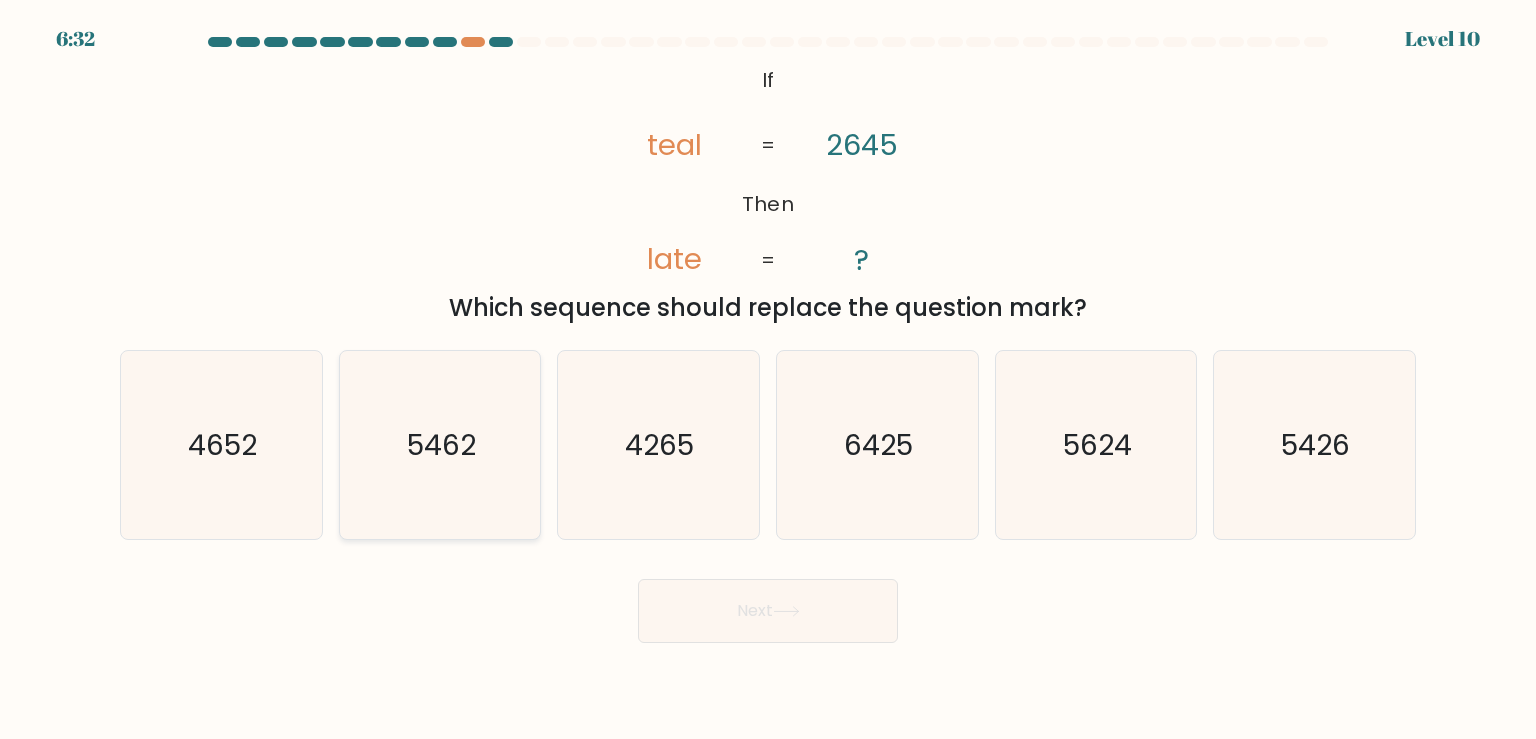 click on "5462" 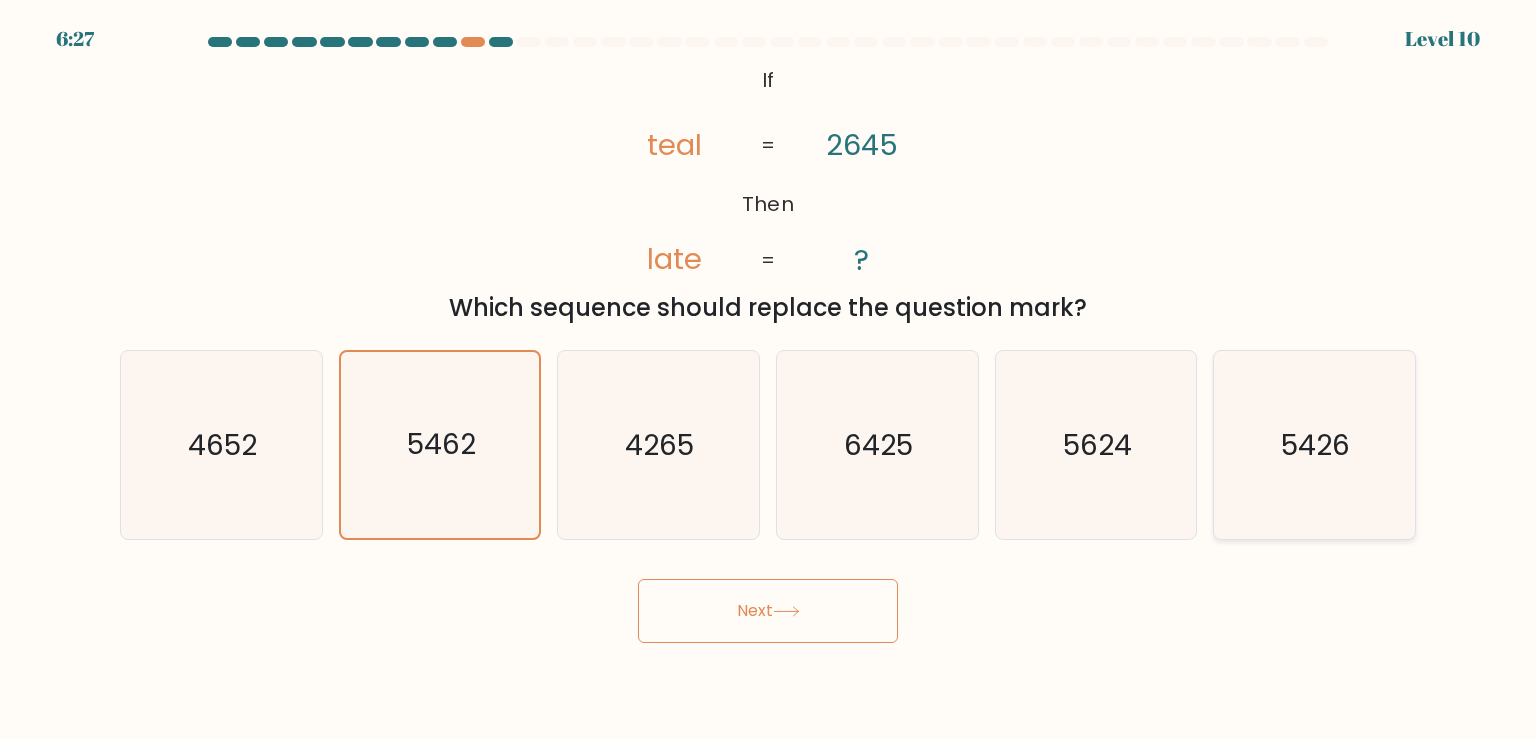 click on "5426" 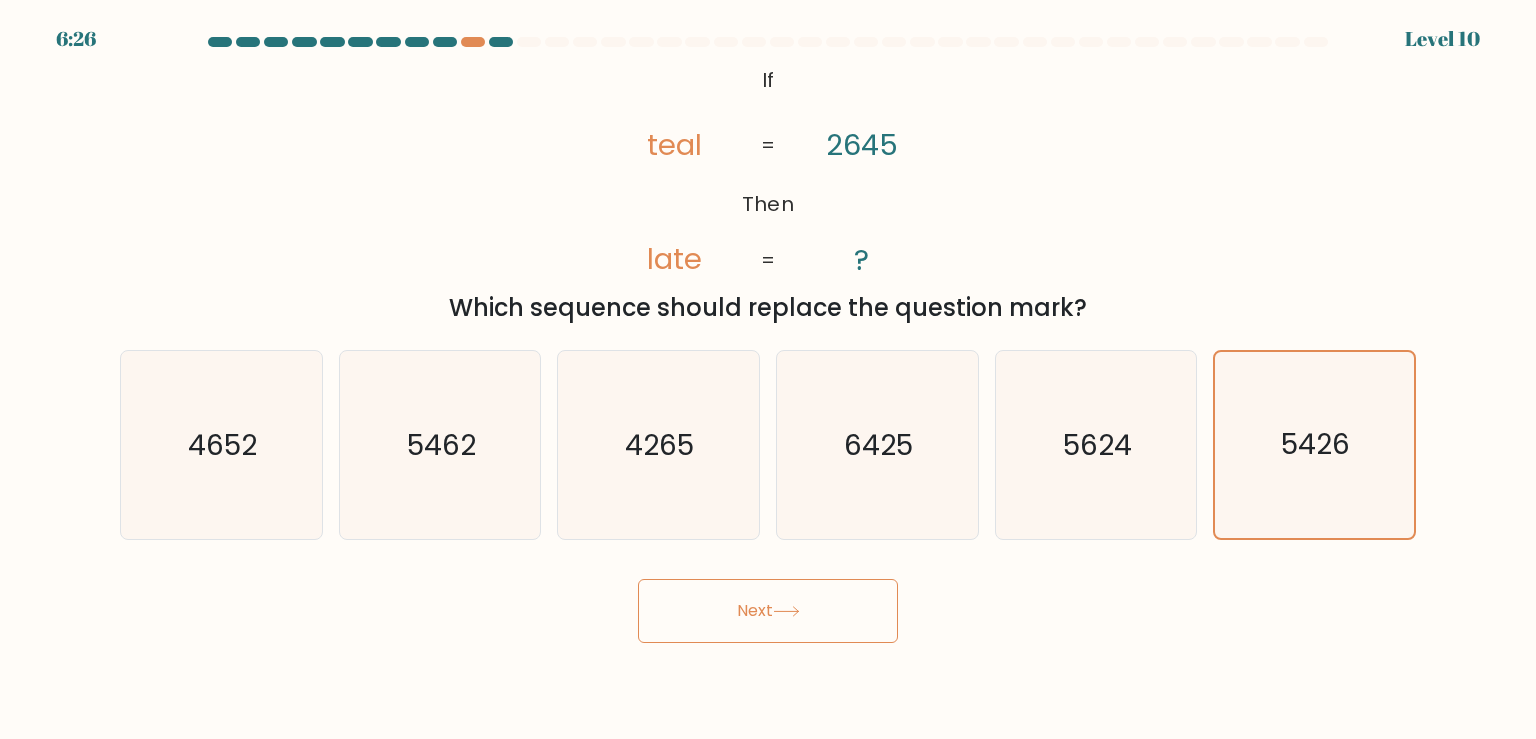click on "Next" at bounding box center (768, 611) 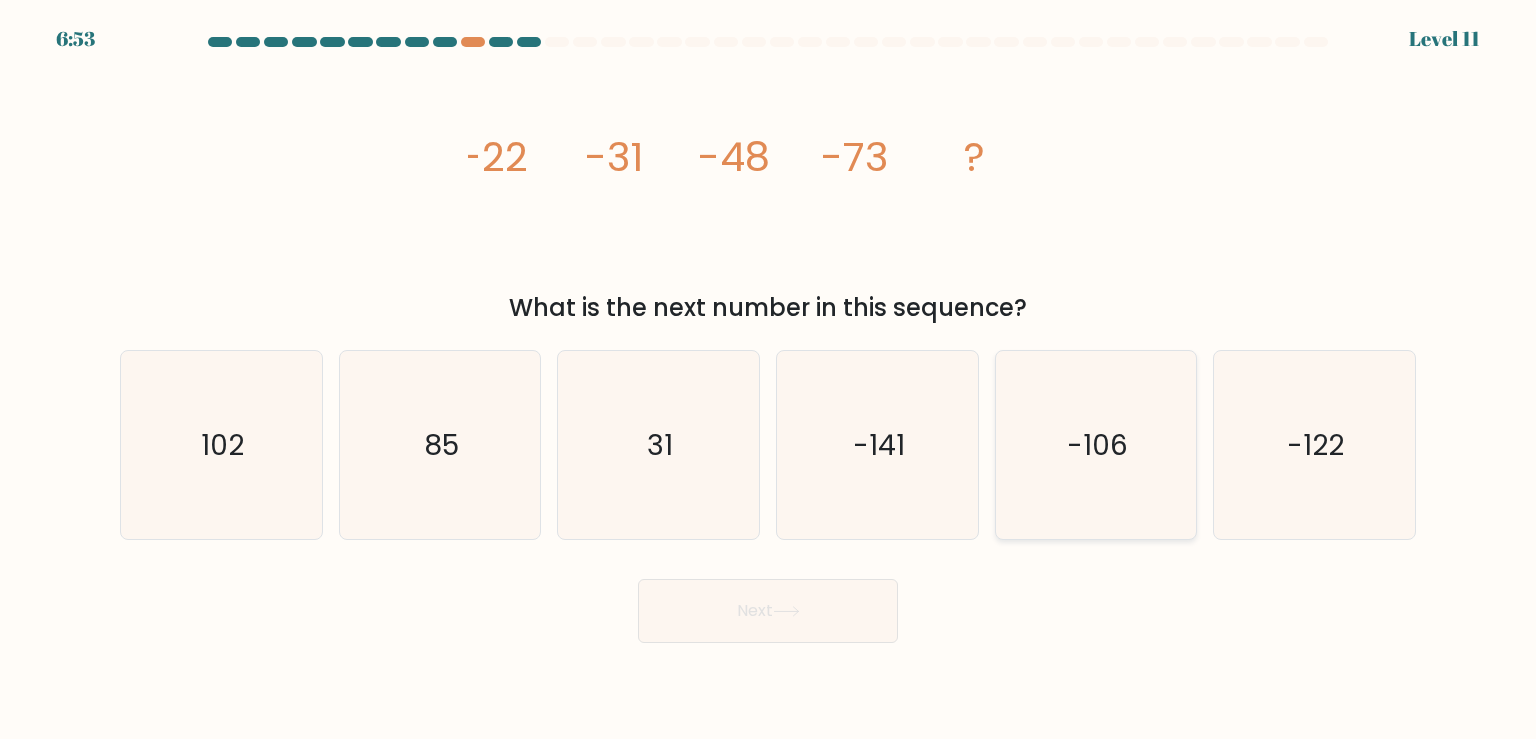 click on "-106" 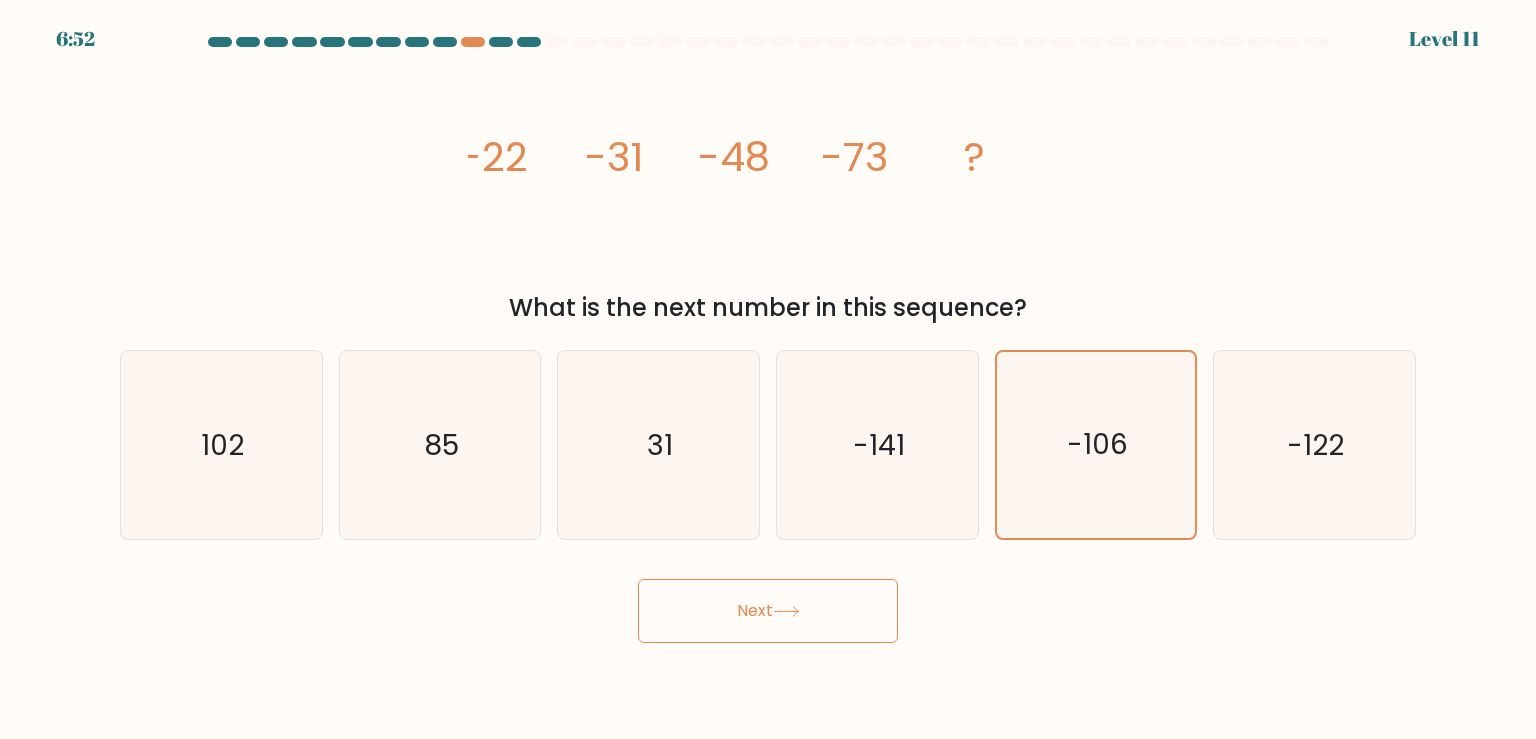 click on "Next" at bounding box center (768, 611) 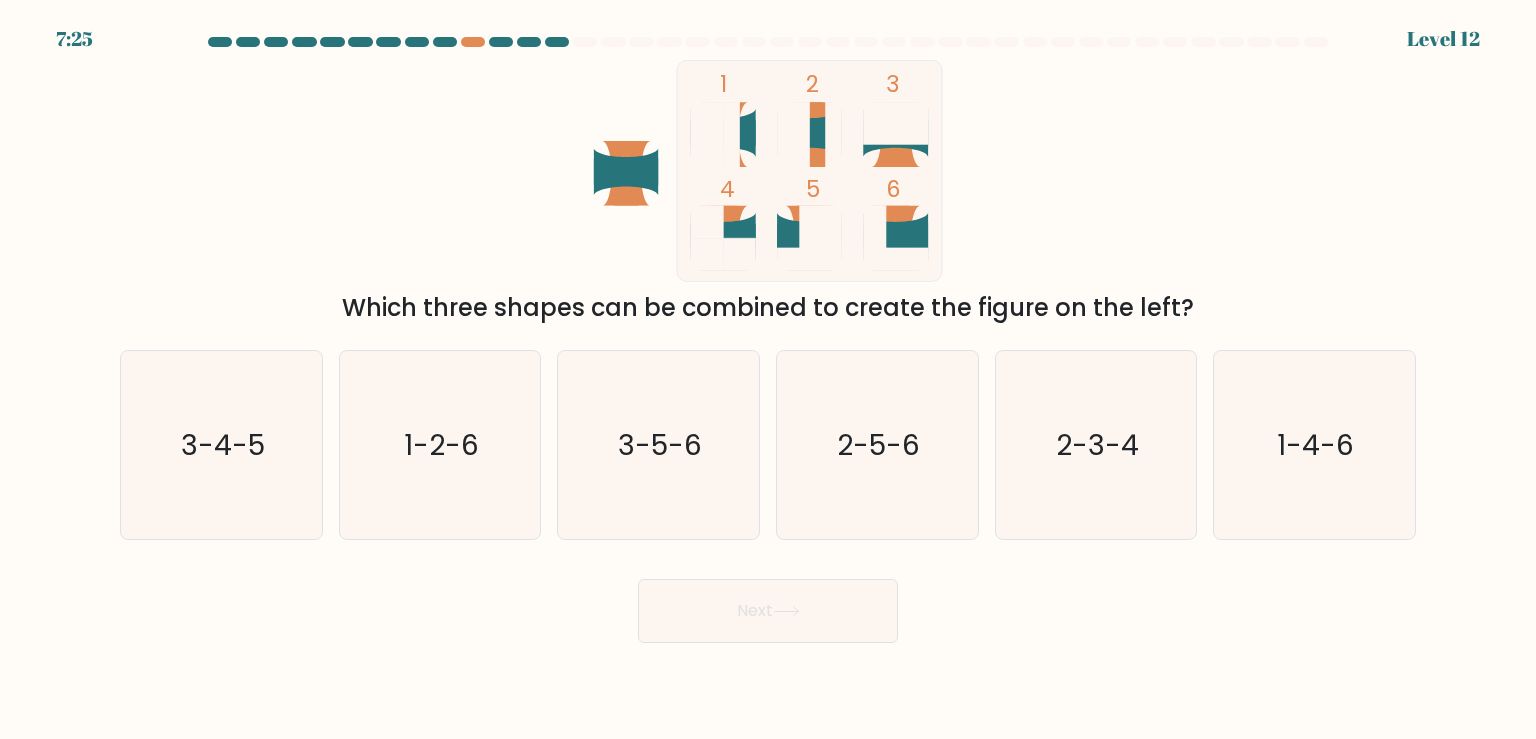 click on "Next" at bounding box center [768, 603] 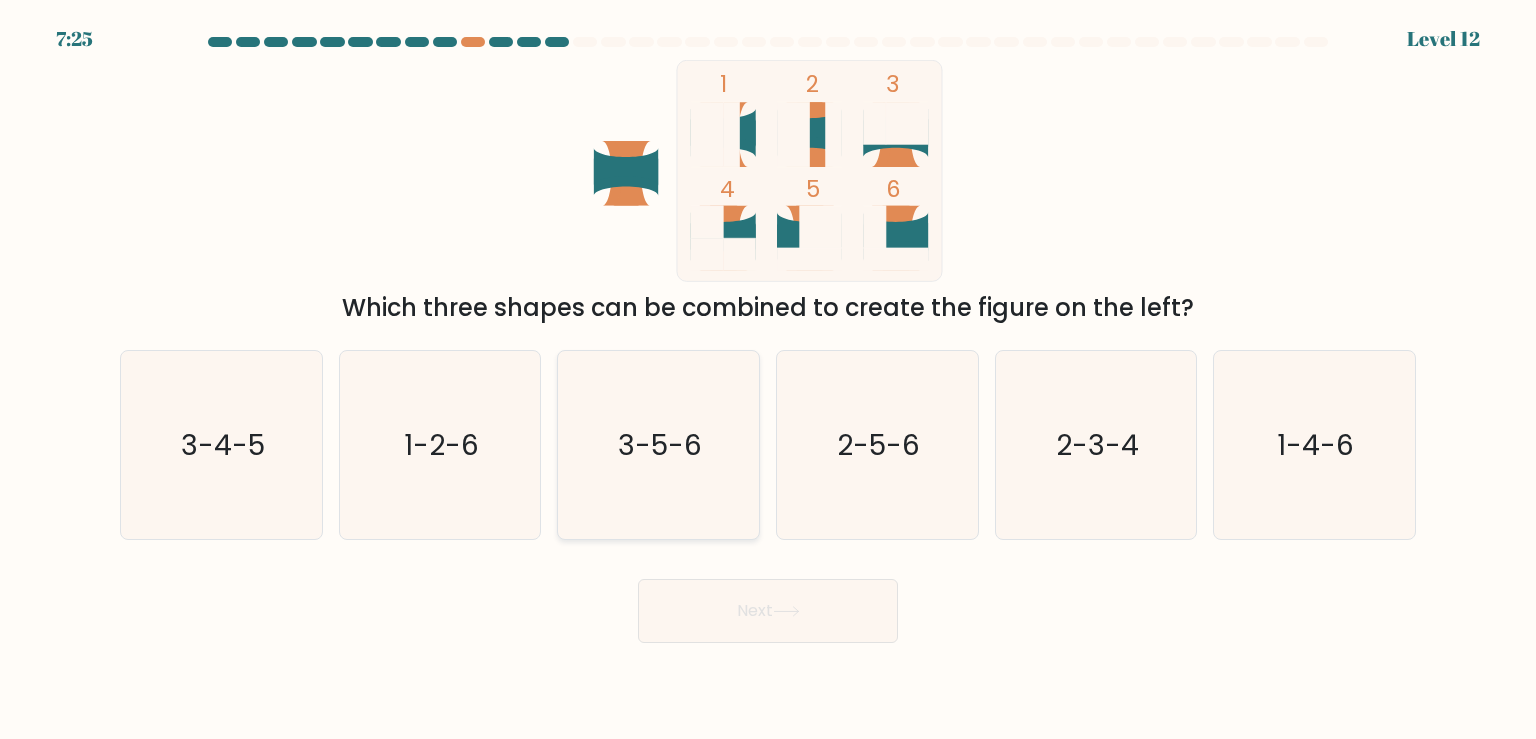 click on "3-5-6" 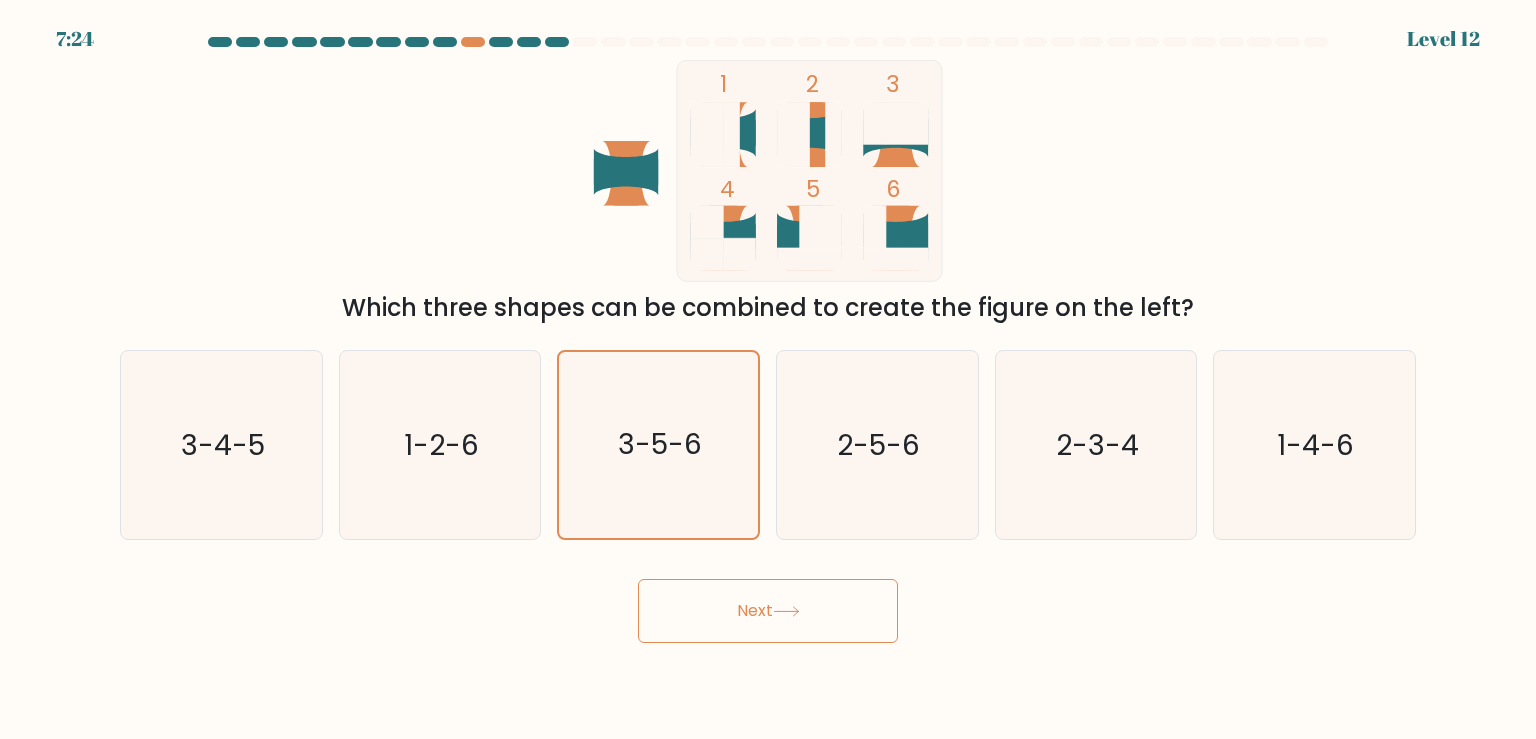 click on "Next" at bounding box center (768, 611) 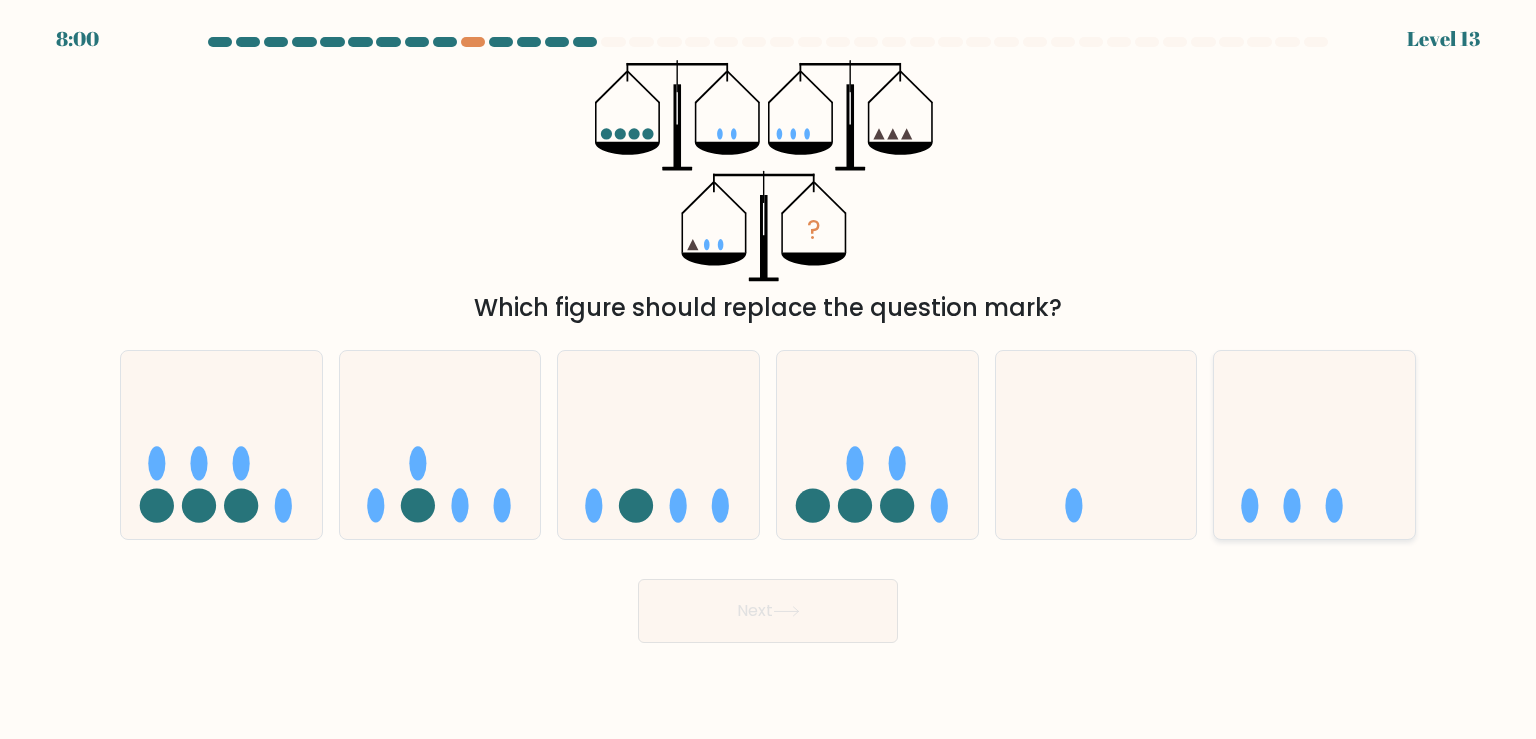 click 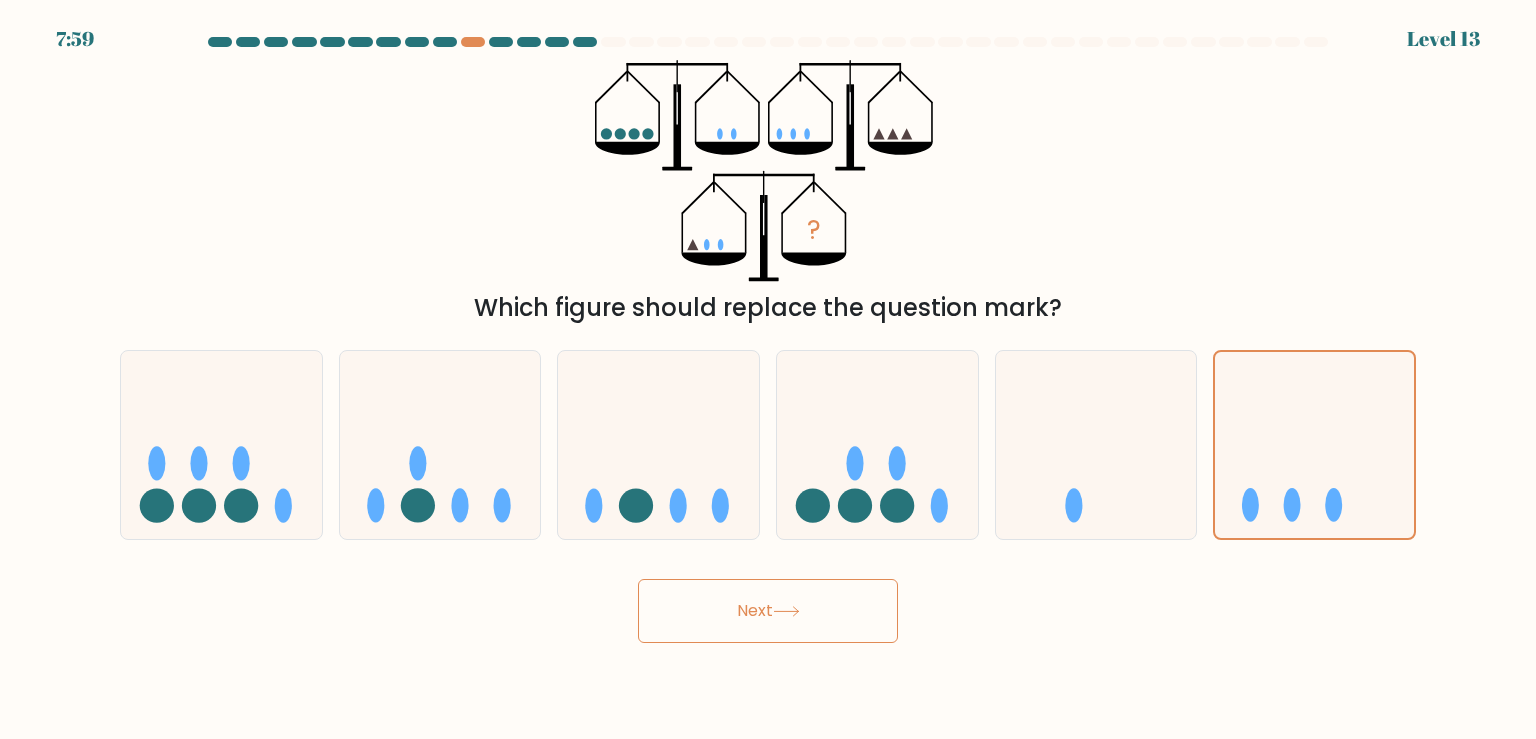 click on "Next" at bounding box center [768, 611] 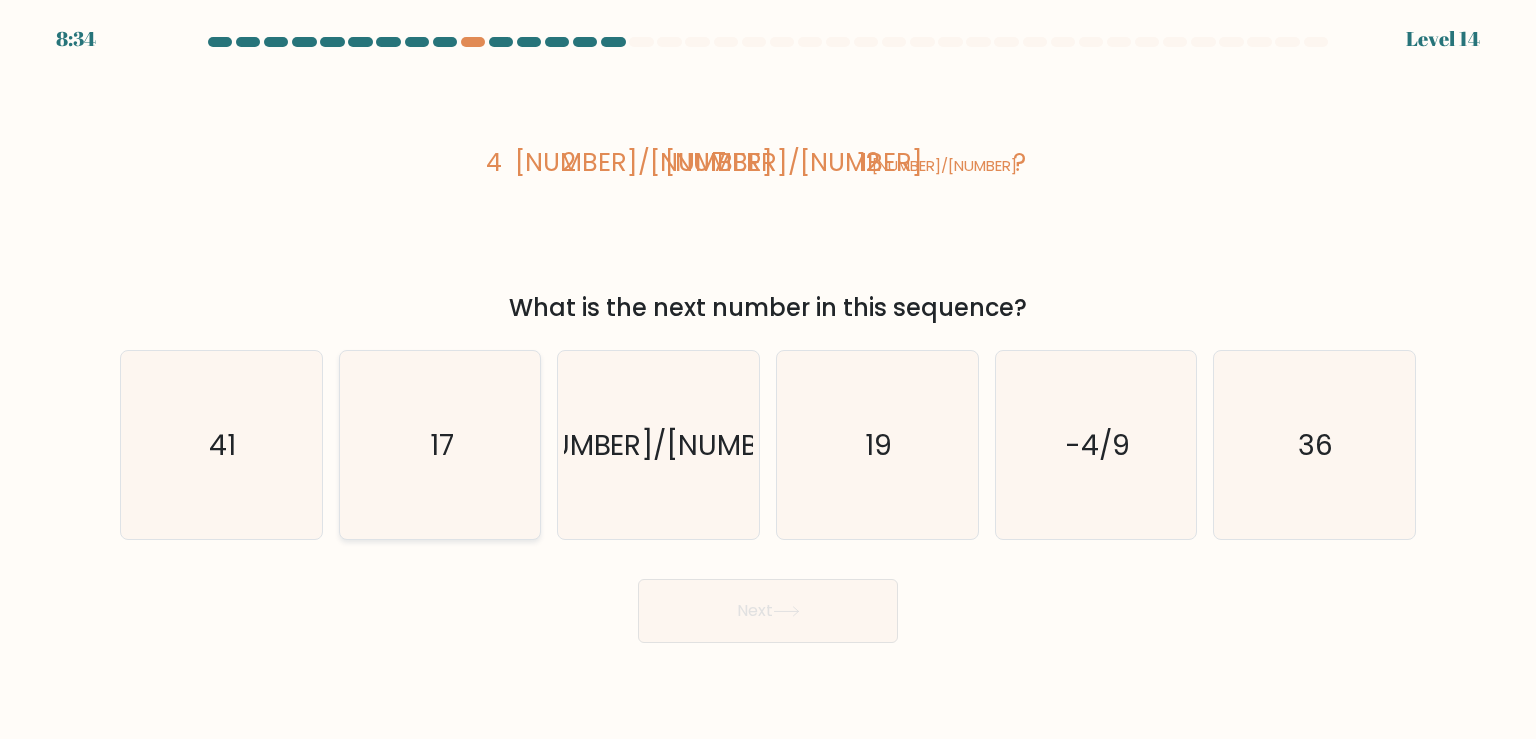 click on "17" 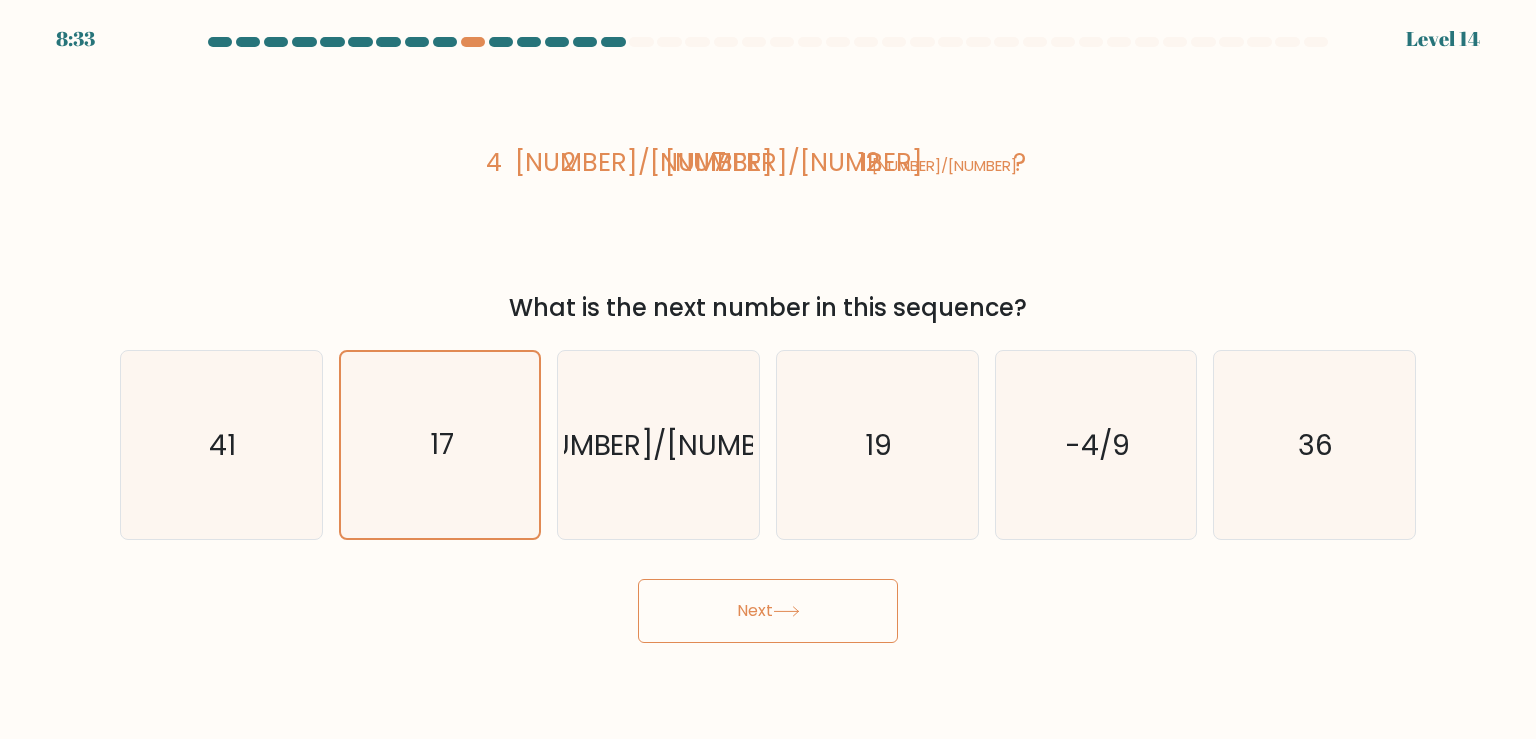 click on "Next" at bounding box center (768, 611) 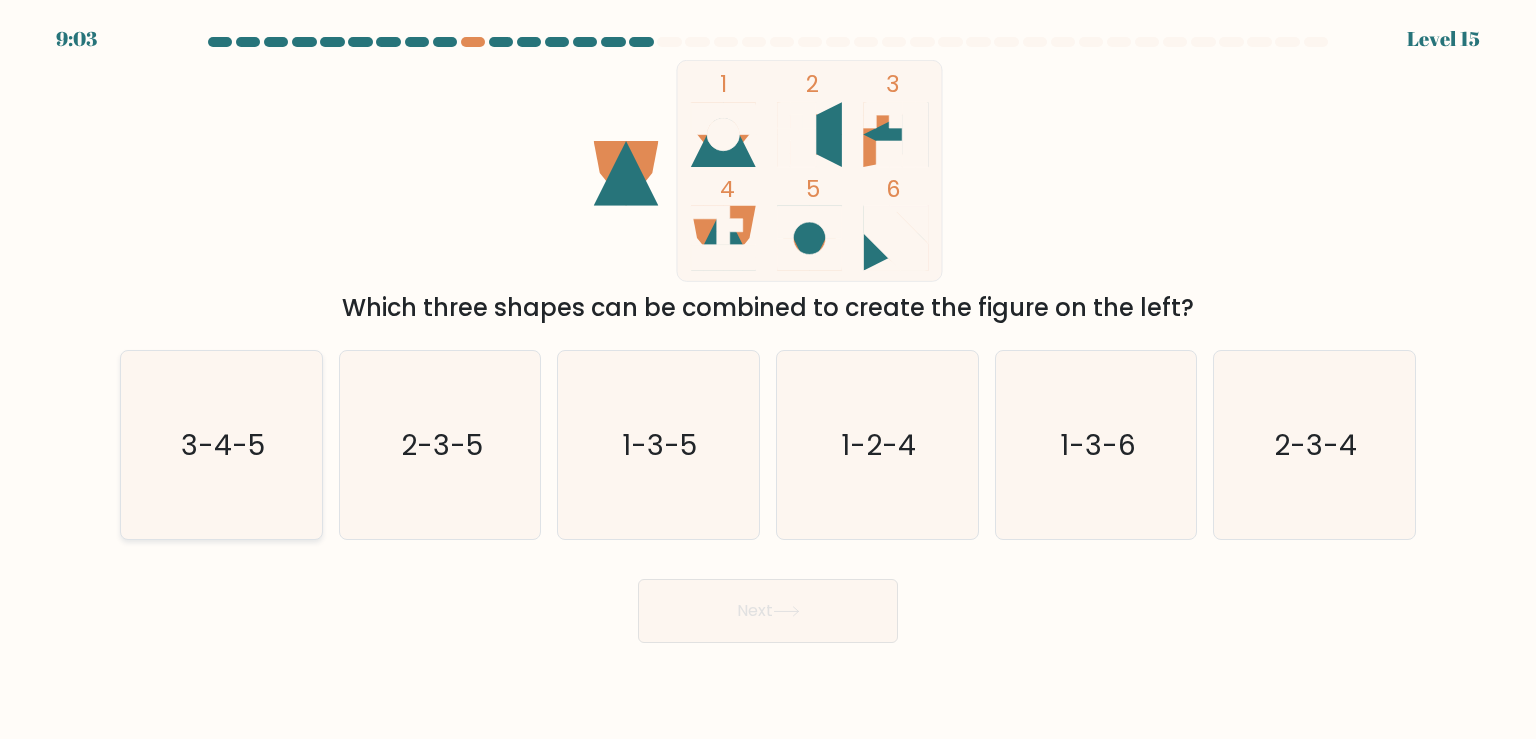 click on "3-4-5" 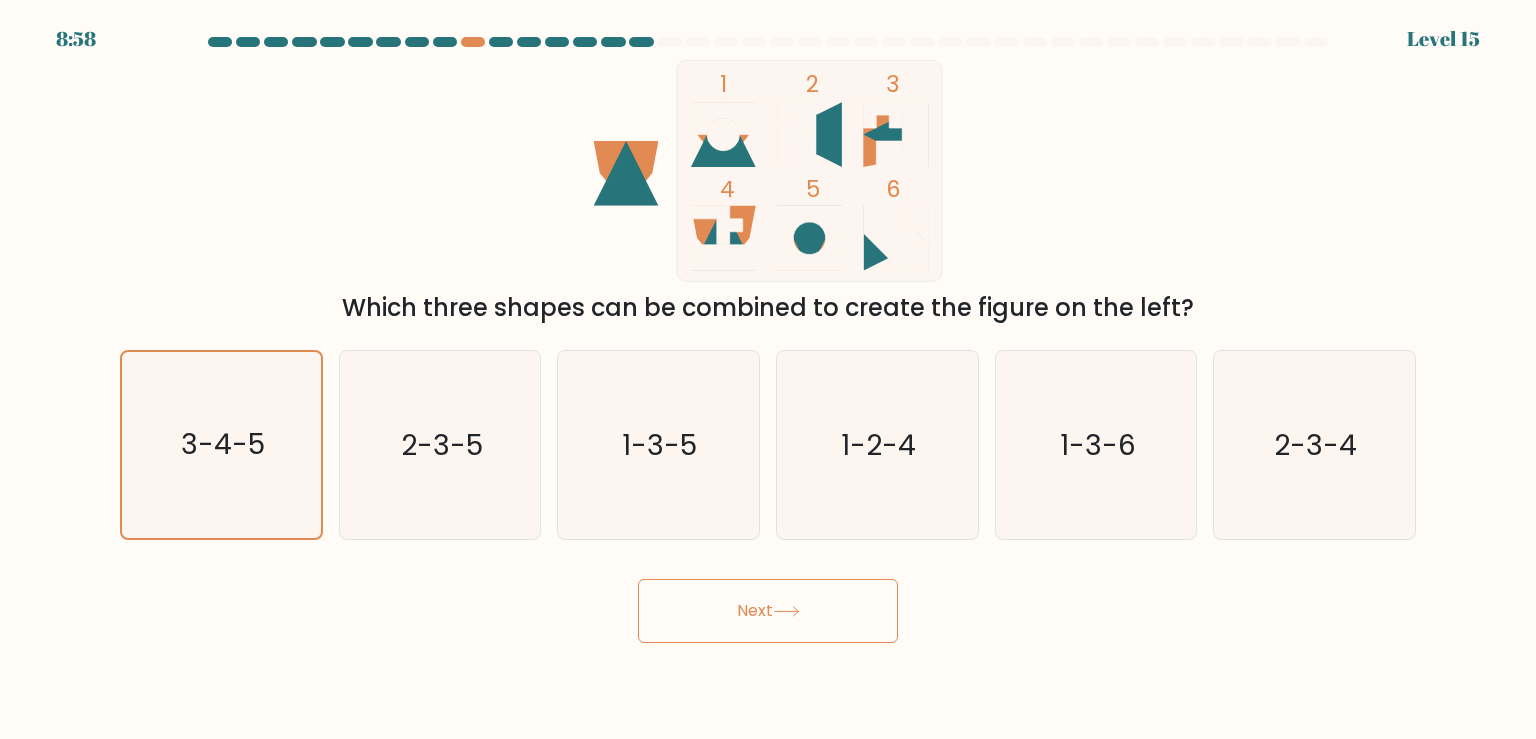 click 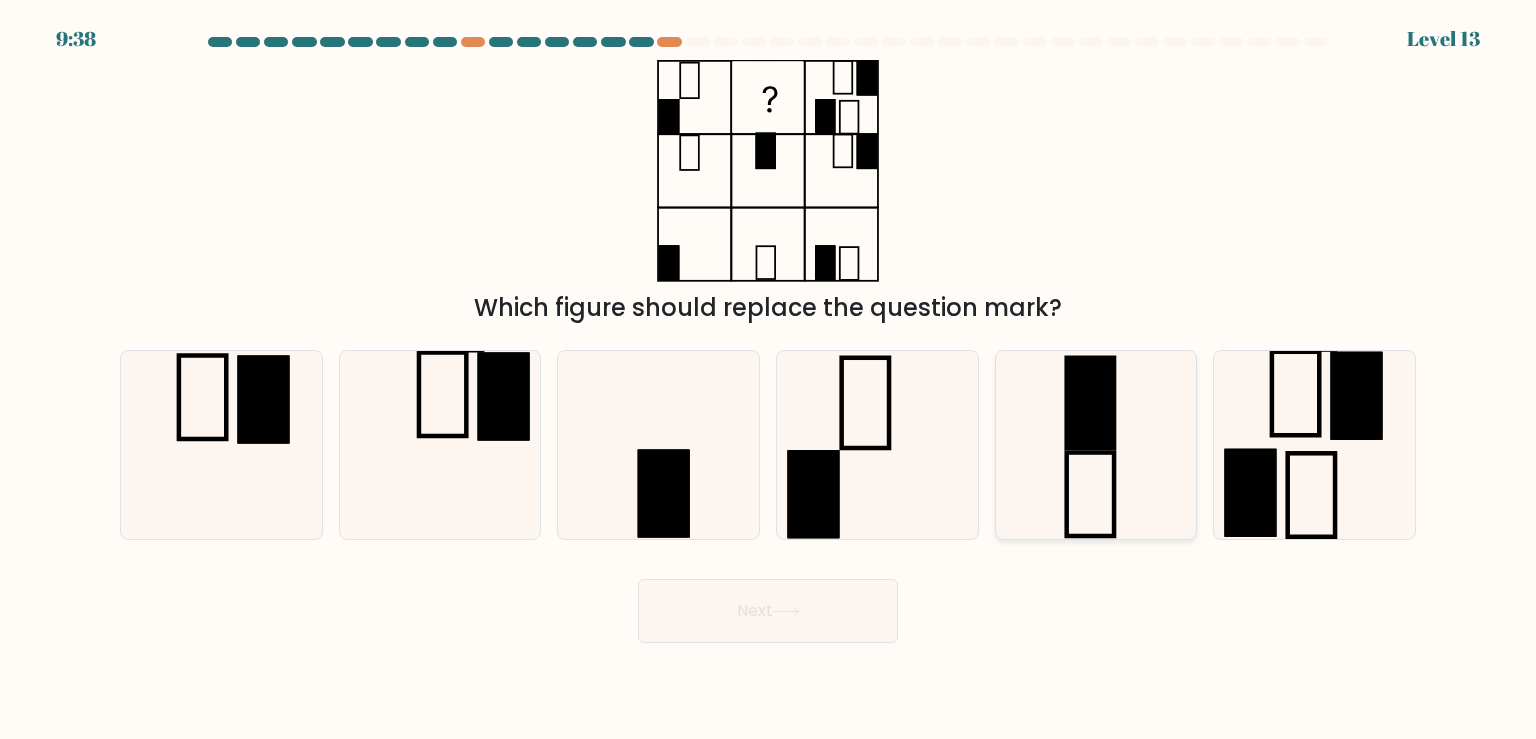 click 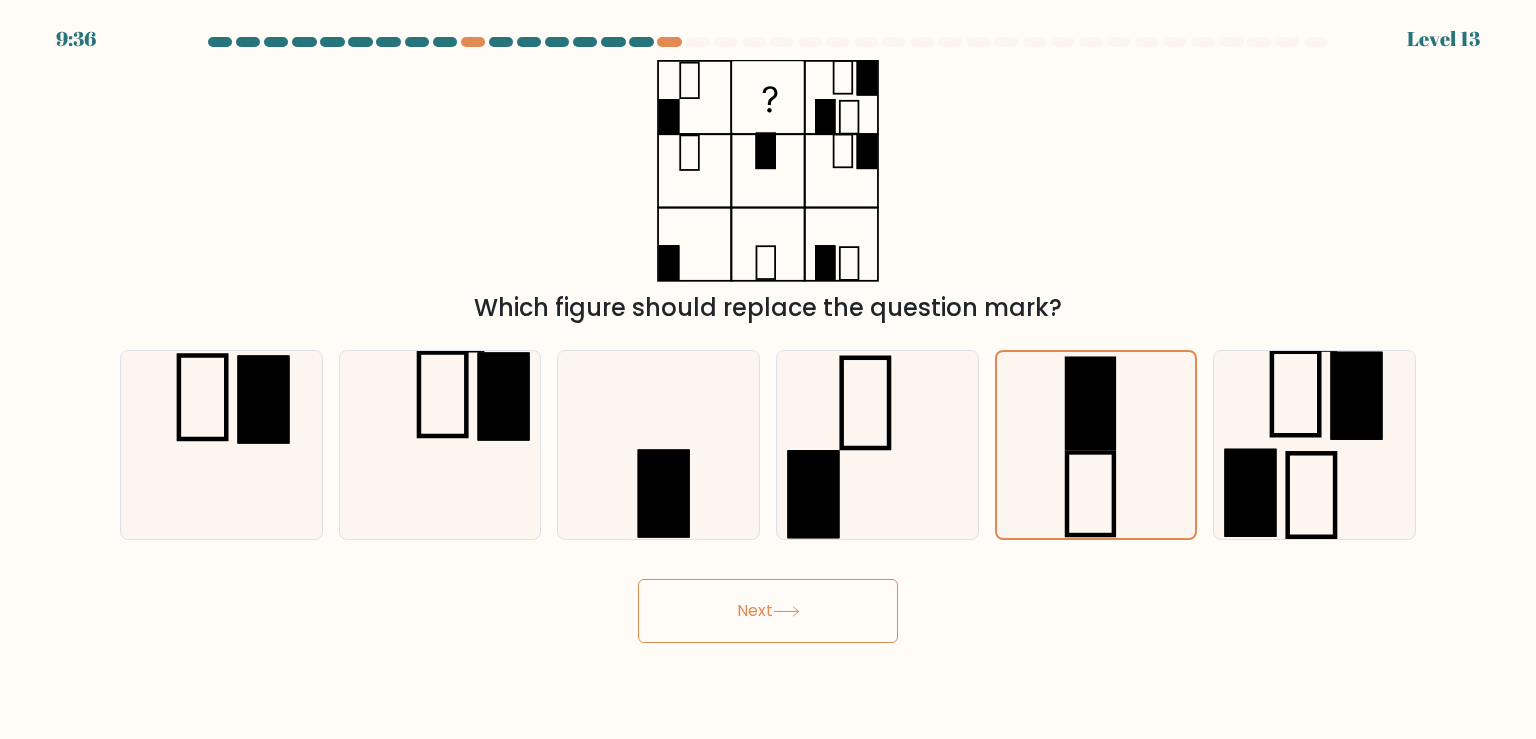 click 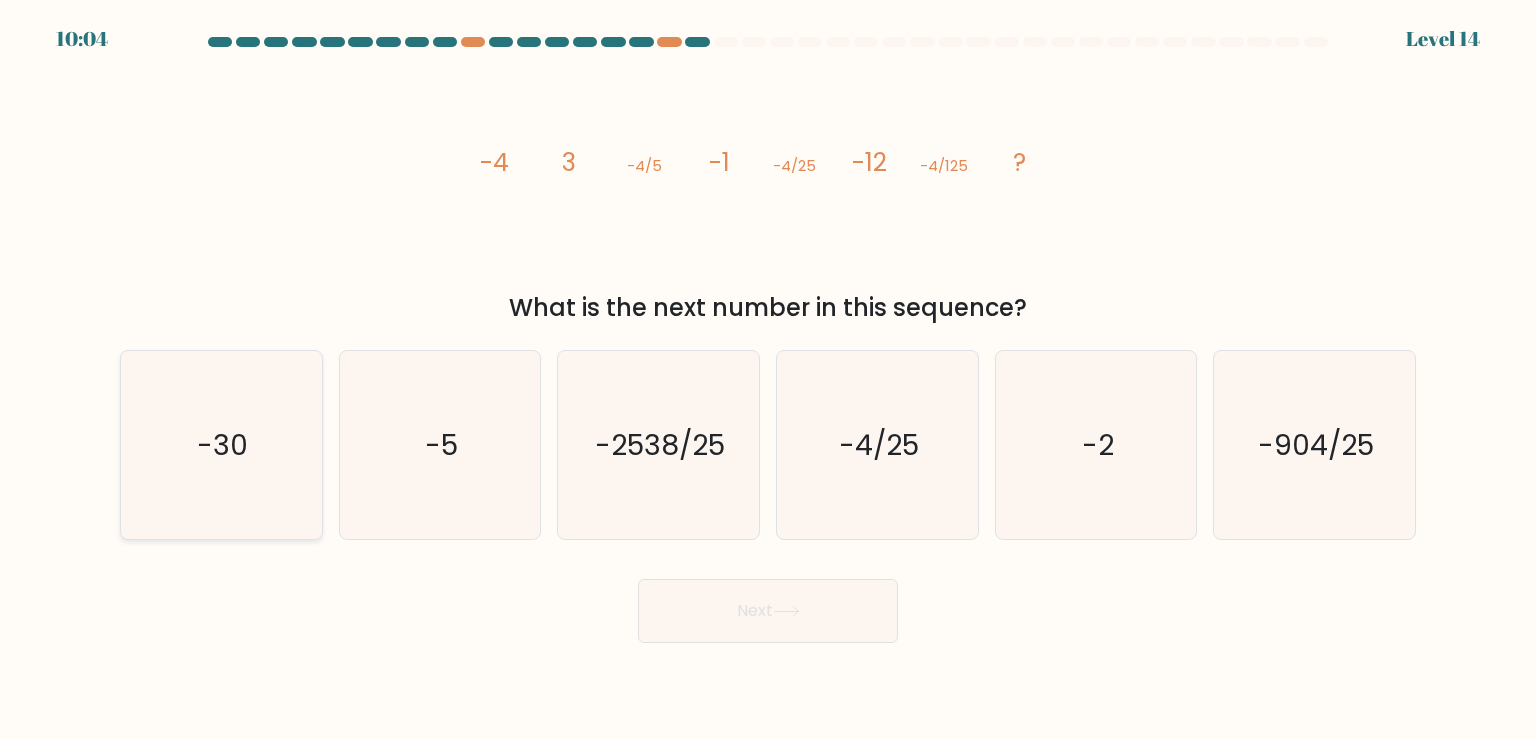 click on "-30" 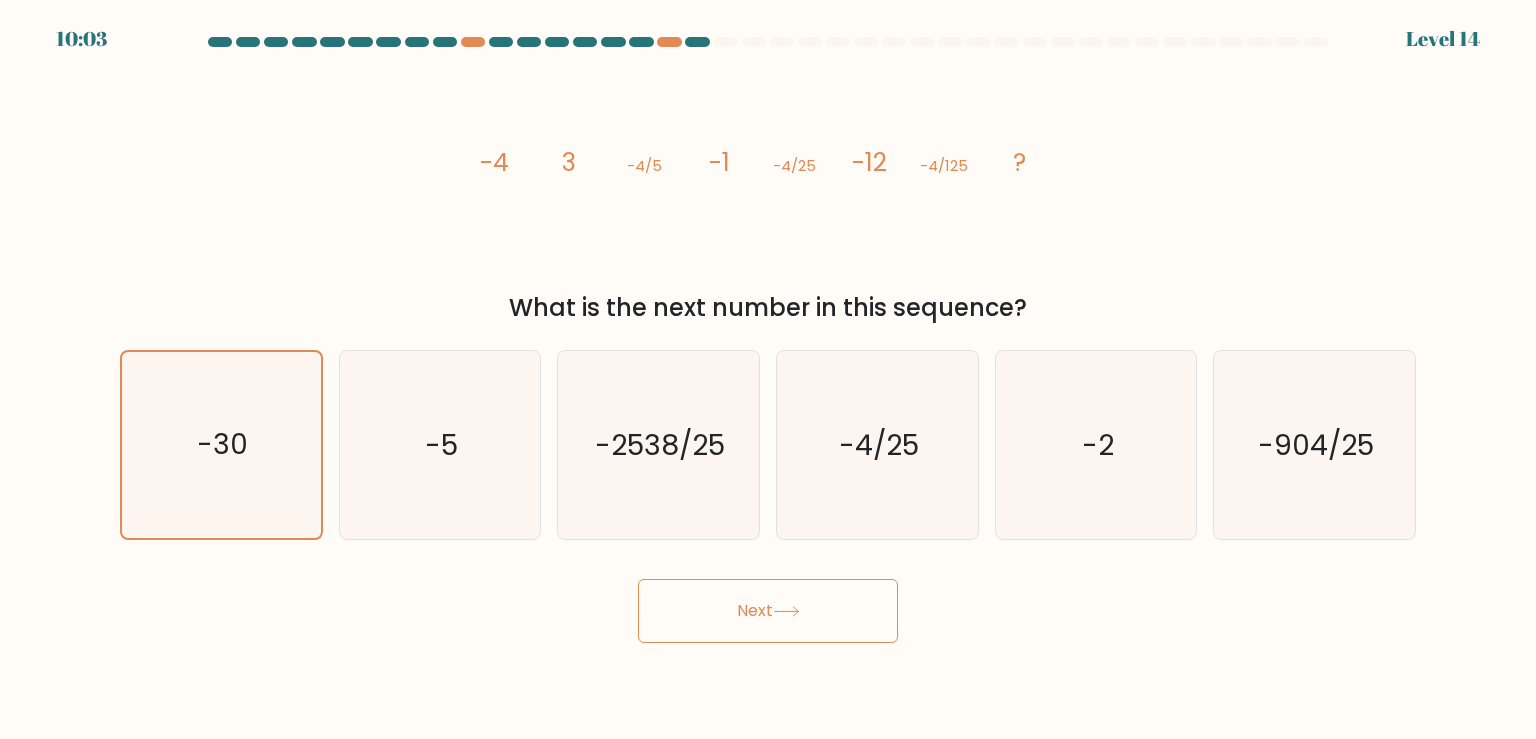 click on "Next" at bounding box center (768, 611) 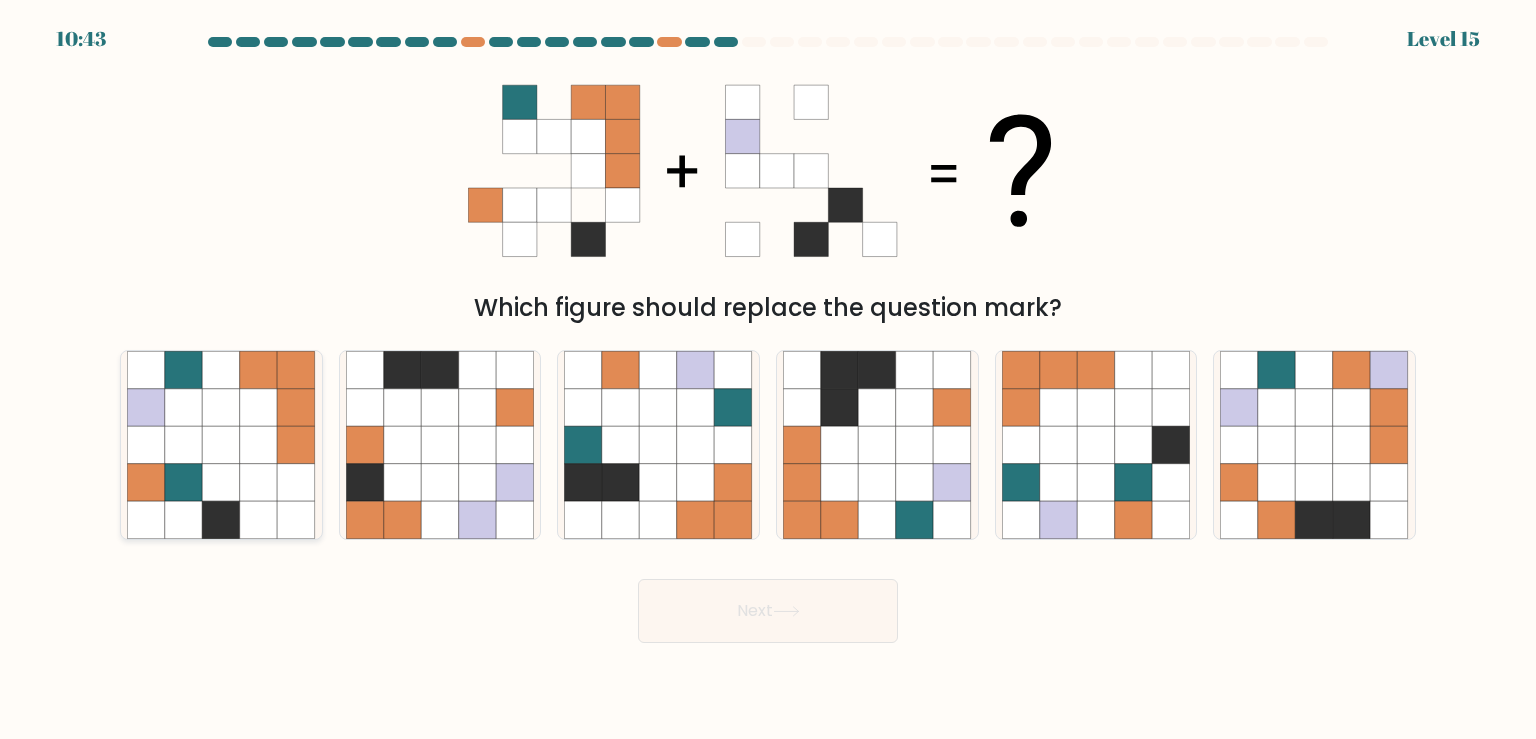 click 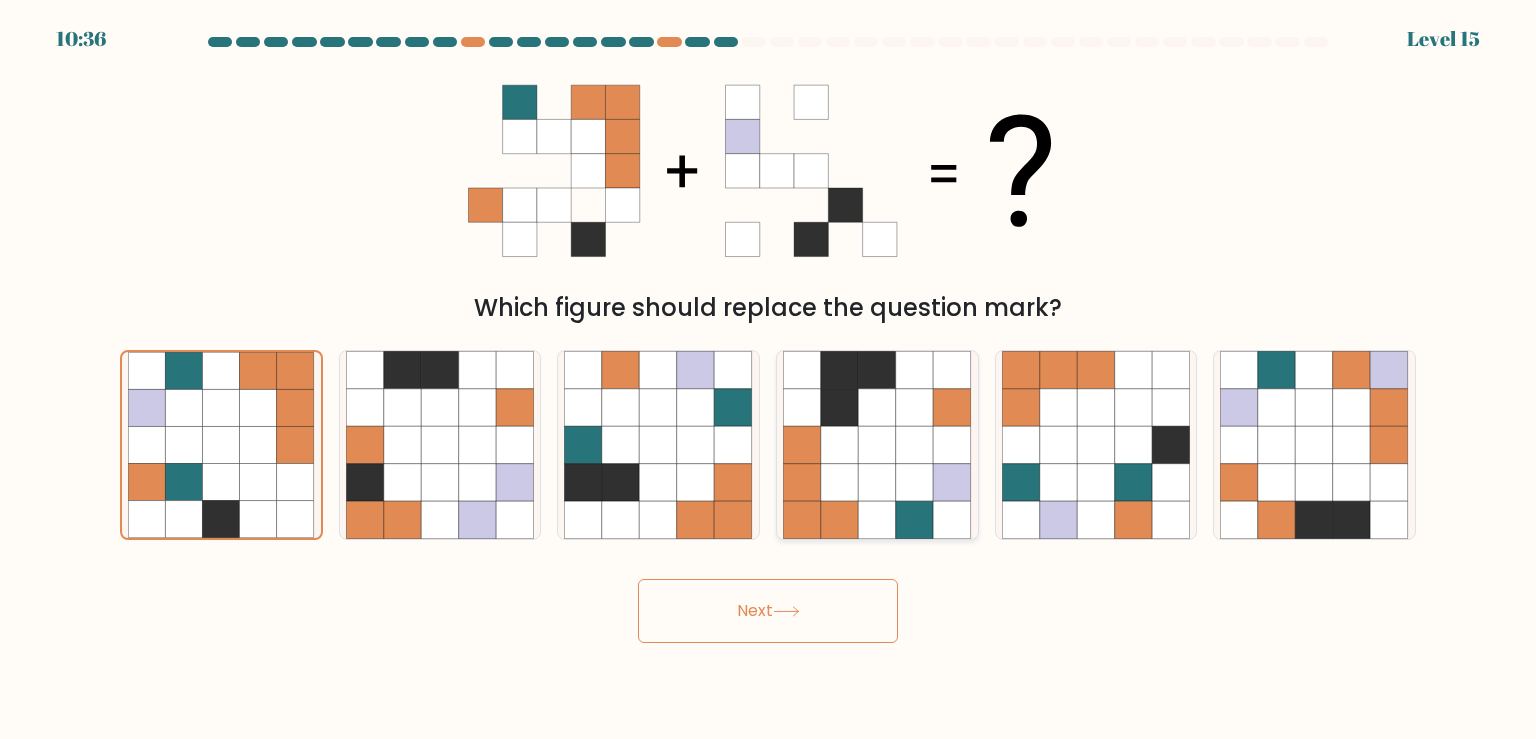 click 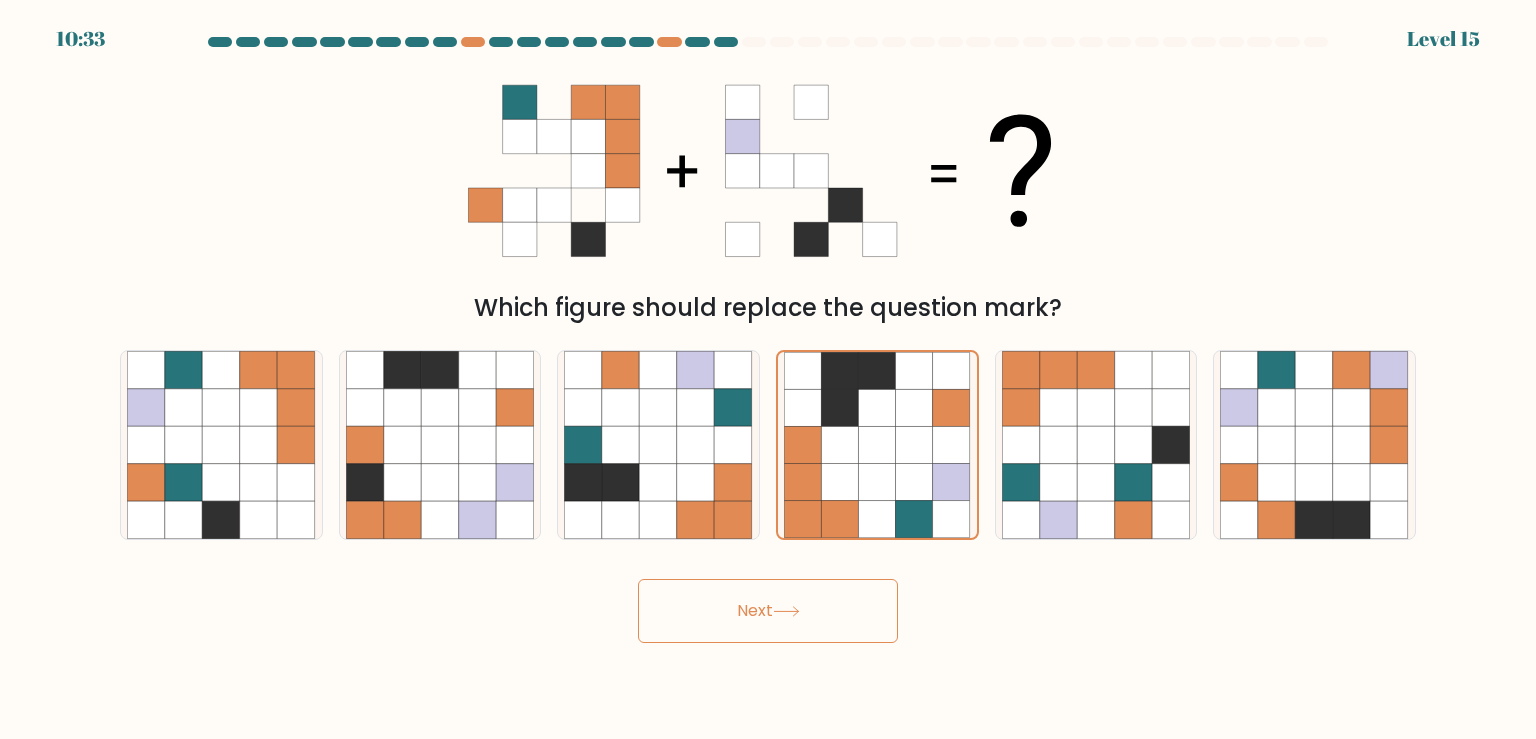 click on "Next" at bounding box center (768, 611) 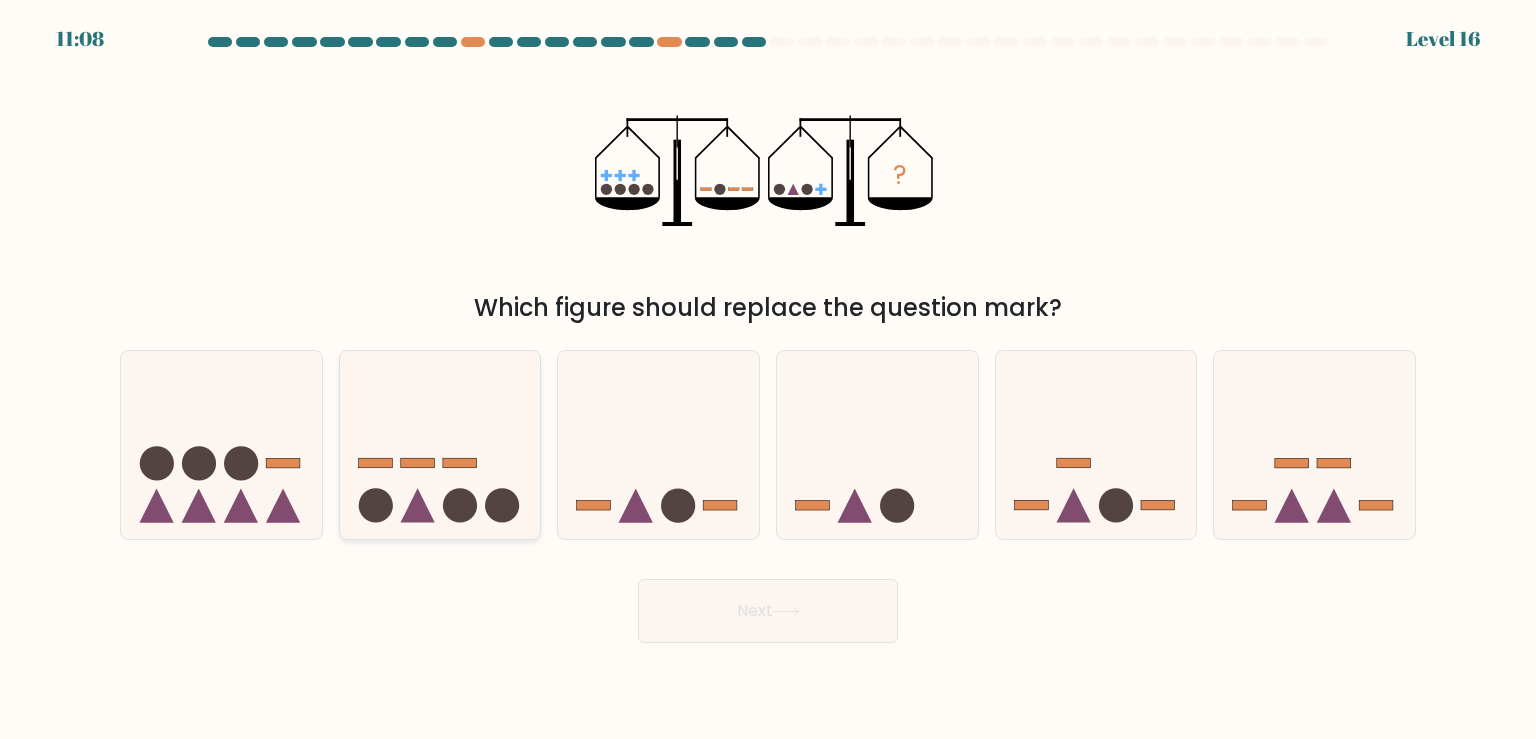click 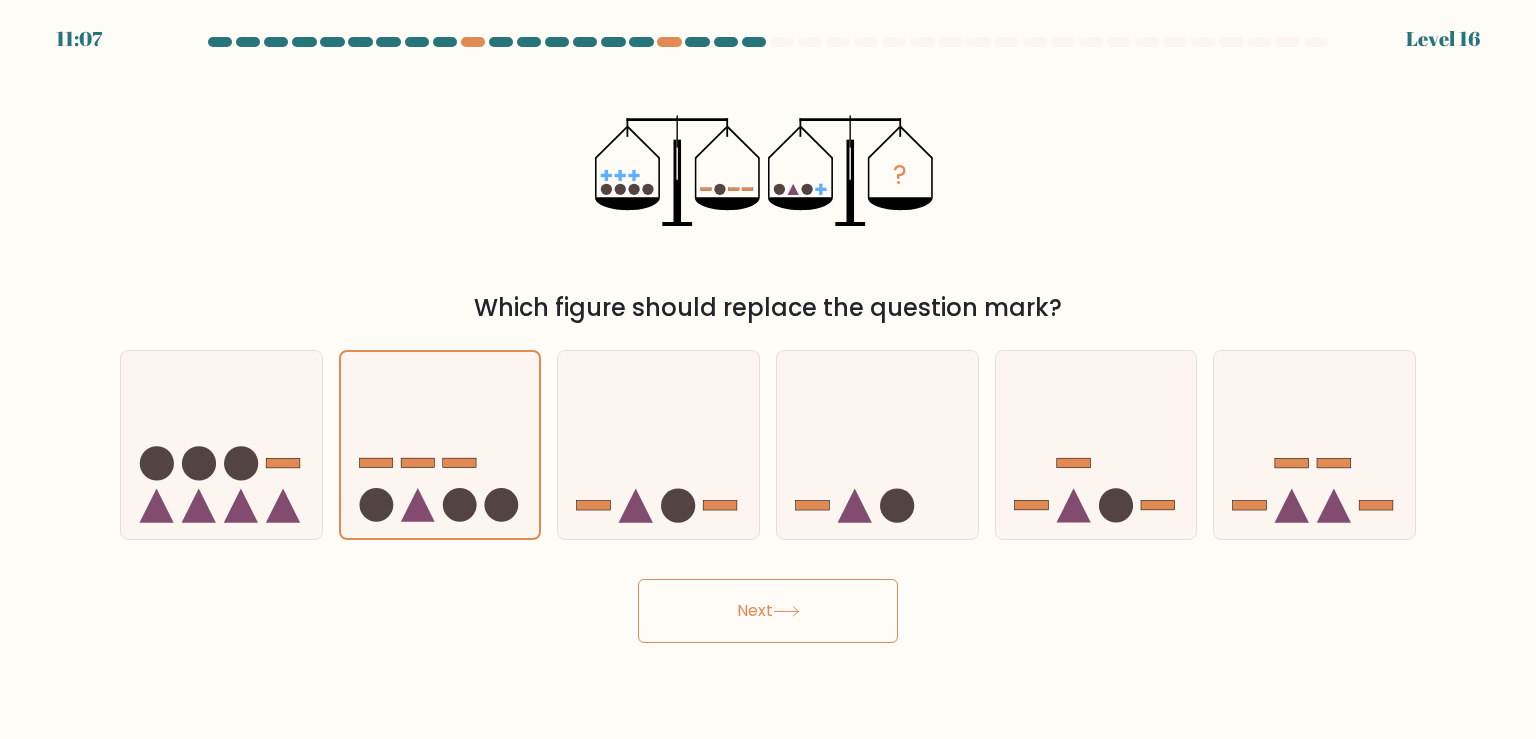 click on "Next" at bounding box center [768, 611] 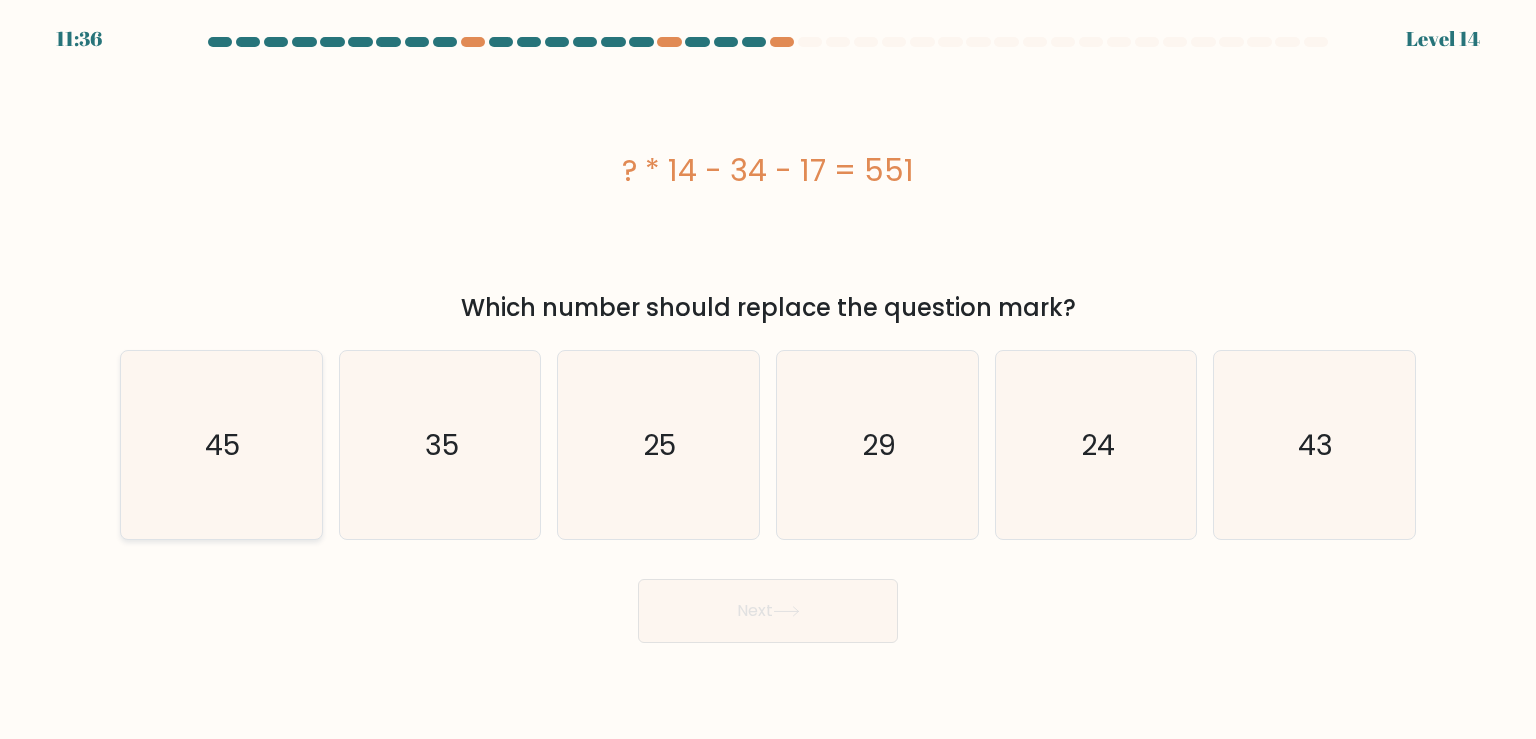 click on "45" 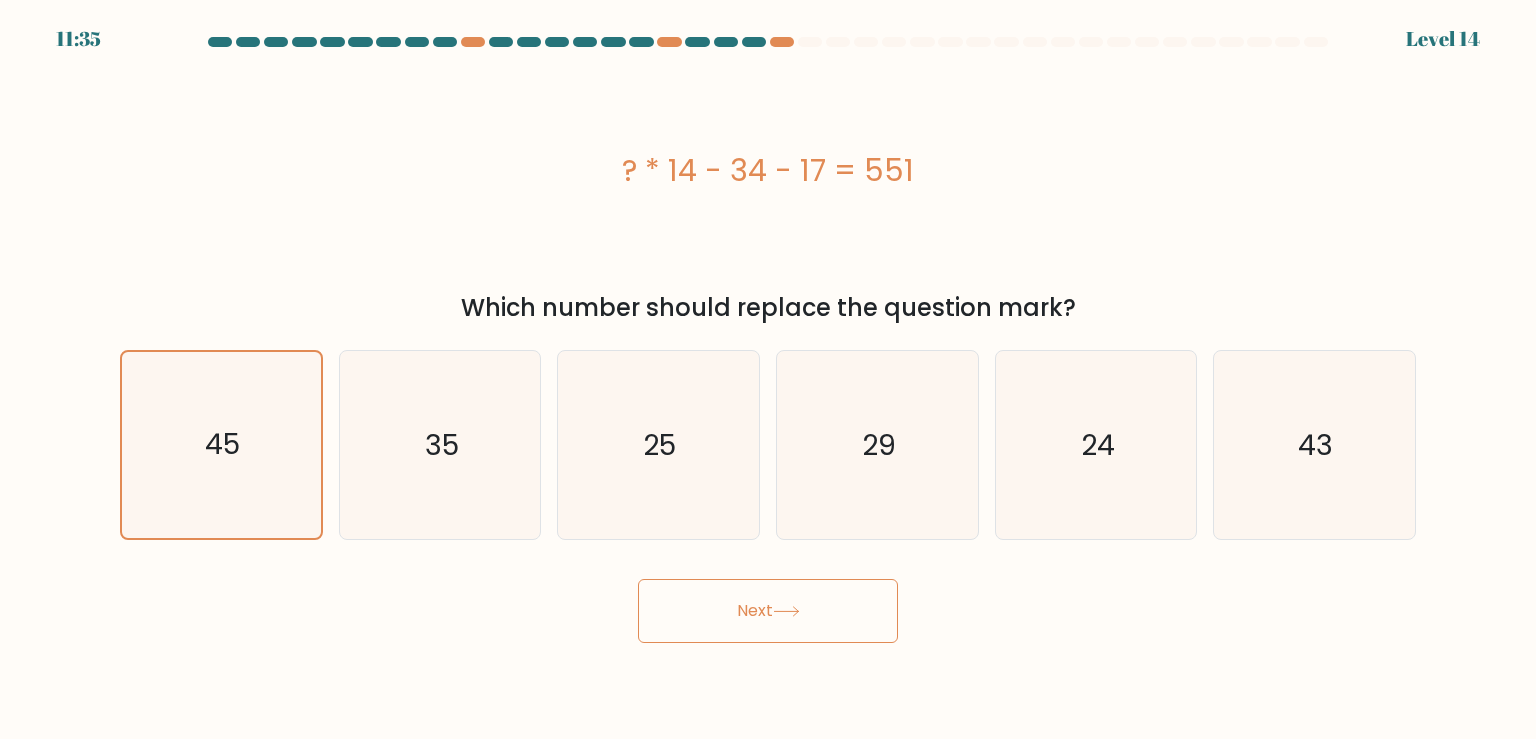click on "Next" at bounding box center [768, 611] 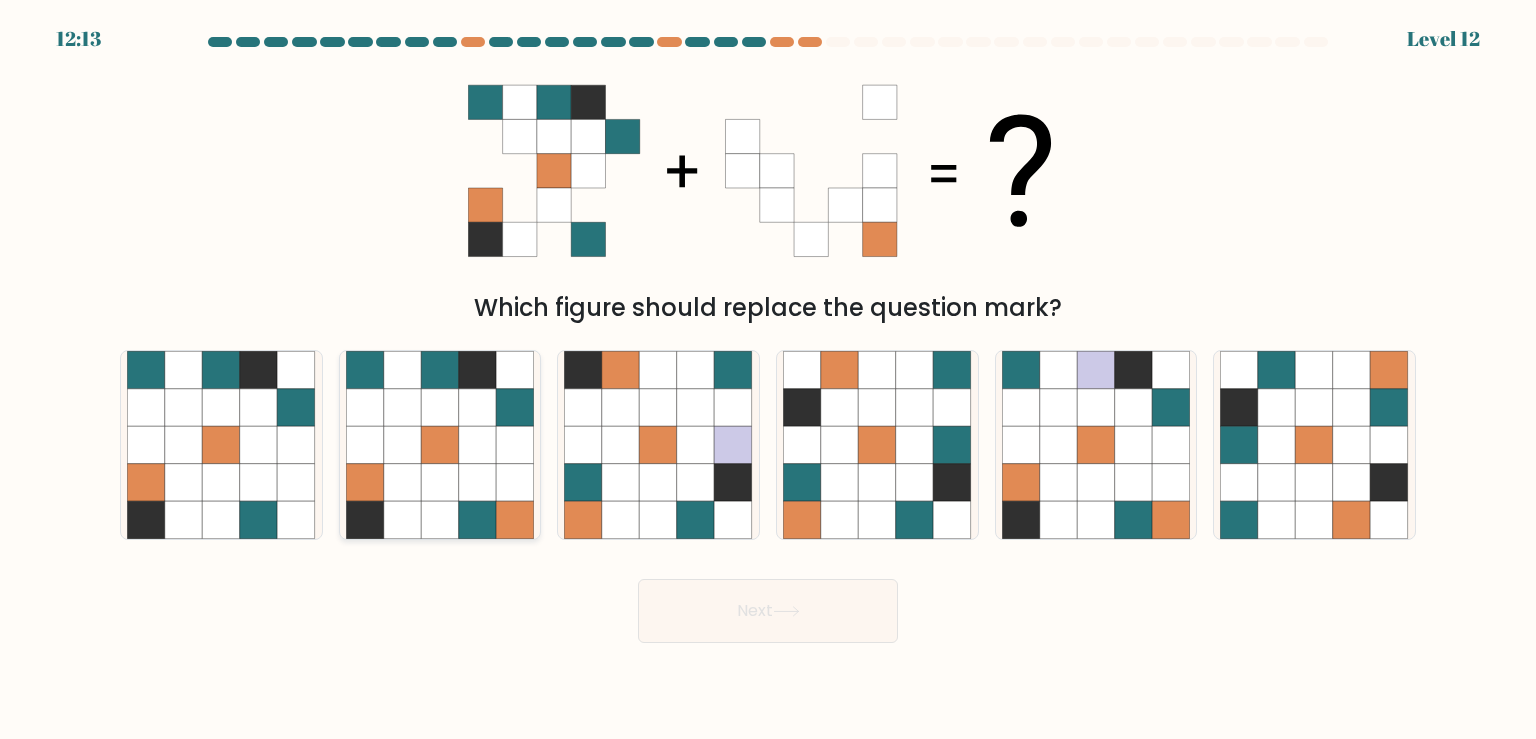 click 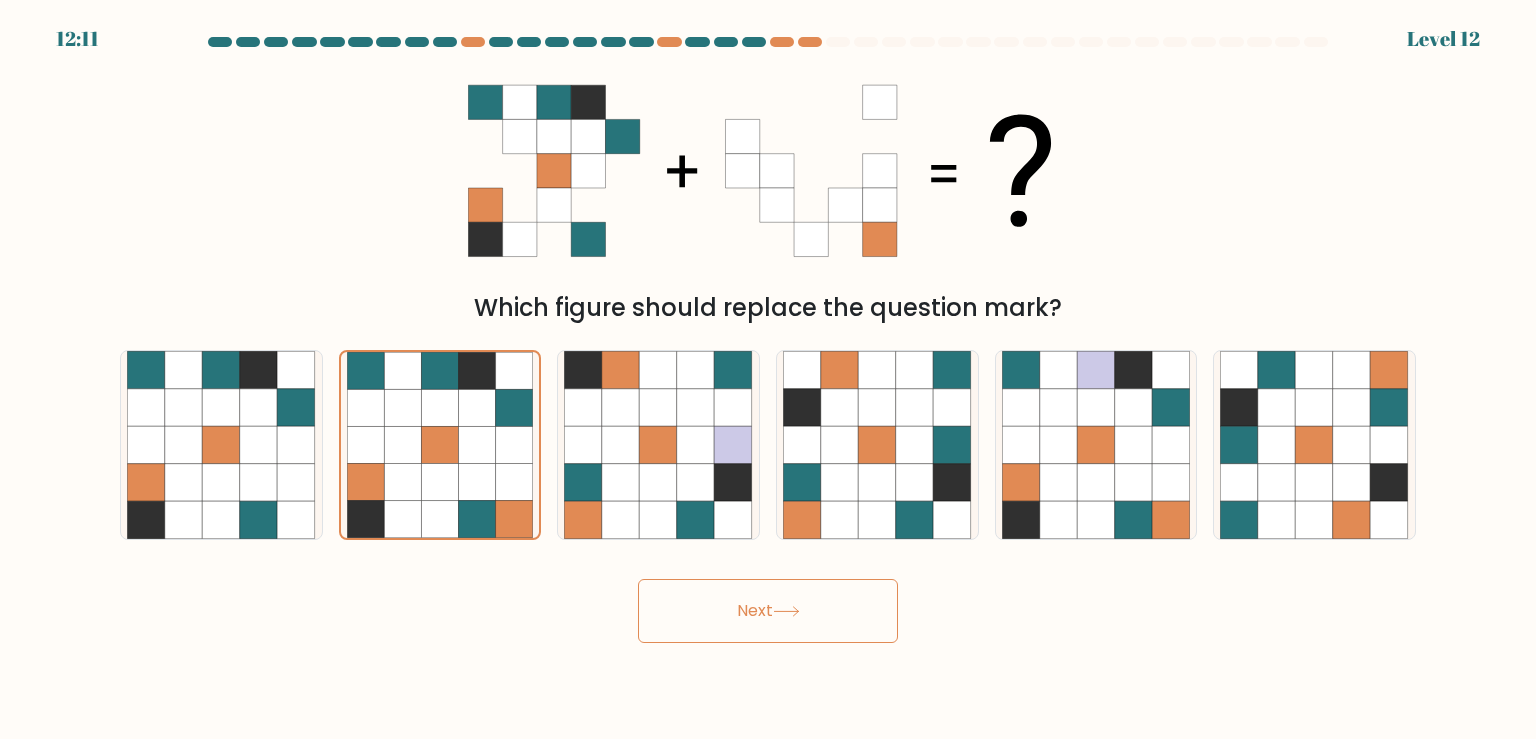 click on "Next" at bounding box center (768, 611) 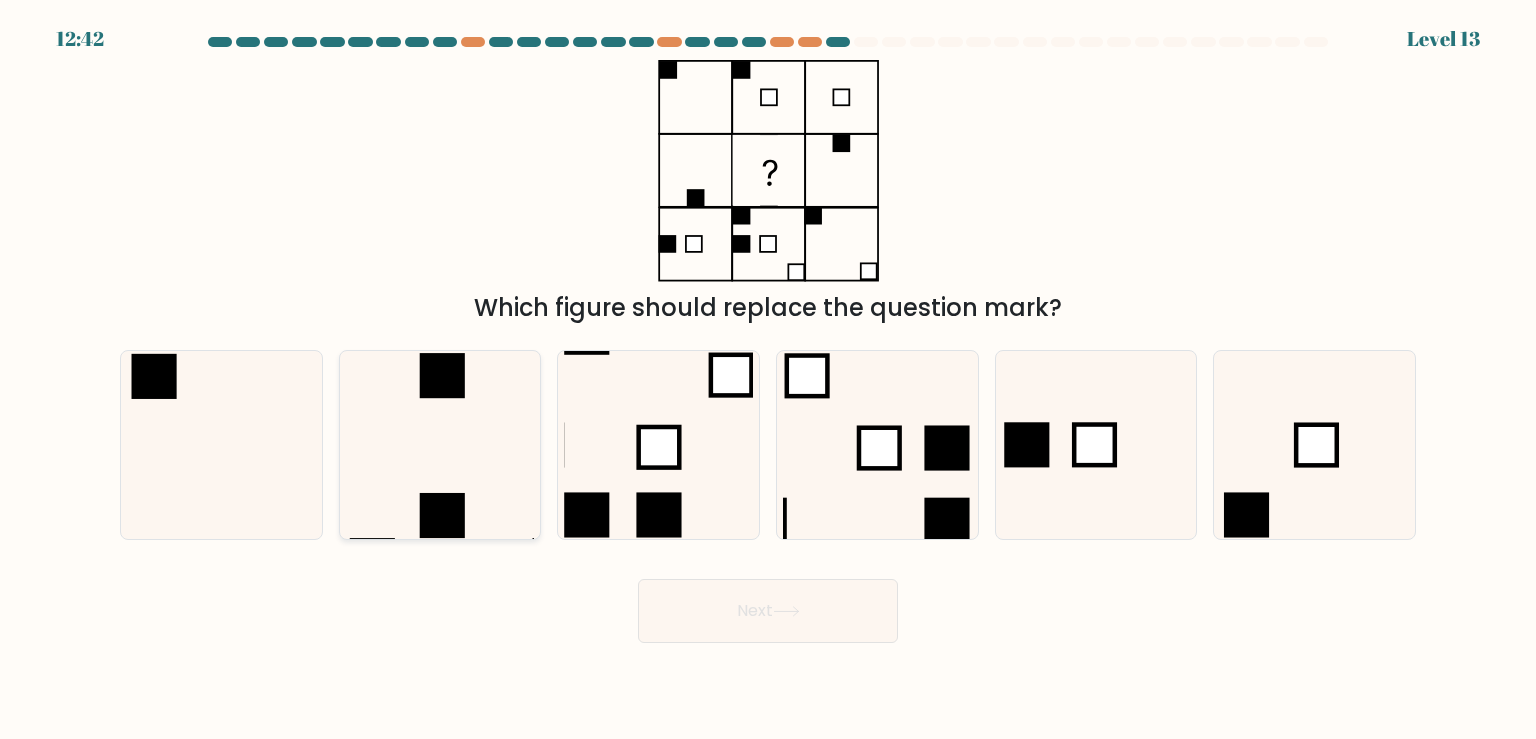 click 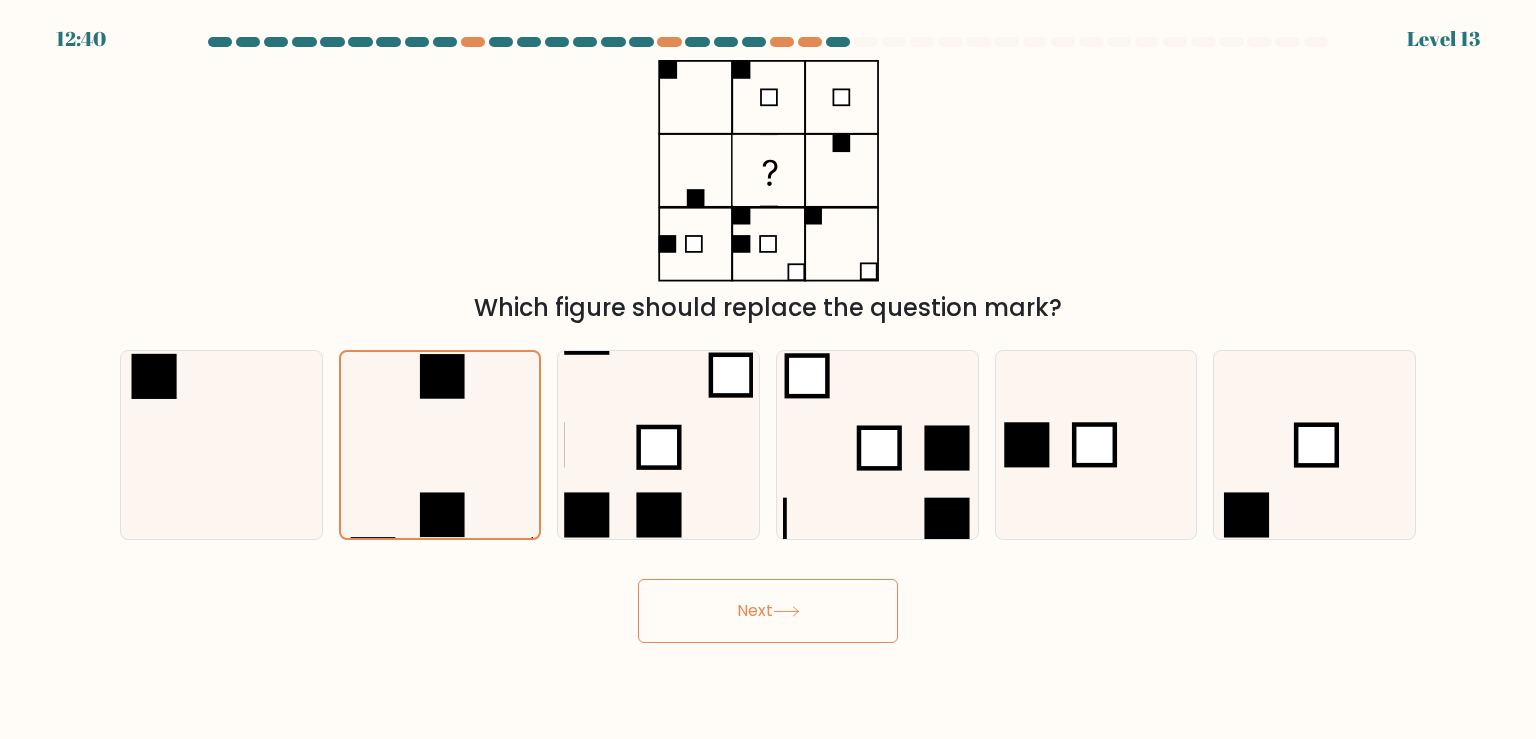 click on "Next" at bounding box center [768, 611] 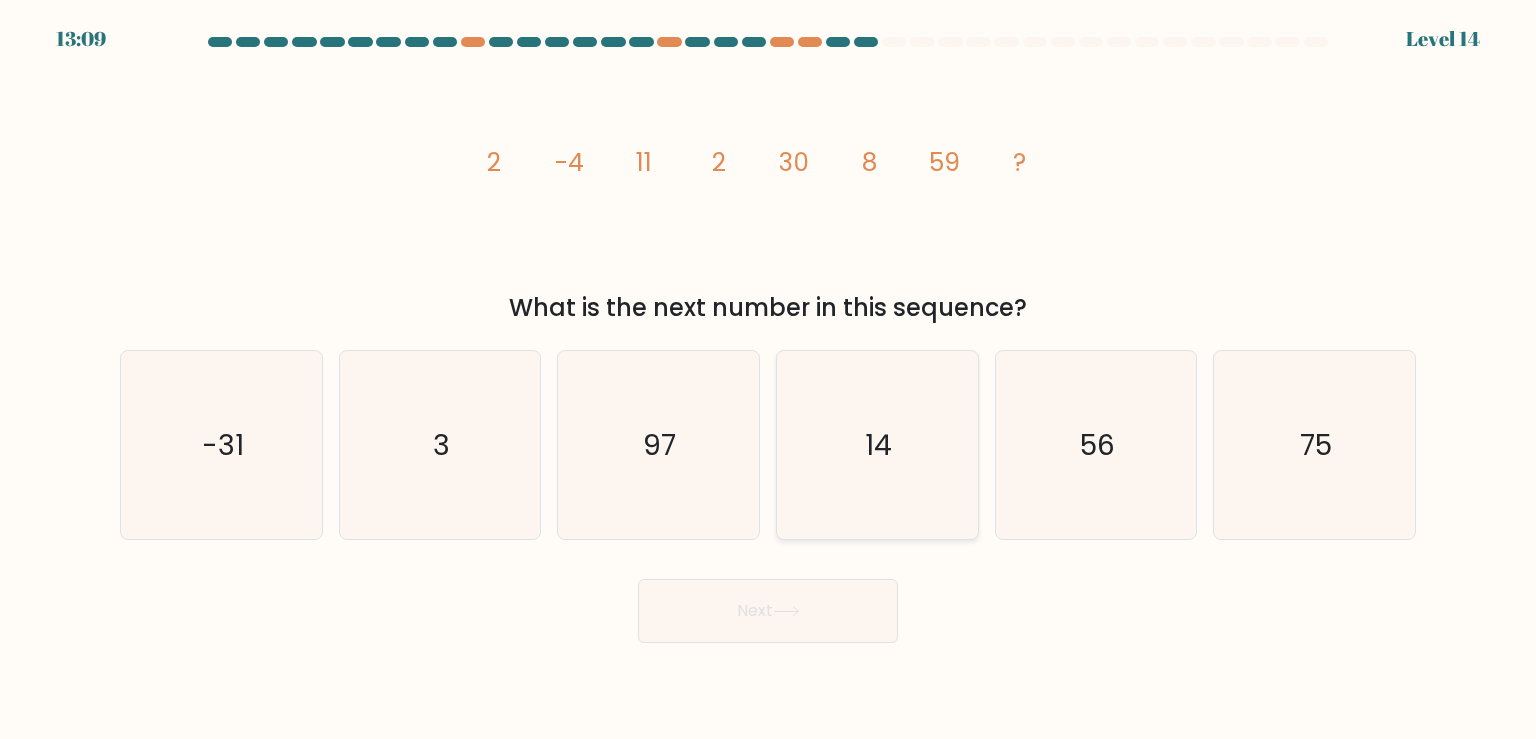click on "14" 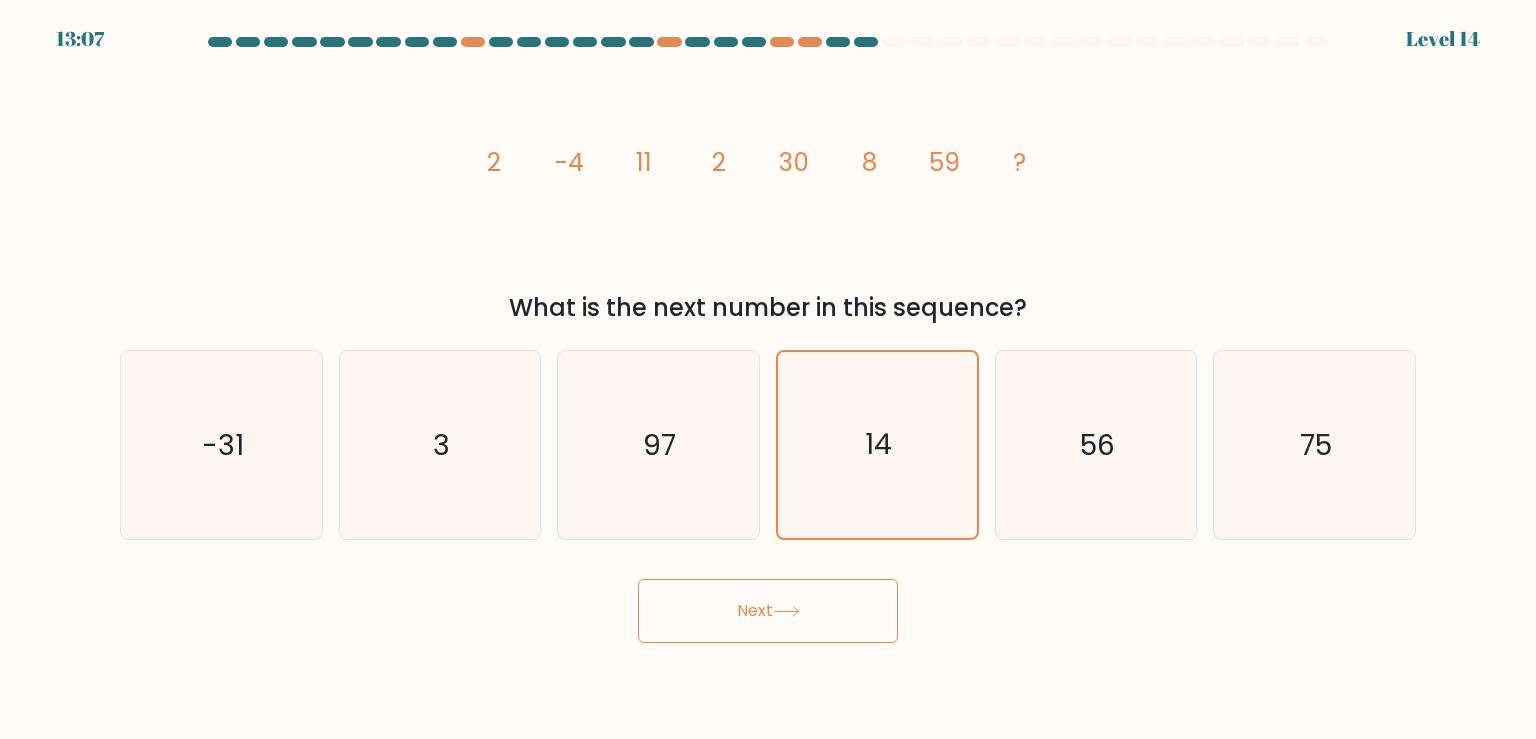 click on "Next" at bounding box center [768, 611] 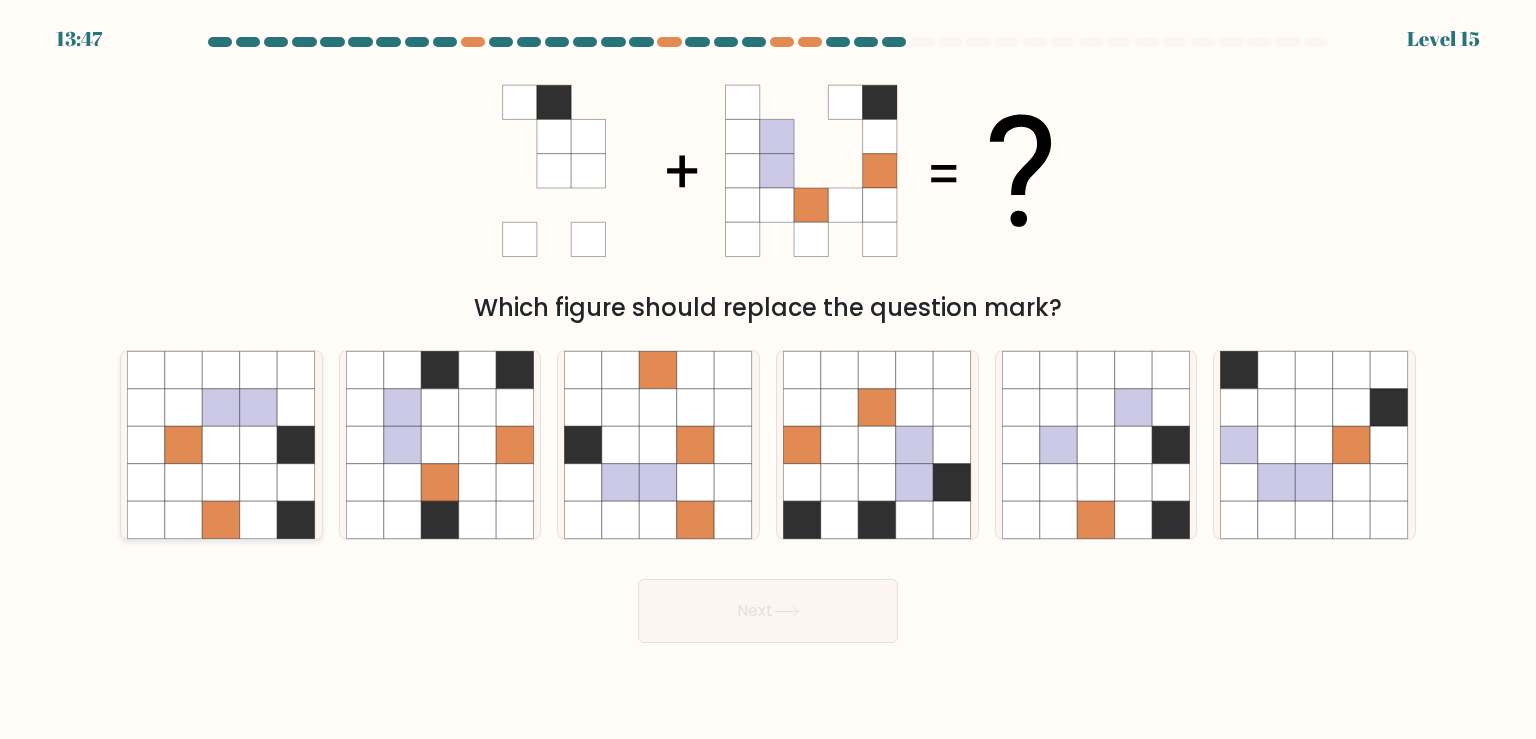 click 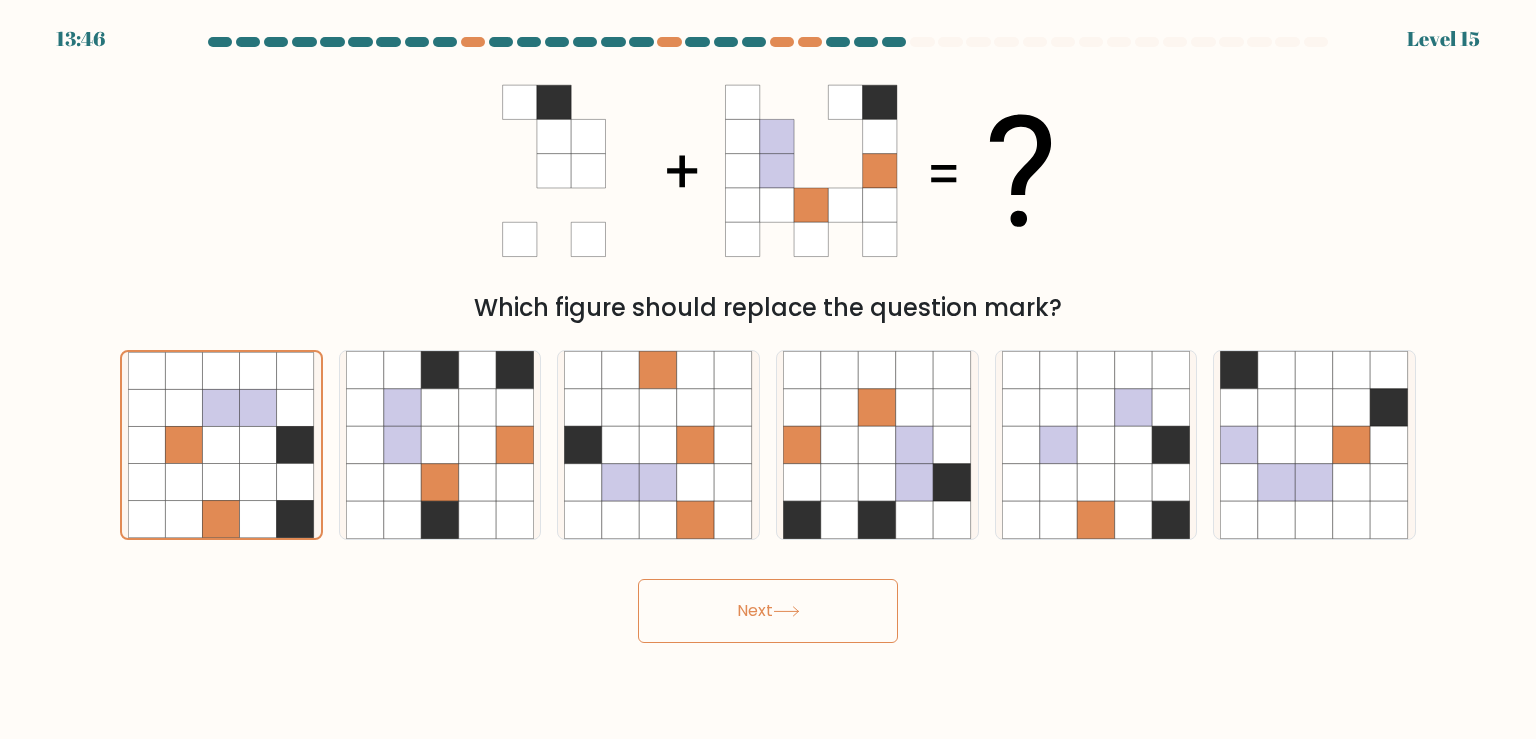 click 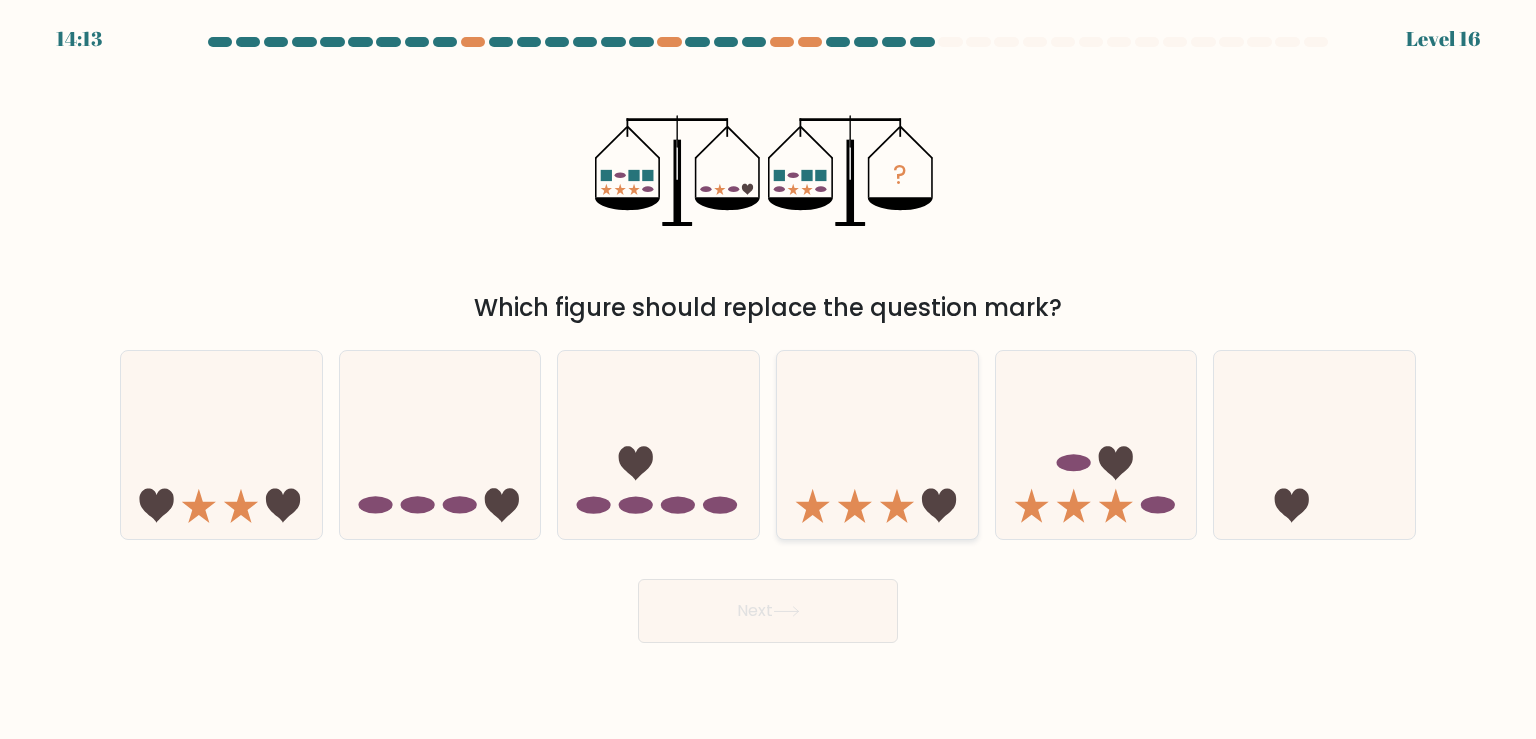 click 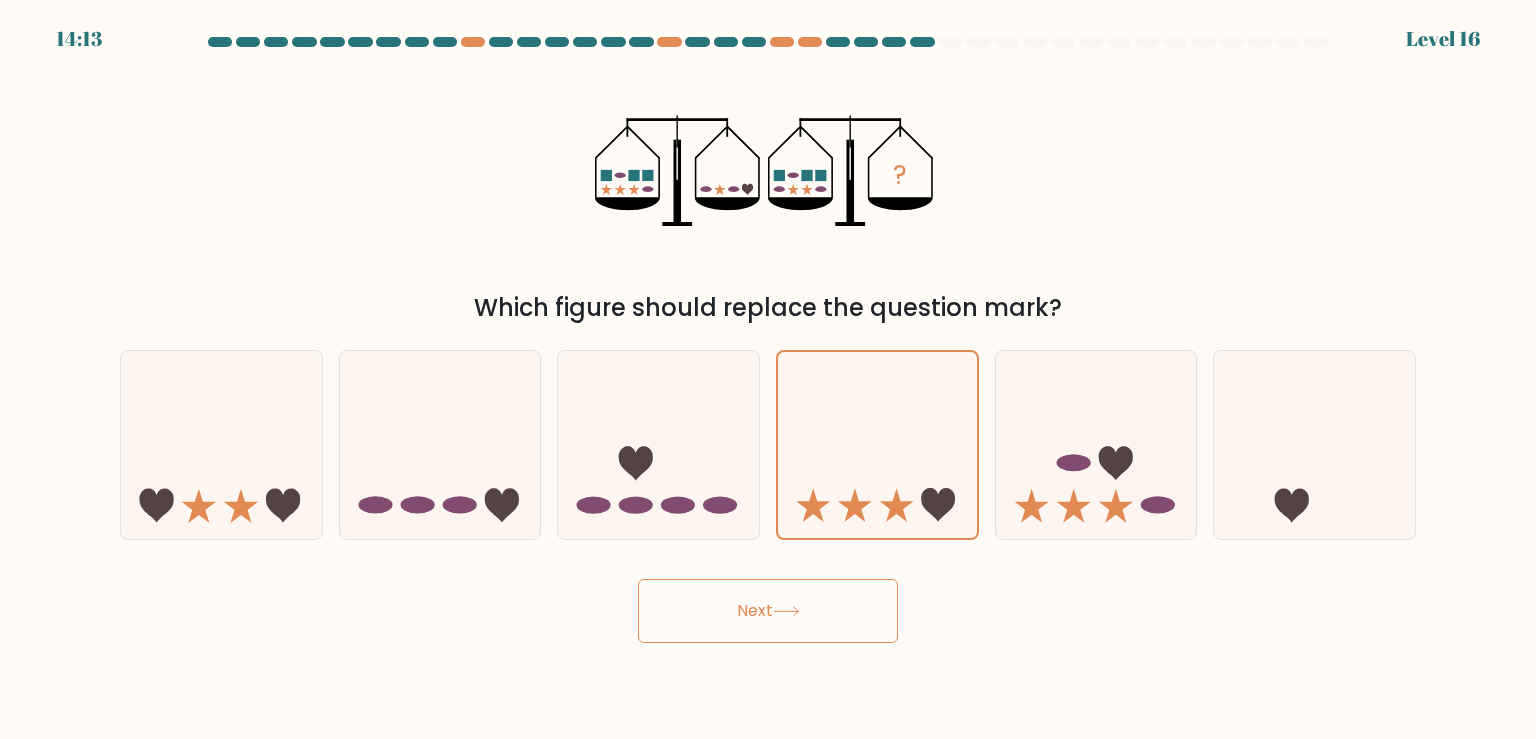 click on "Next" at bounding box center (768, 611) 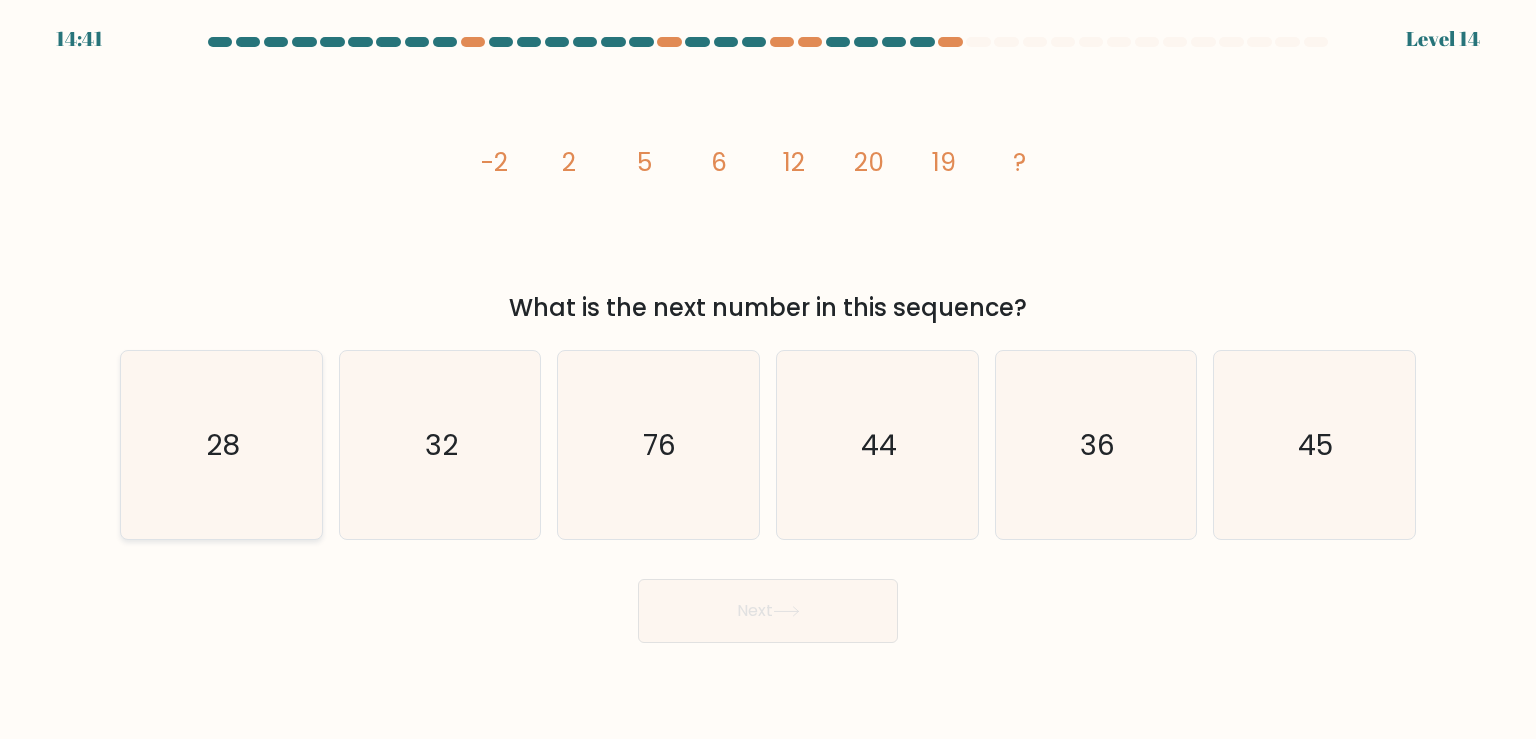 click on "28" 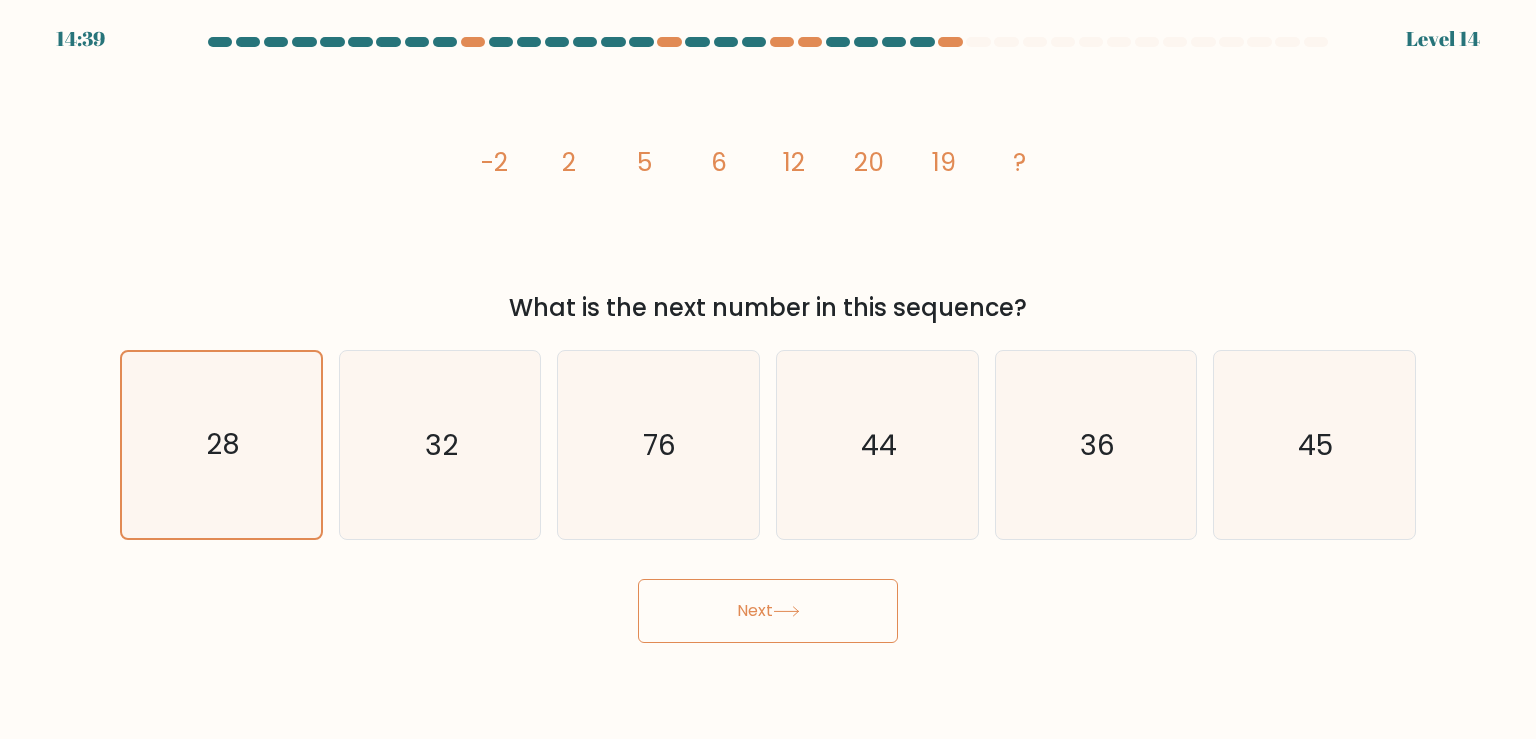 click on "Next" at bounding box center [768, 611] 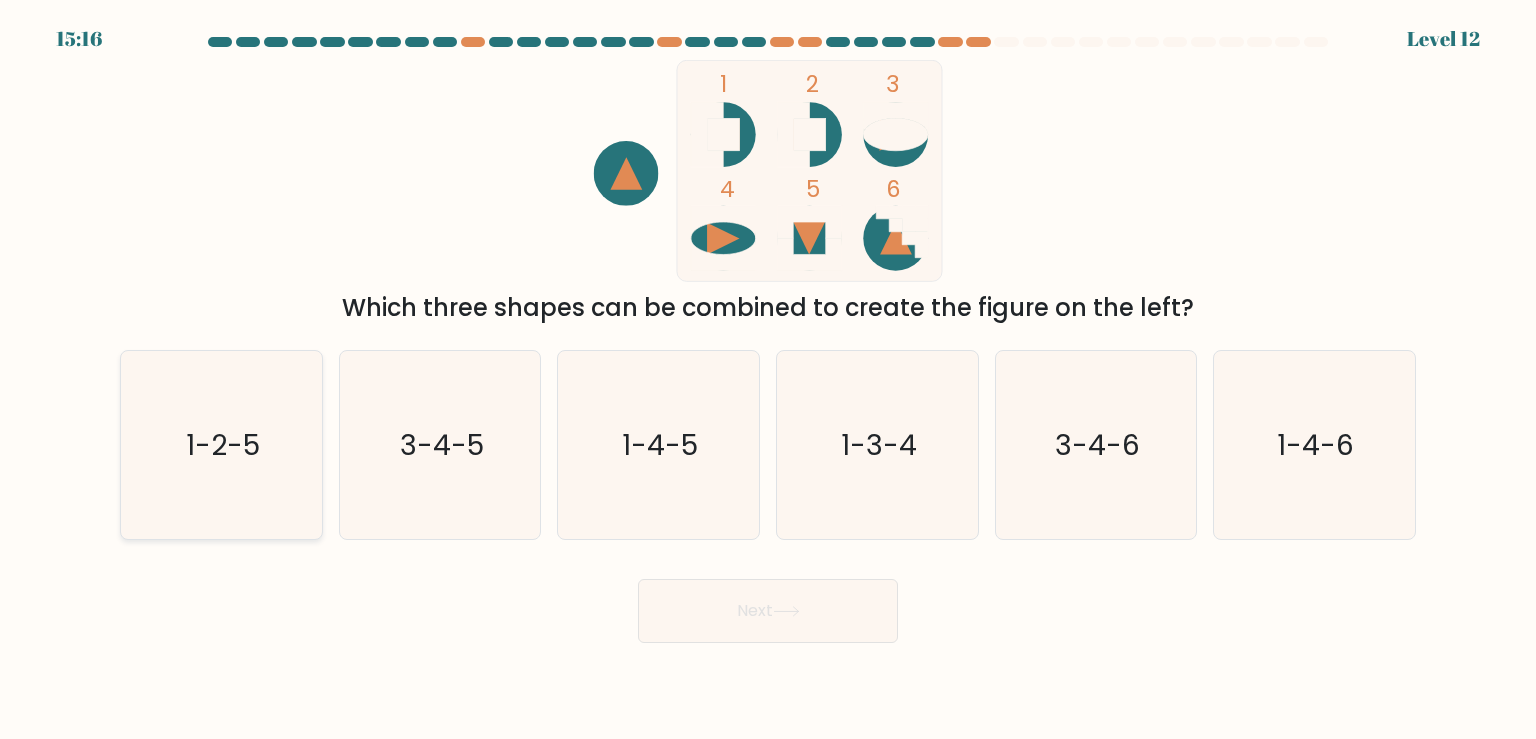 click on "1-2-5" 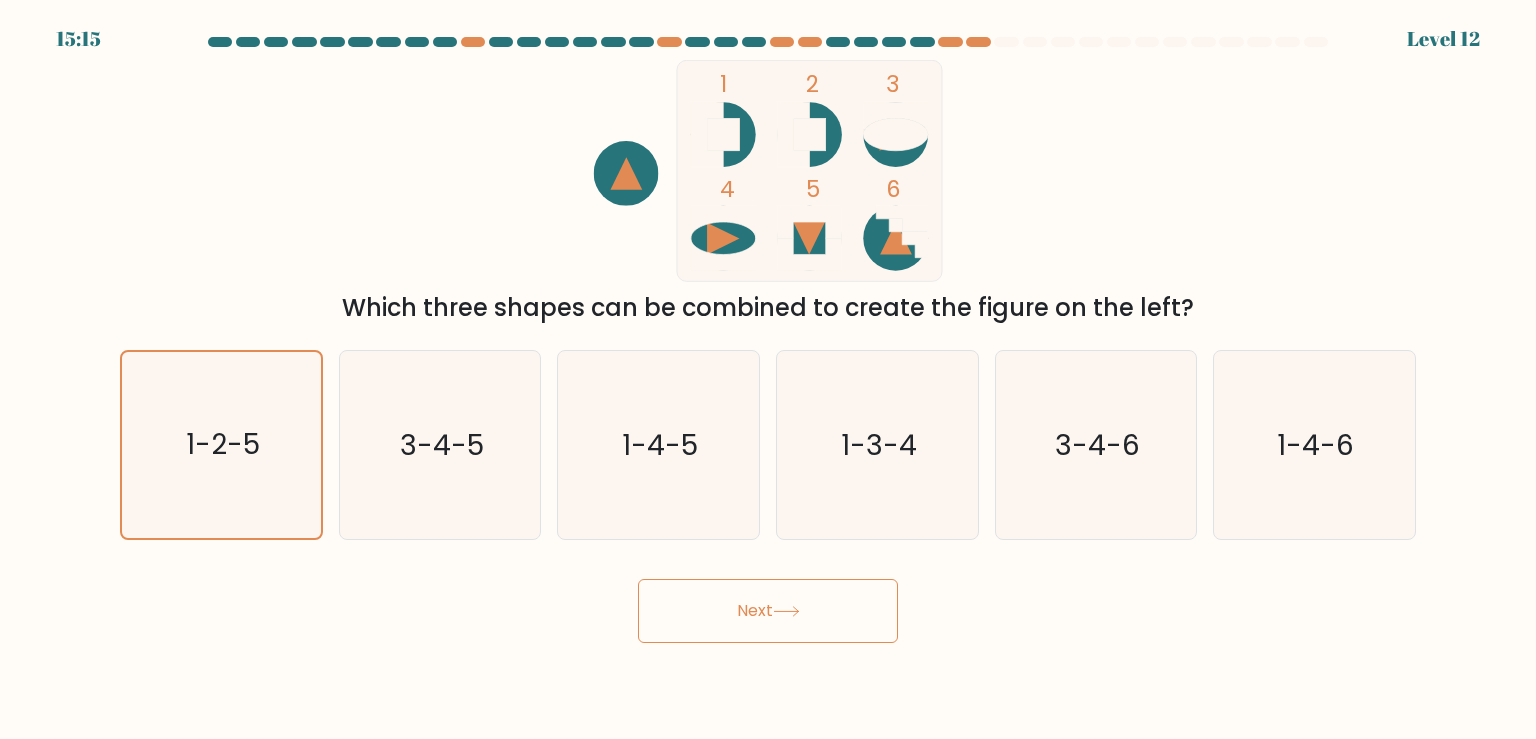 click on "Next" at bounding box center [768, 611] 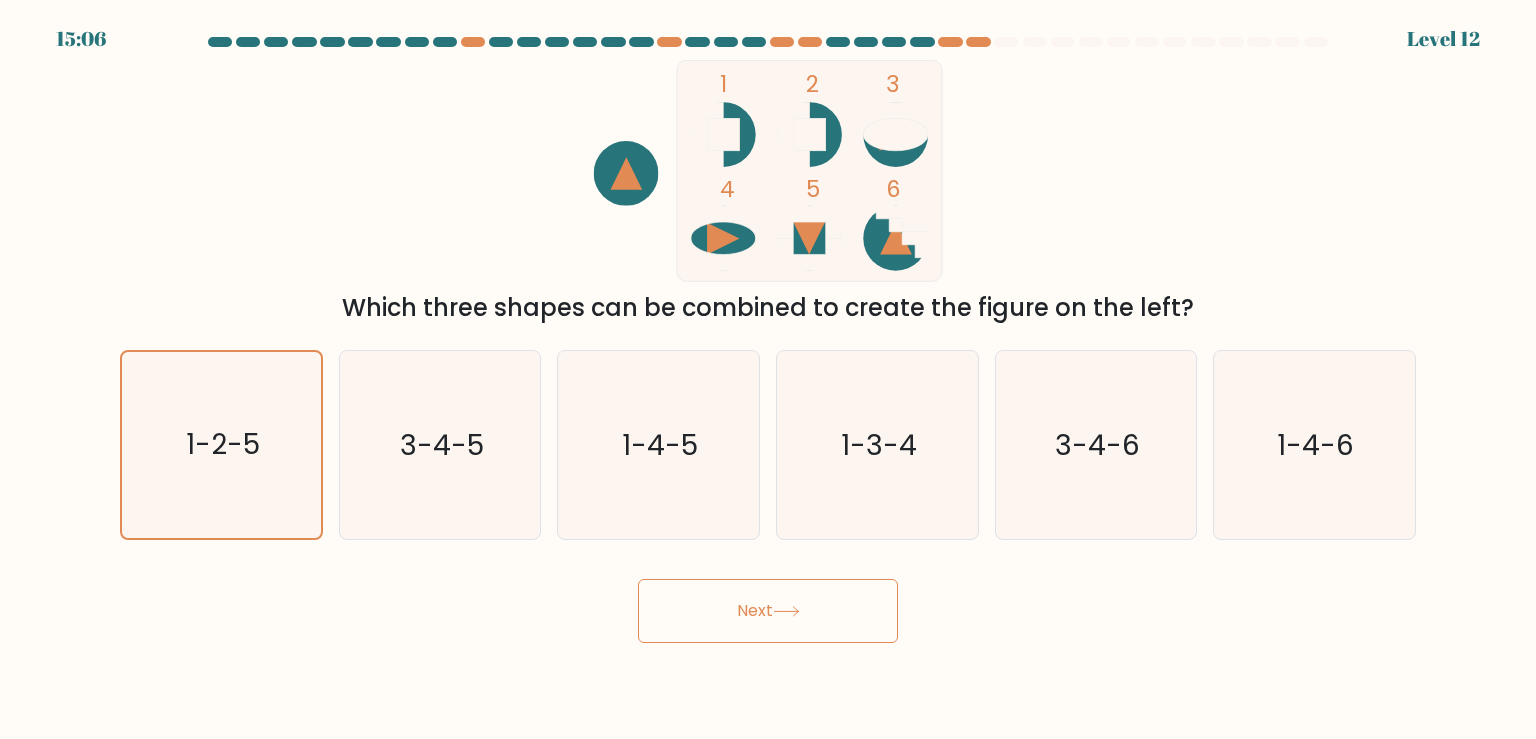 click on "Next" at bounding box center (768, 611) 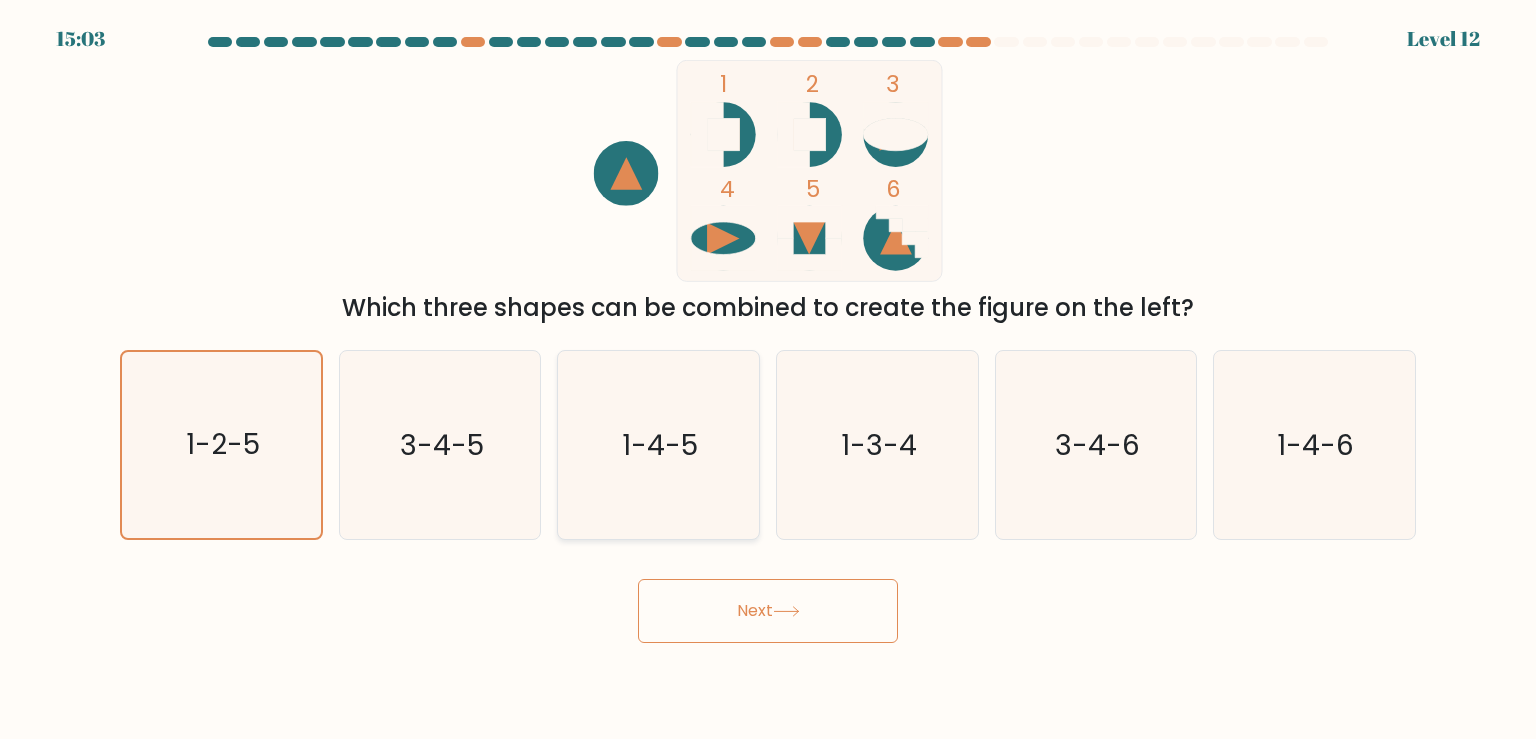 click on "1-4-5" 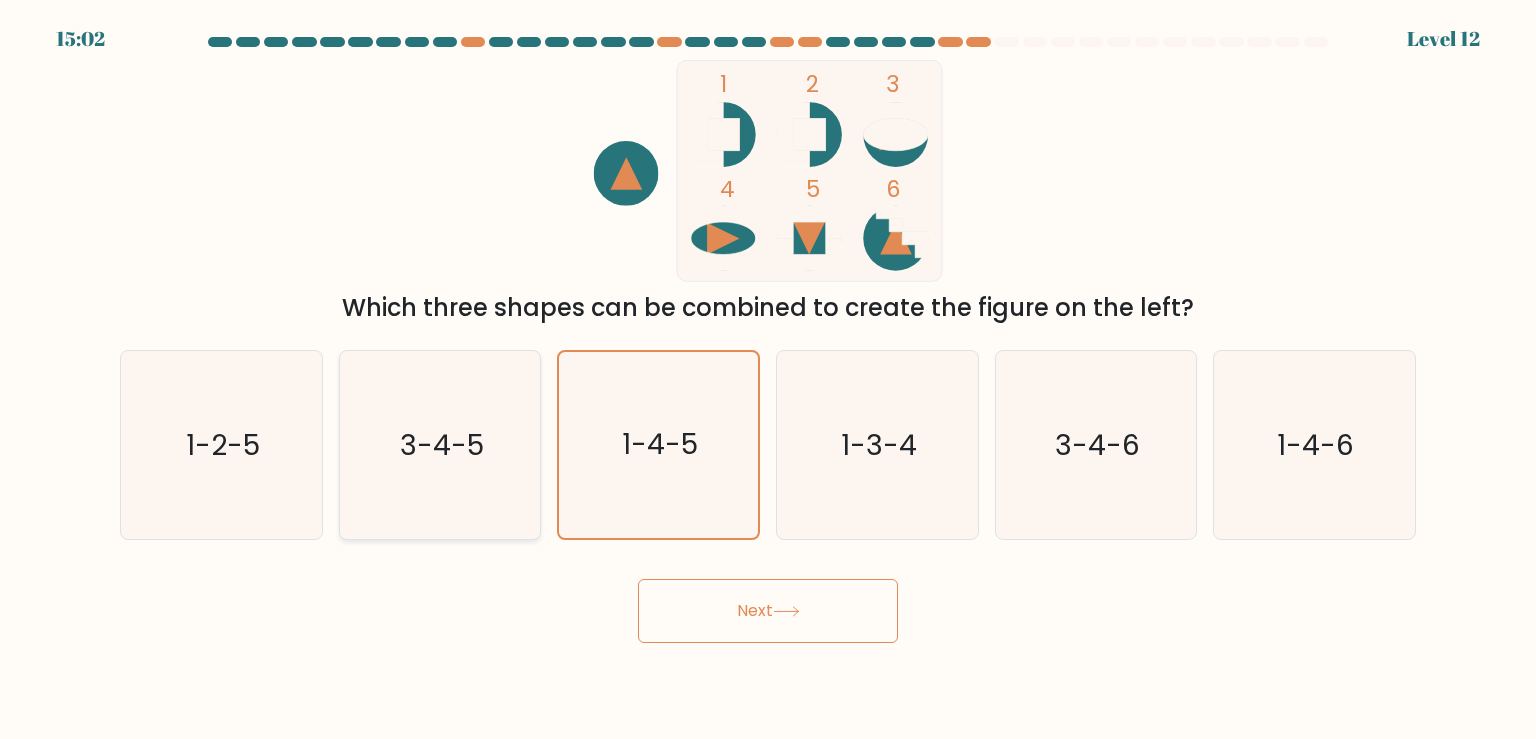 click on "3-4-5" 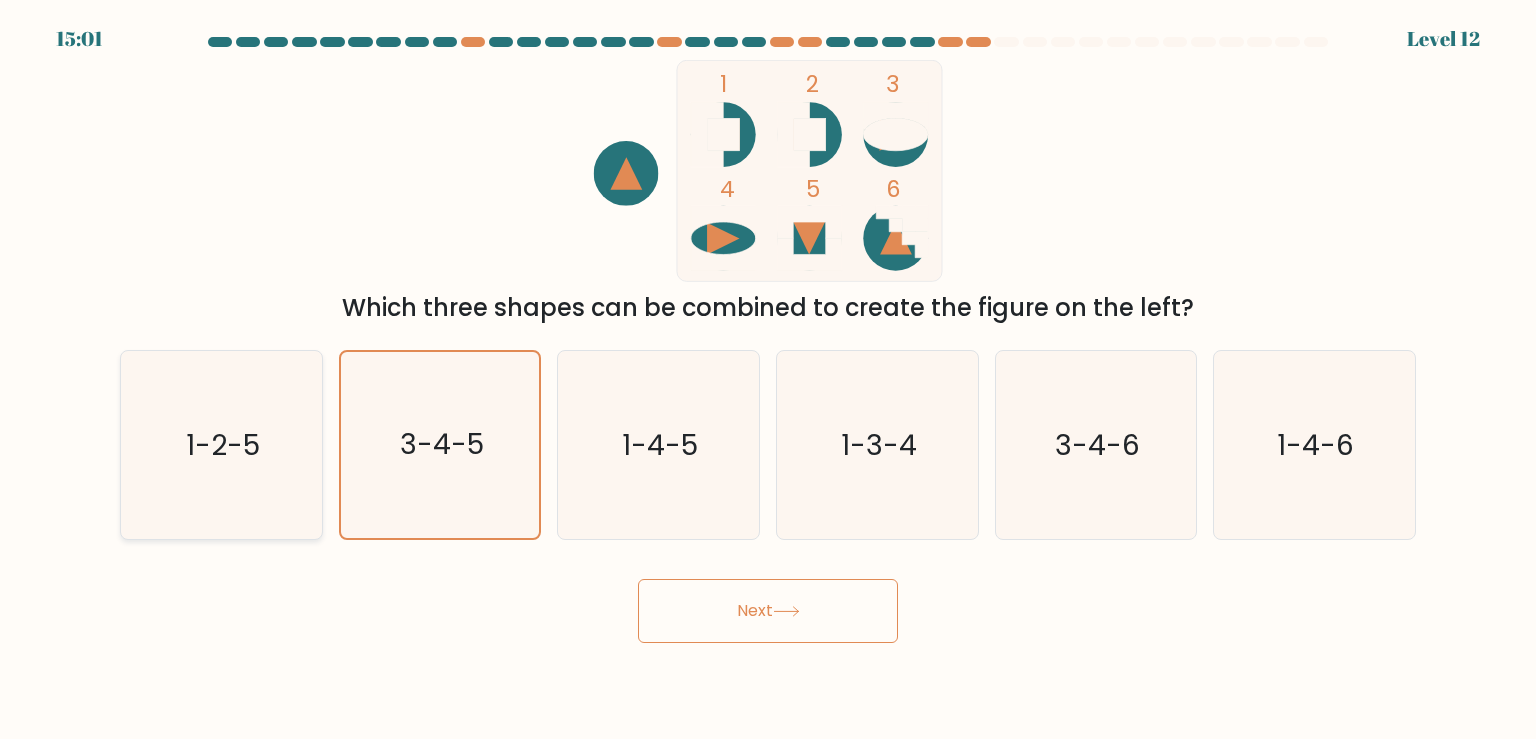 click on "1-2-5" 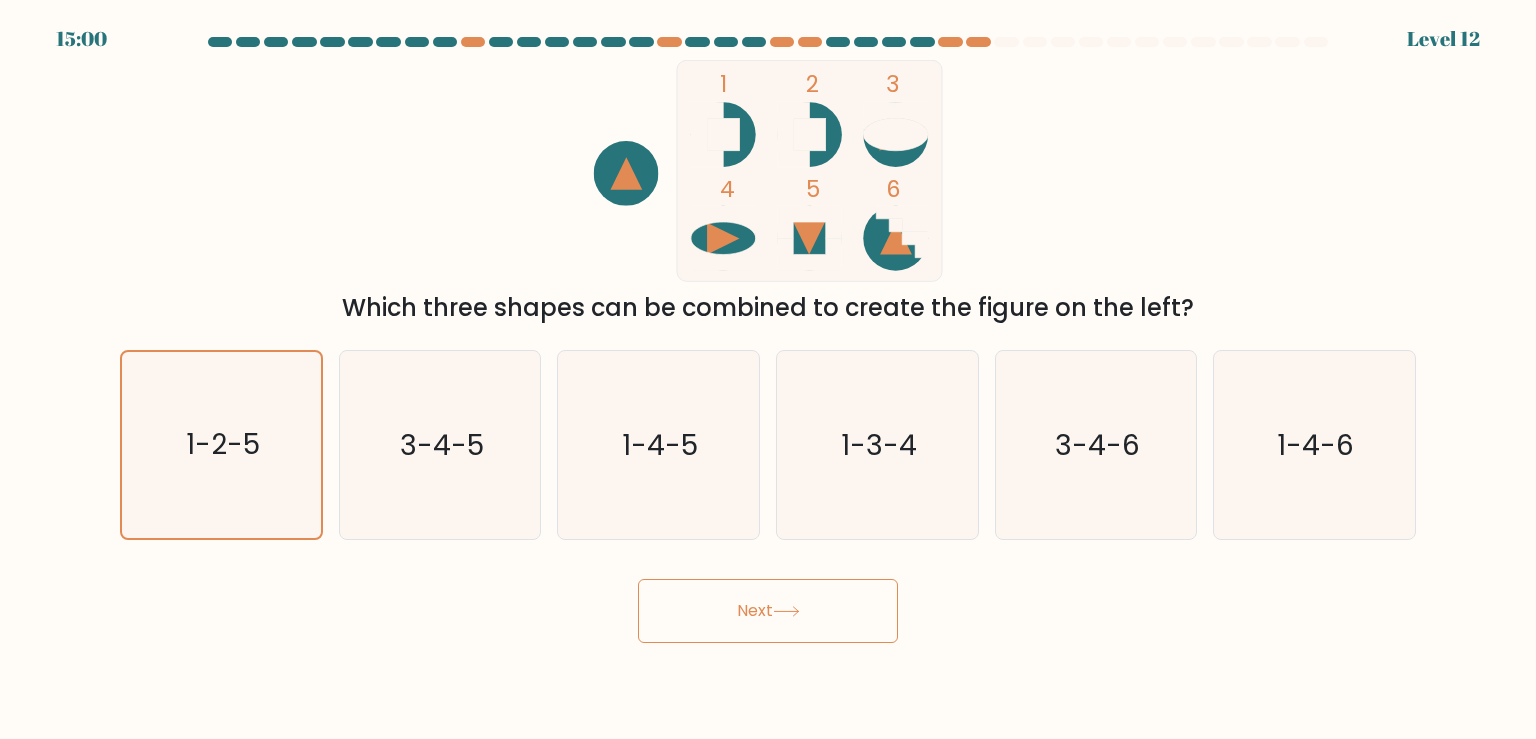click 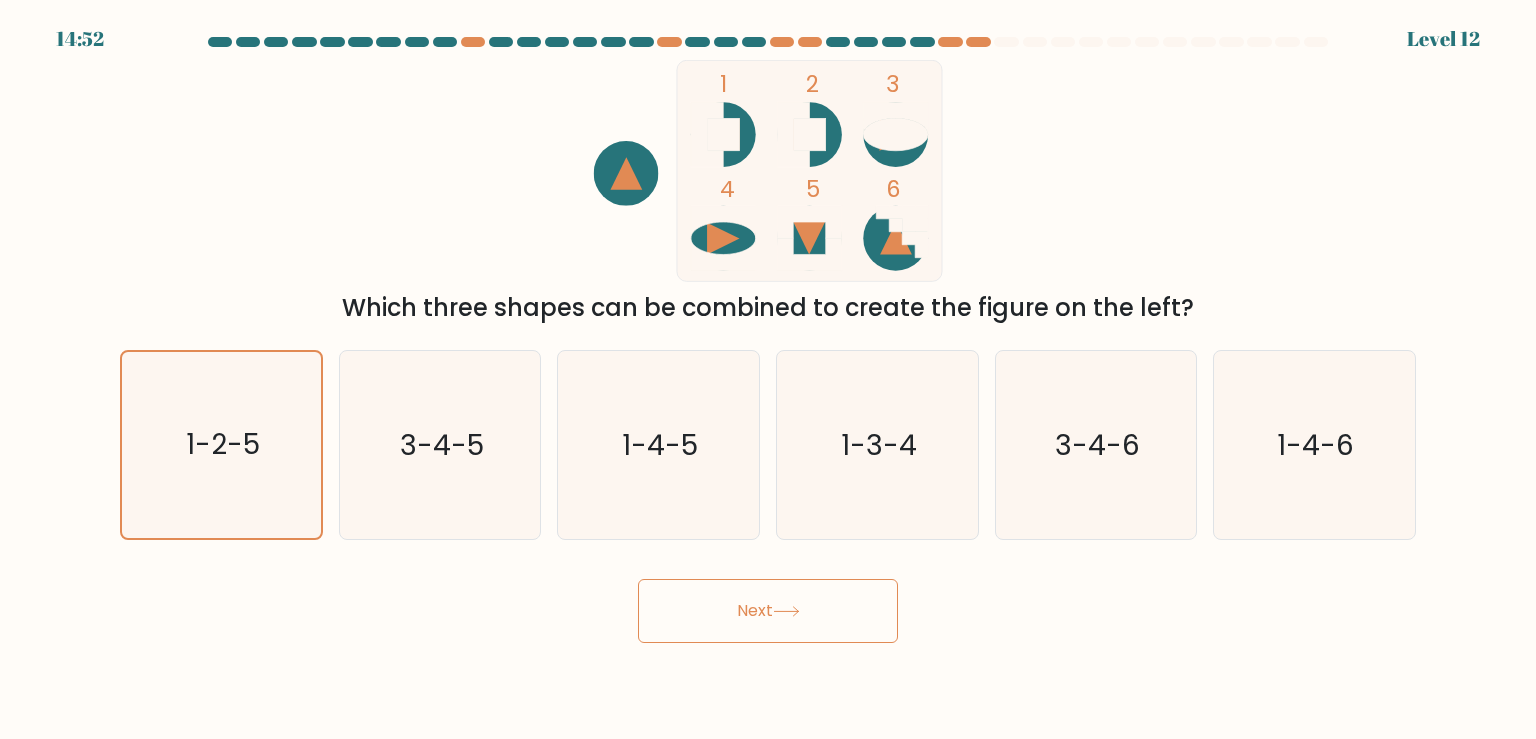 click 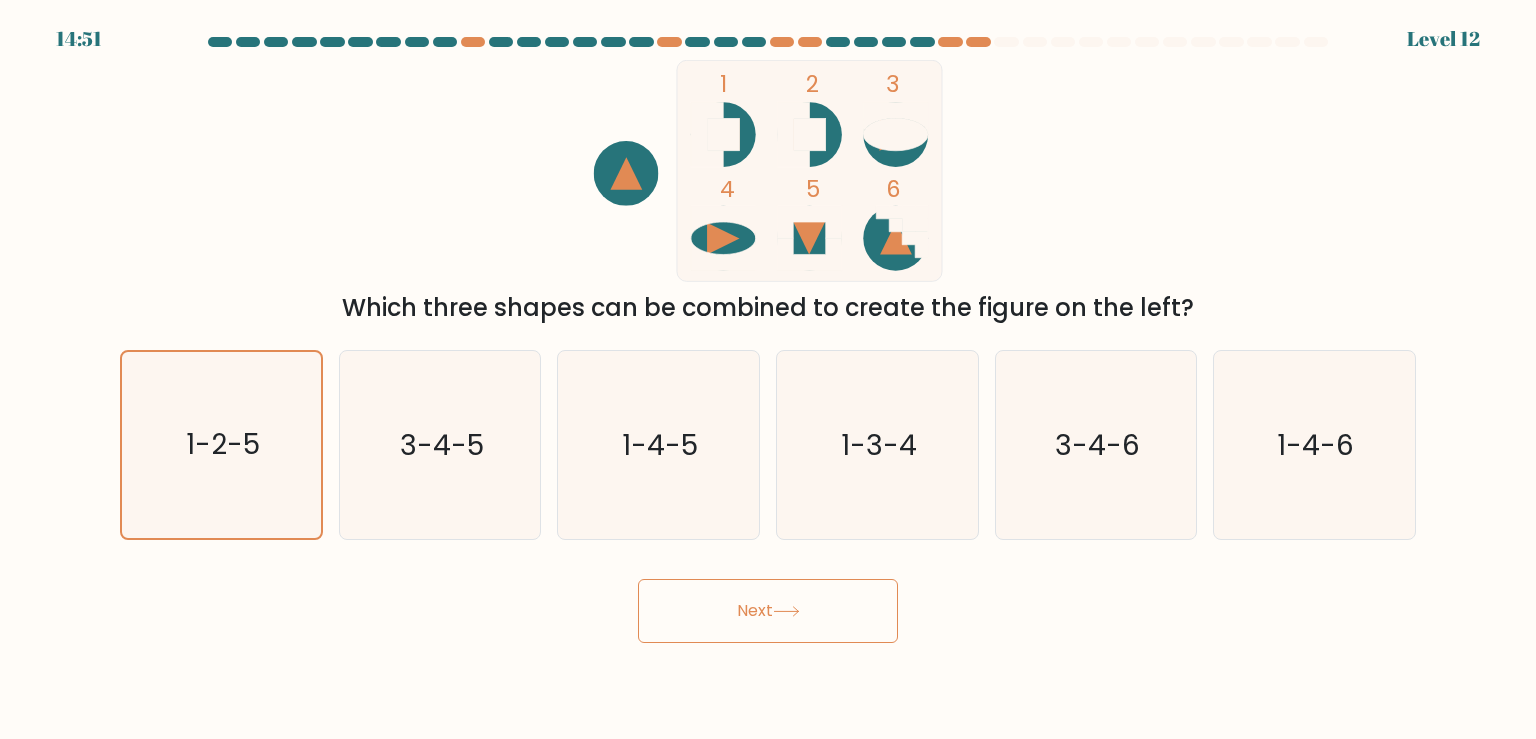 click 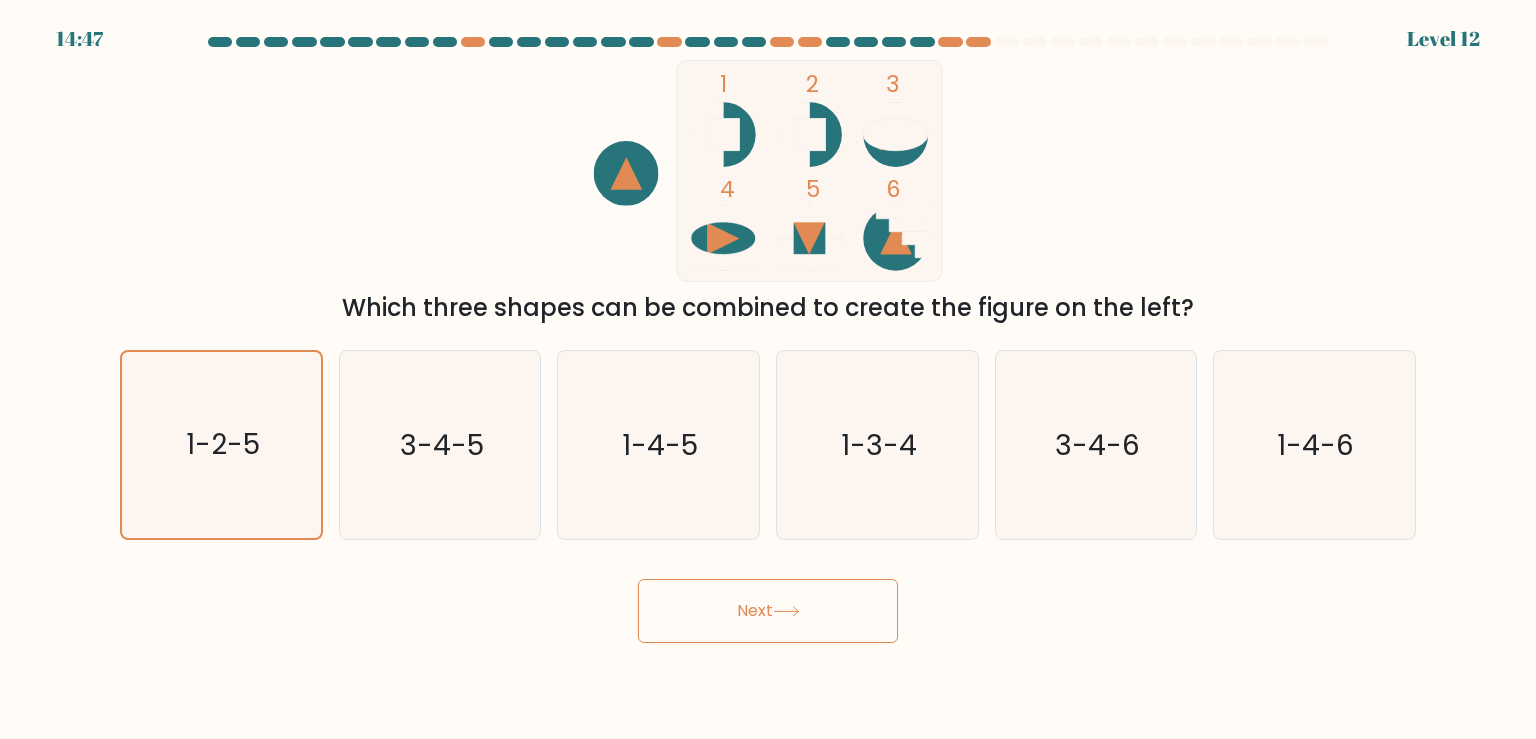 click on "Next" at bounding box center (768, 611) 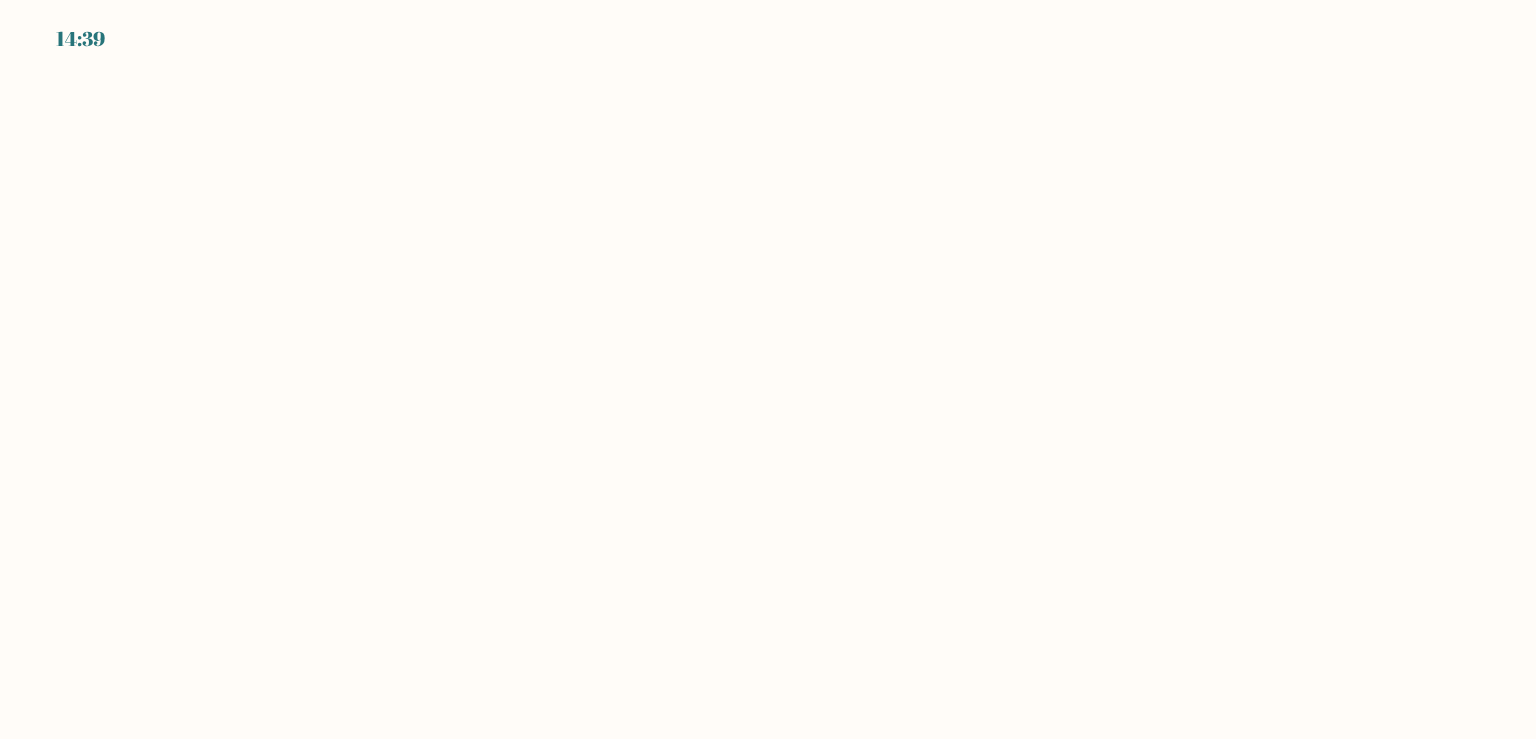scroll, scrollTop: 0, scrollLeft: 0, axis: both 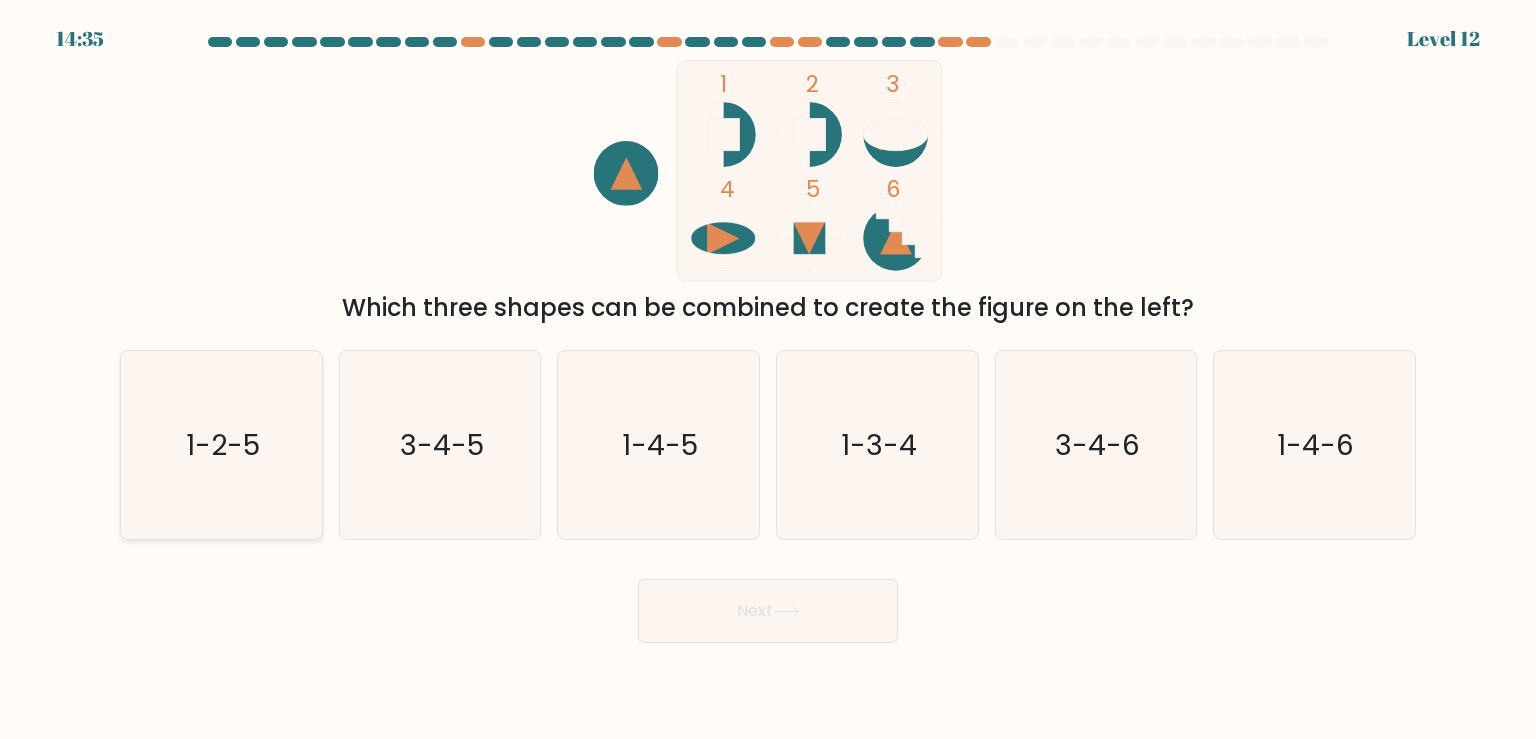 click on "1-2-5" 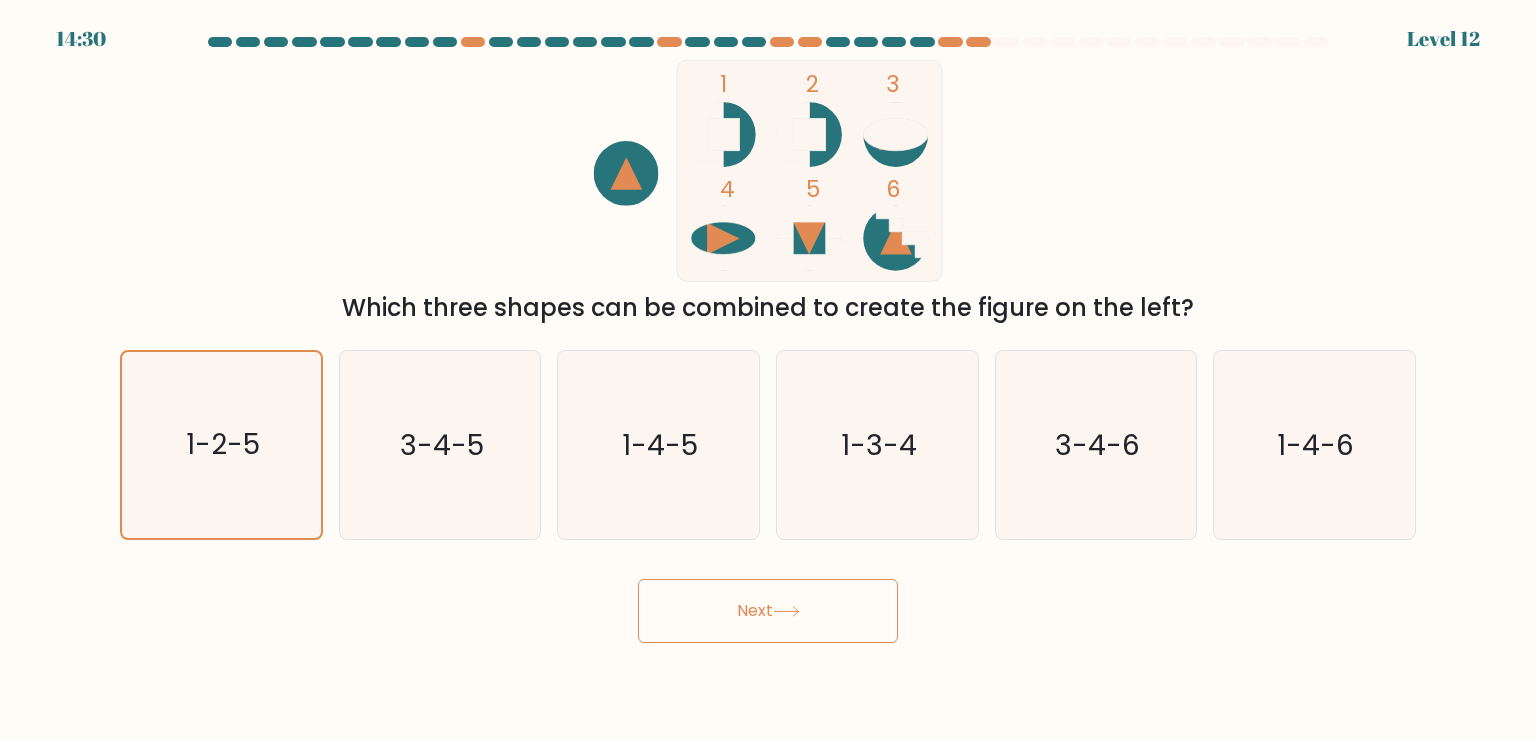 click on "Next" at bounding box center [768, 611] 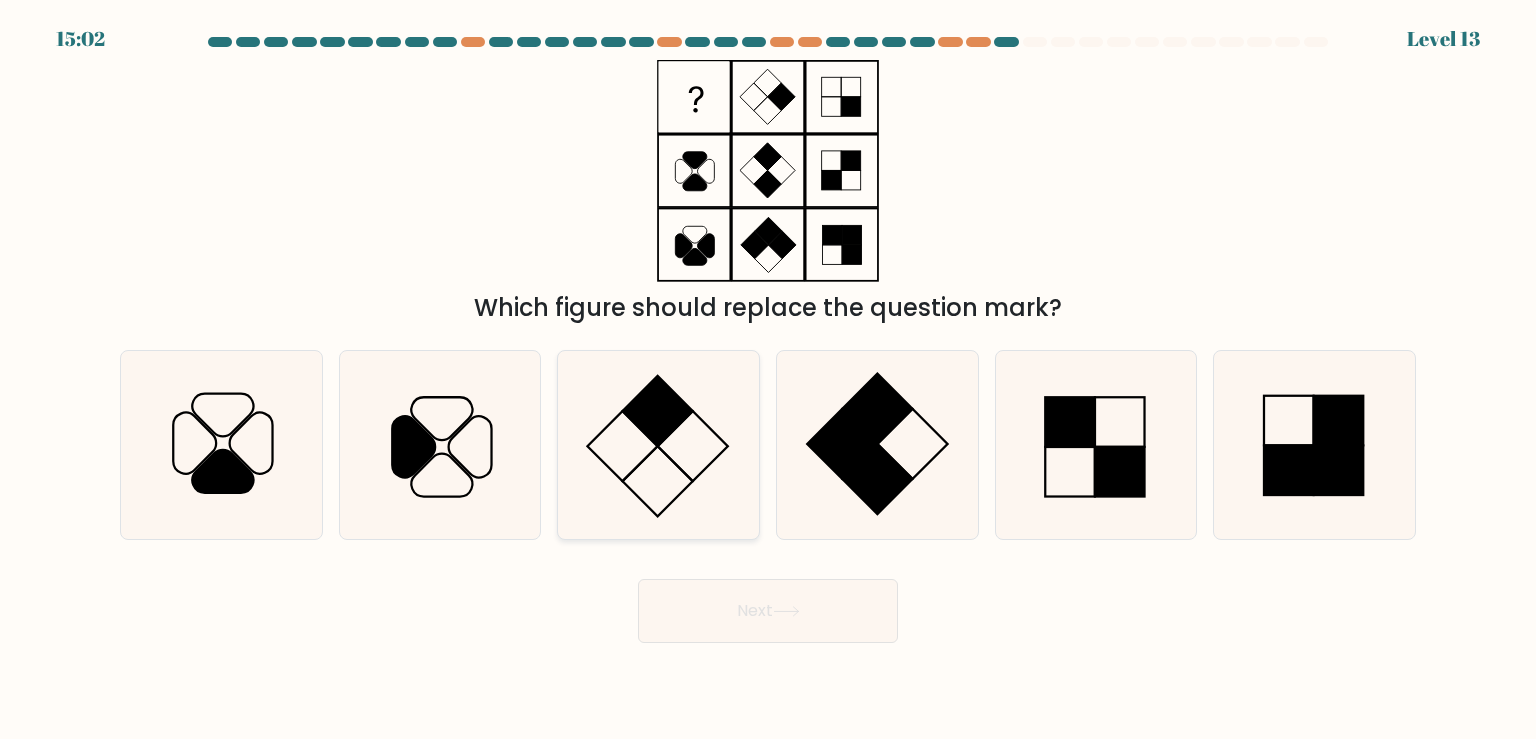click 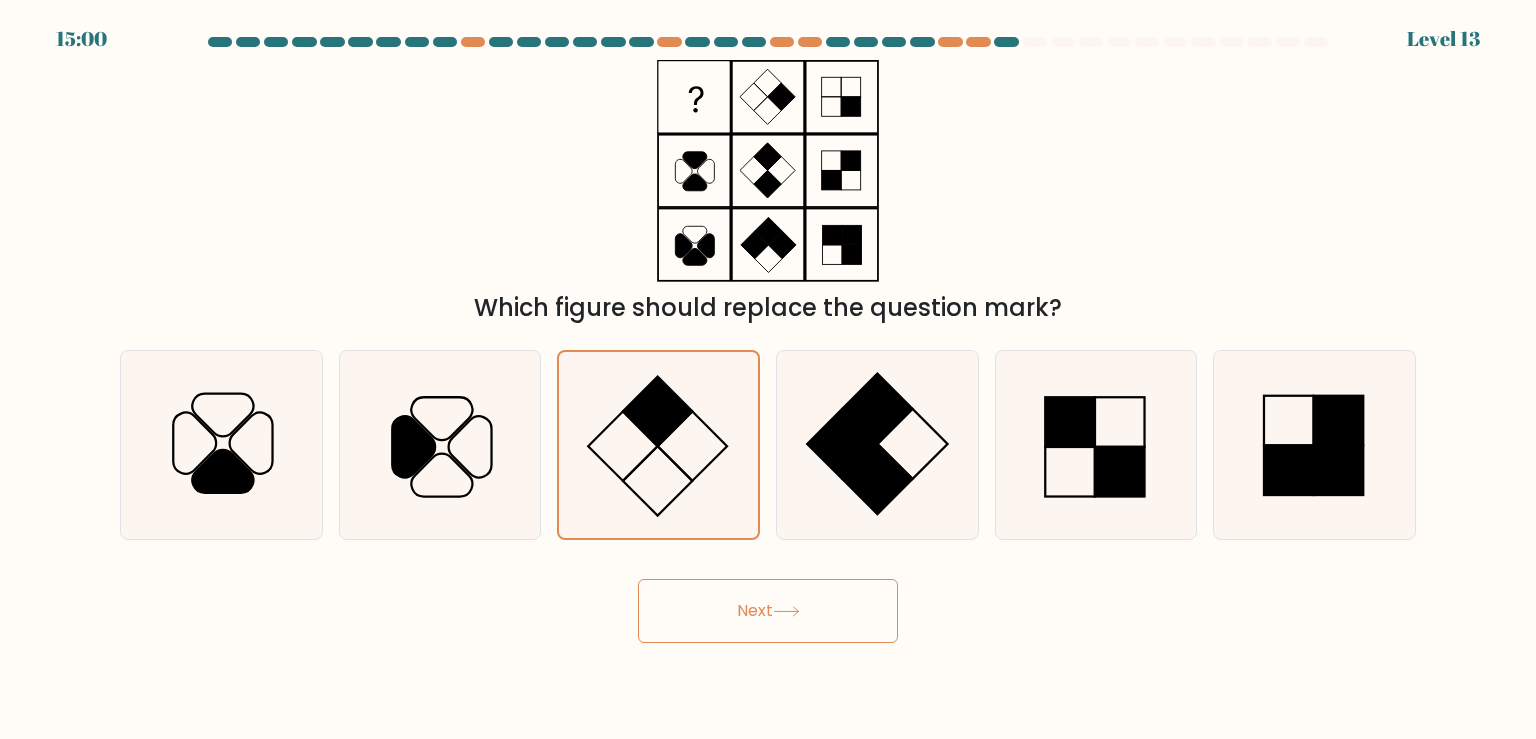 click on "Next" at bounding box center (768, 611) 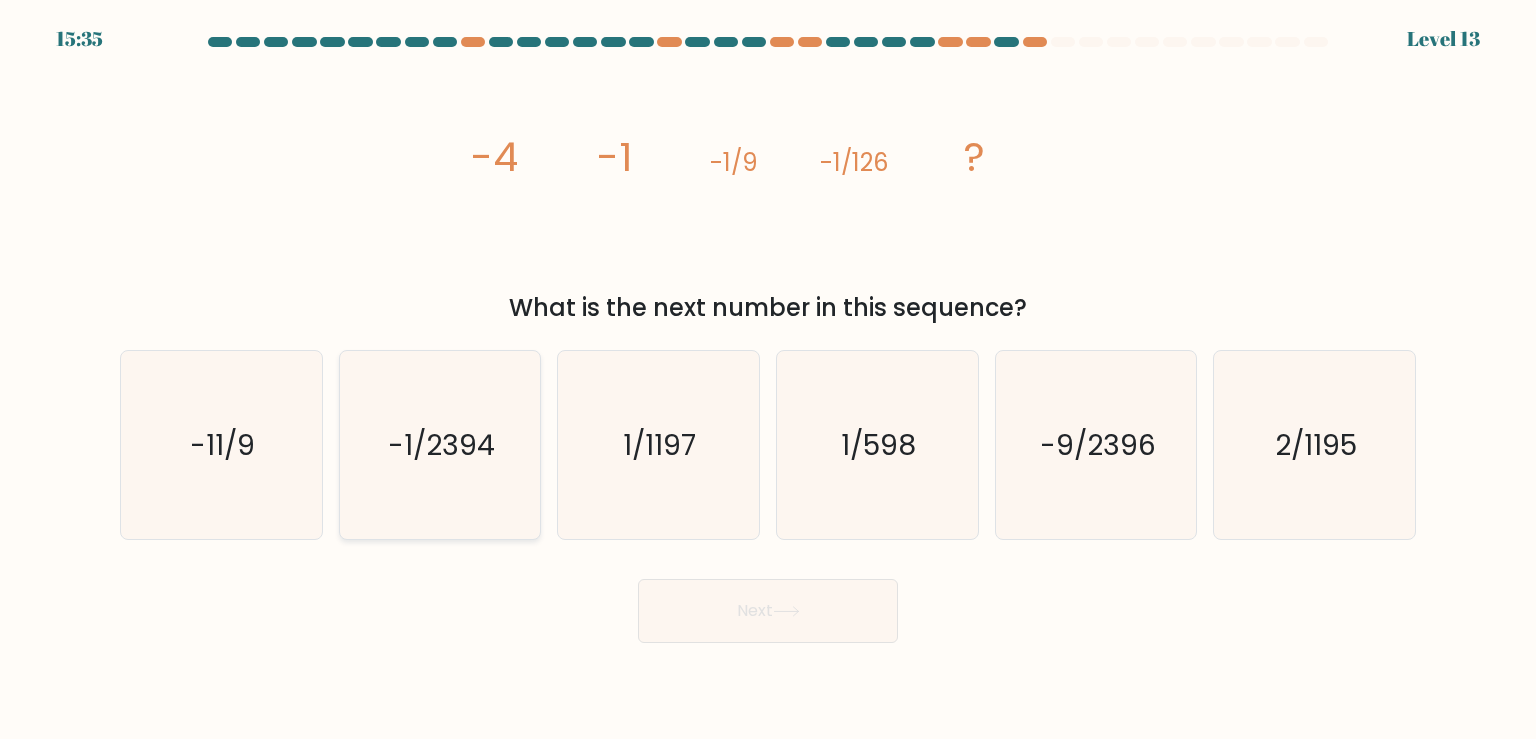 click on "-1/2394" 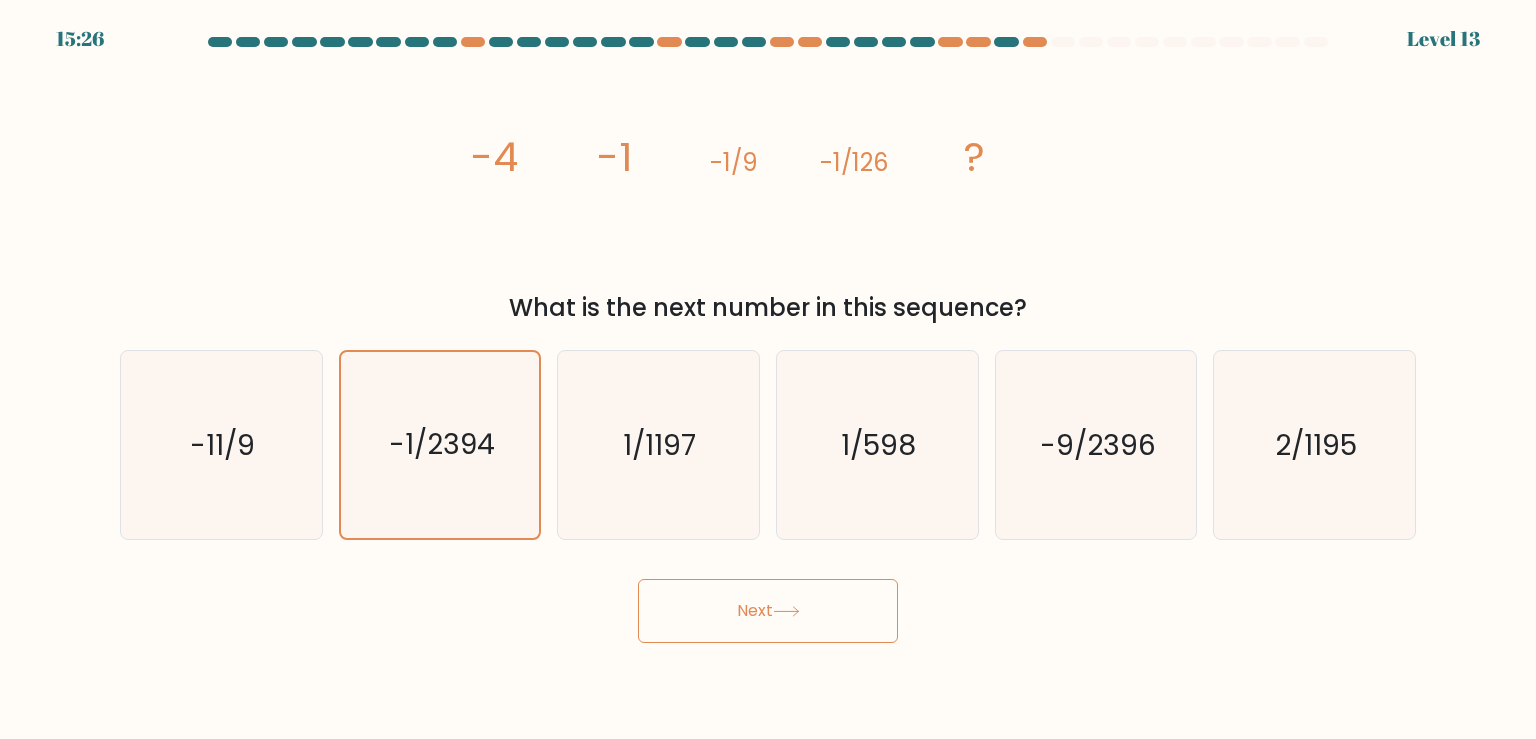 click 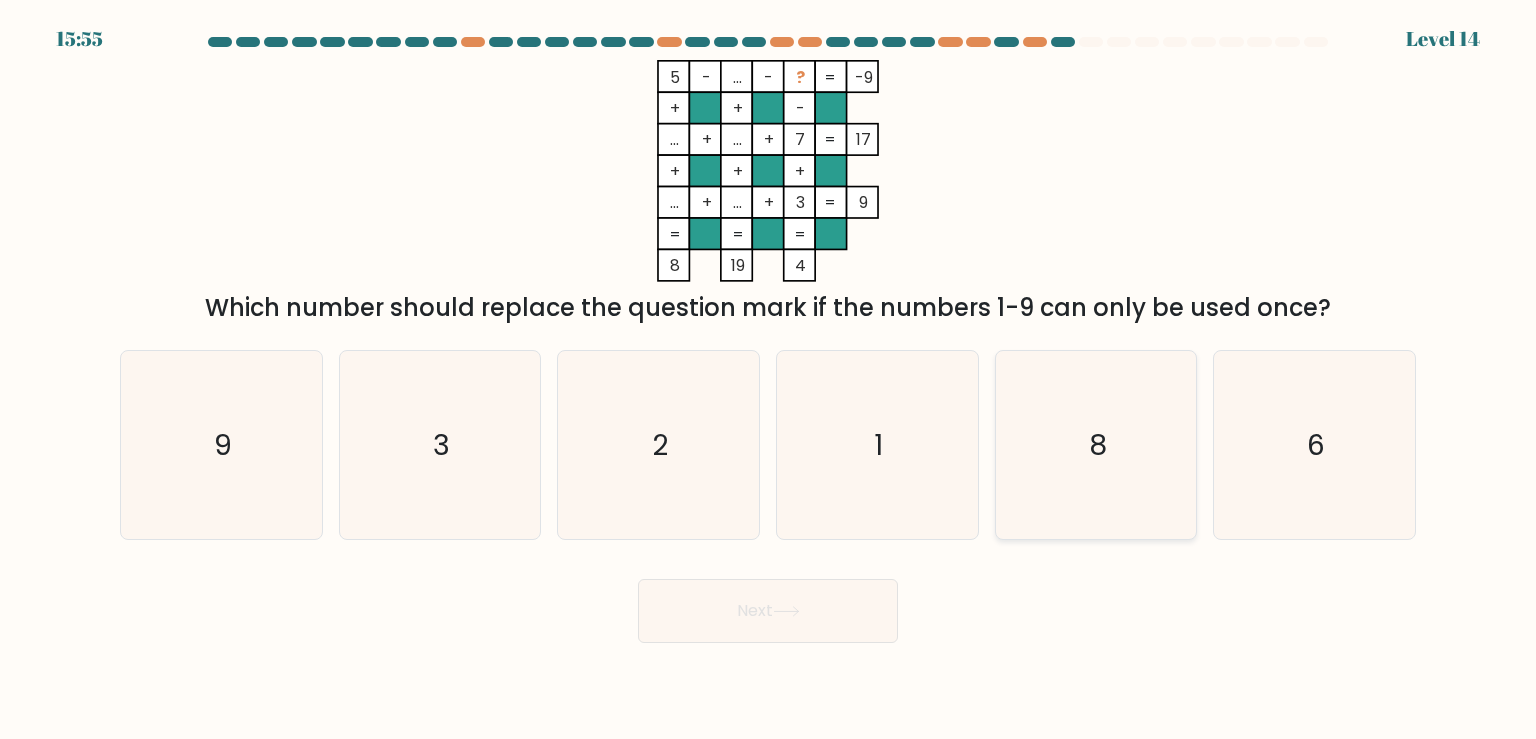 click on "8" 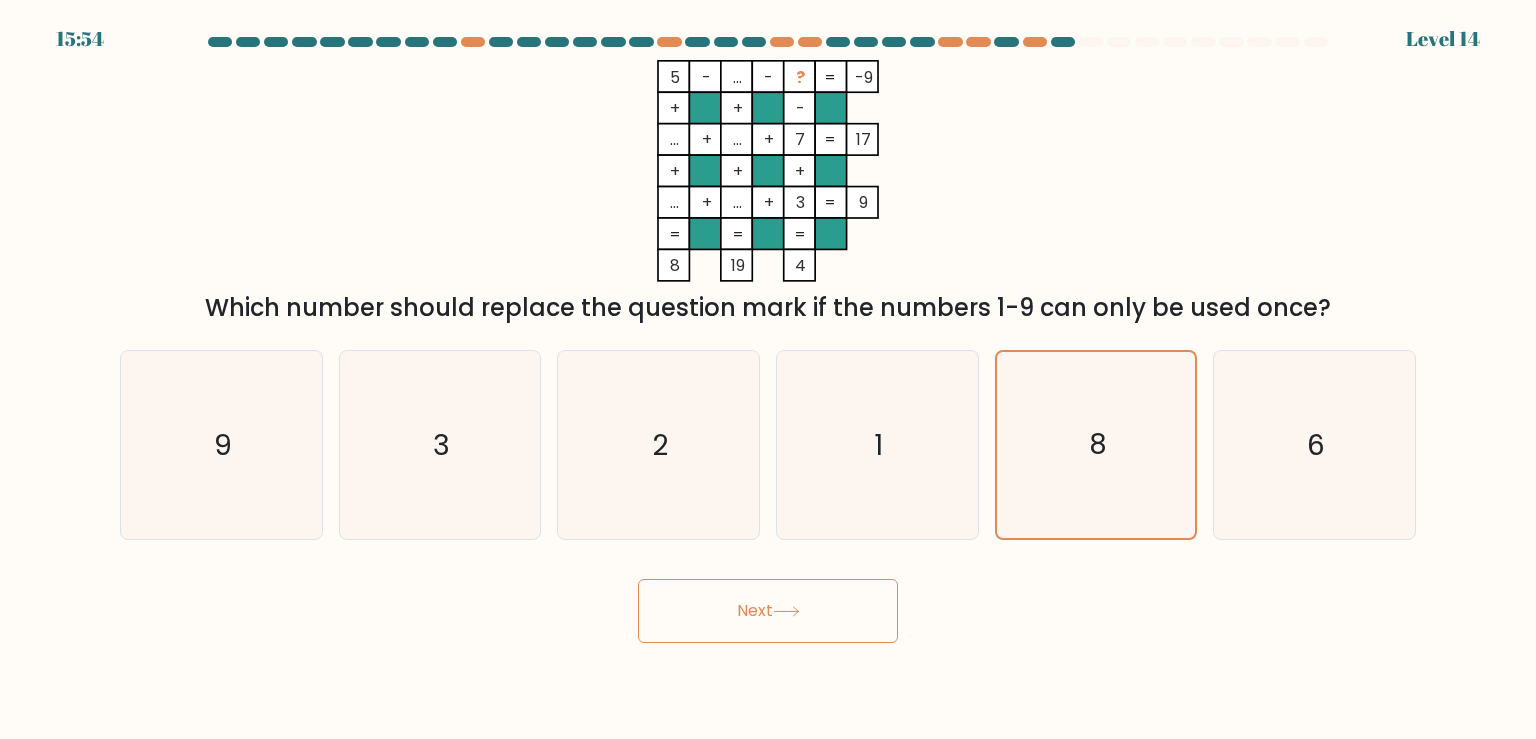click on "Next" at bounding box center [768, 611] 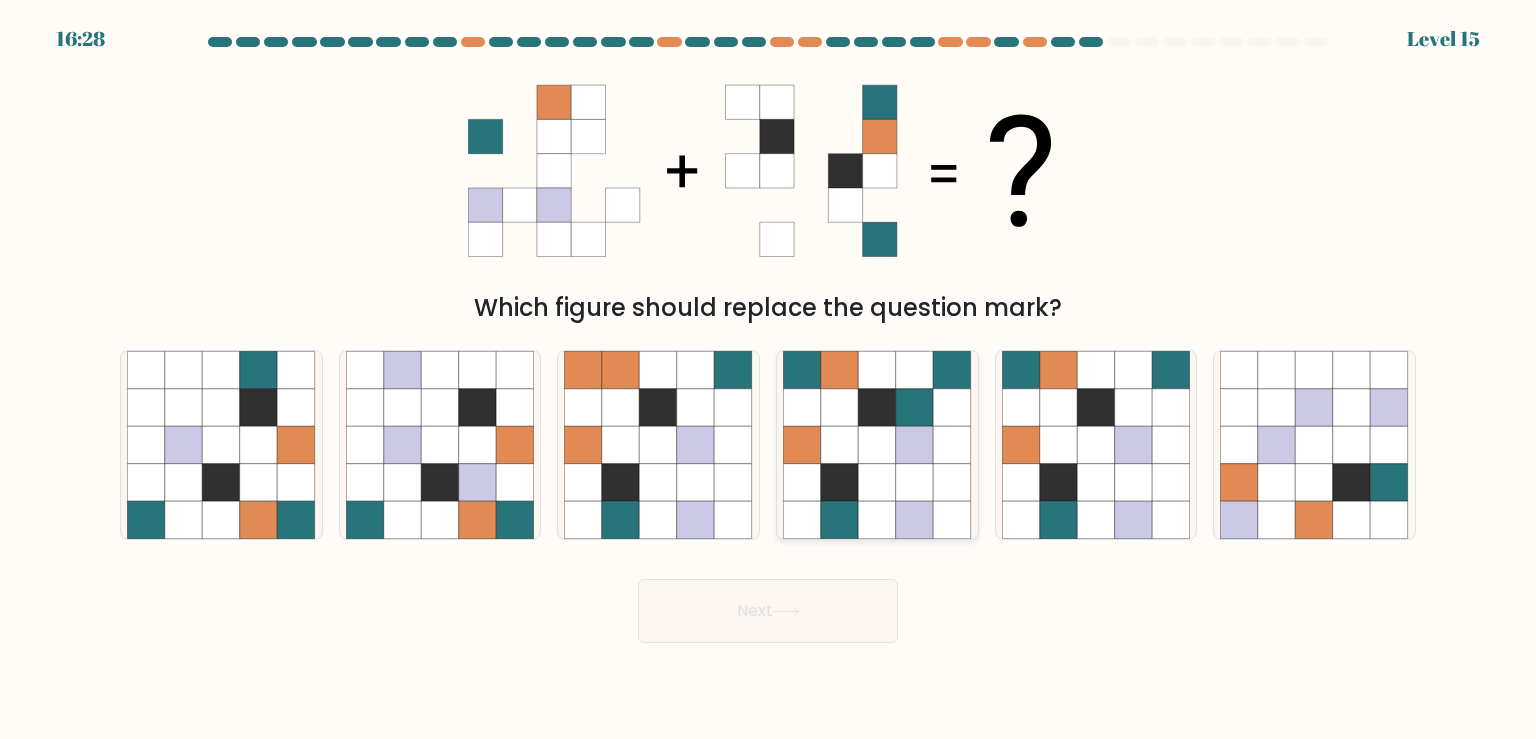 click 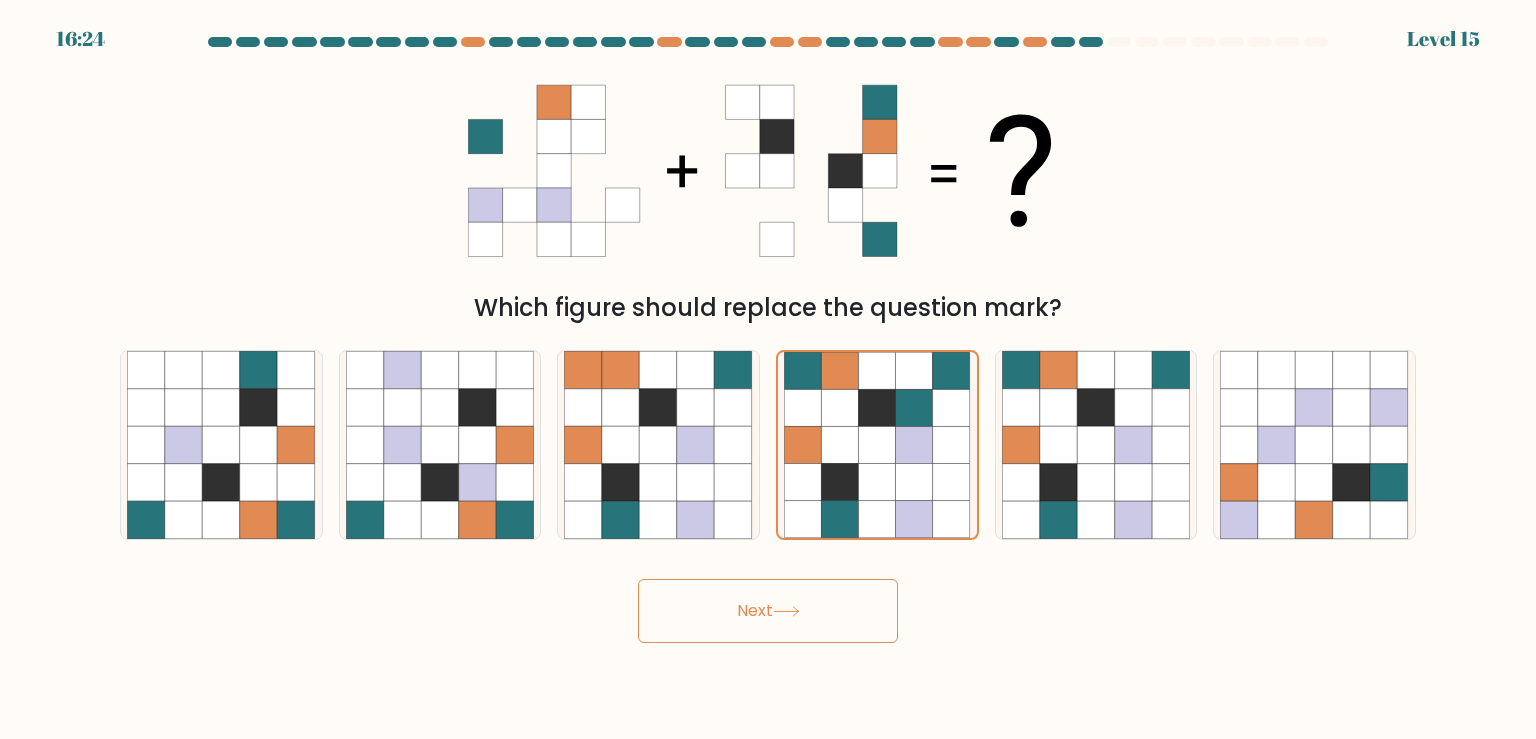 click on "Next" at bounding box center [768, 611] 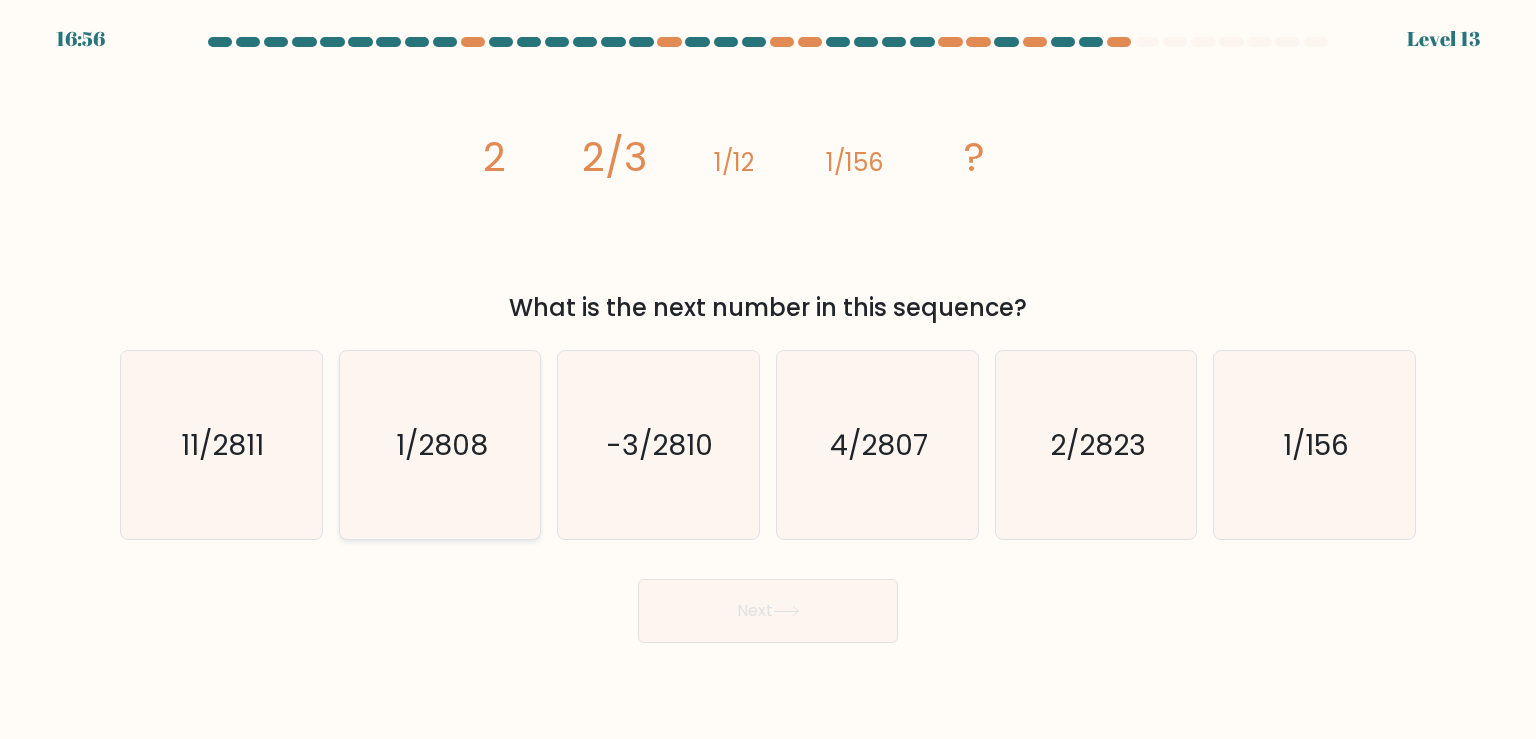 click on "1/2808" 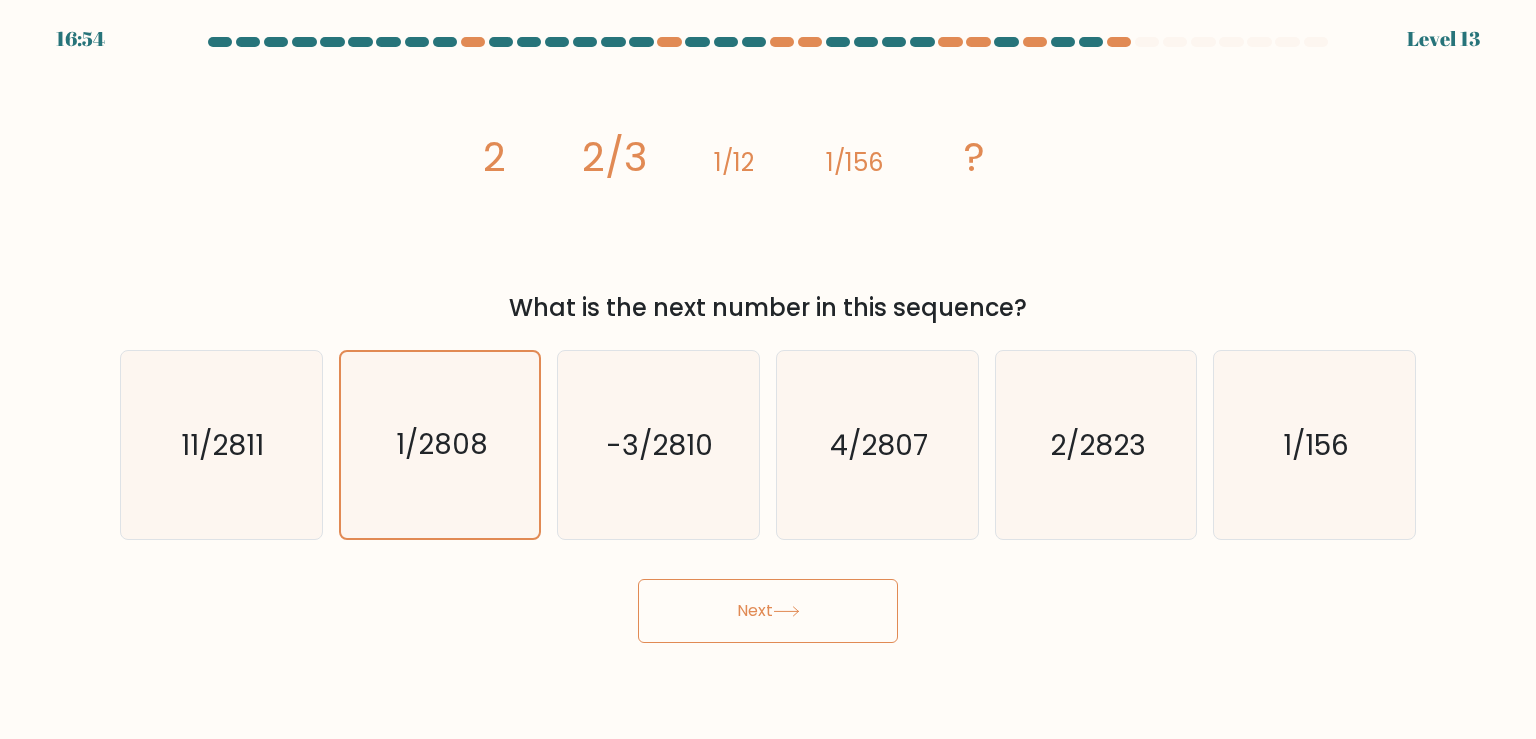 click on "Next" at bounding box center (768, 611) 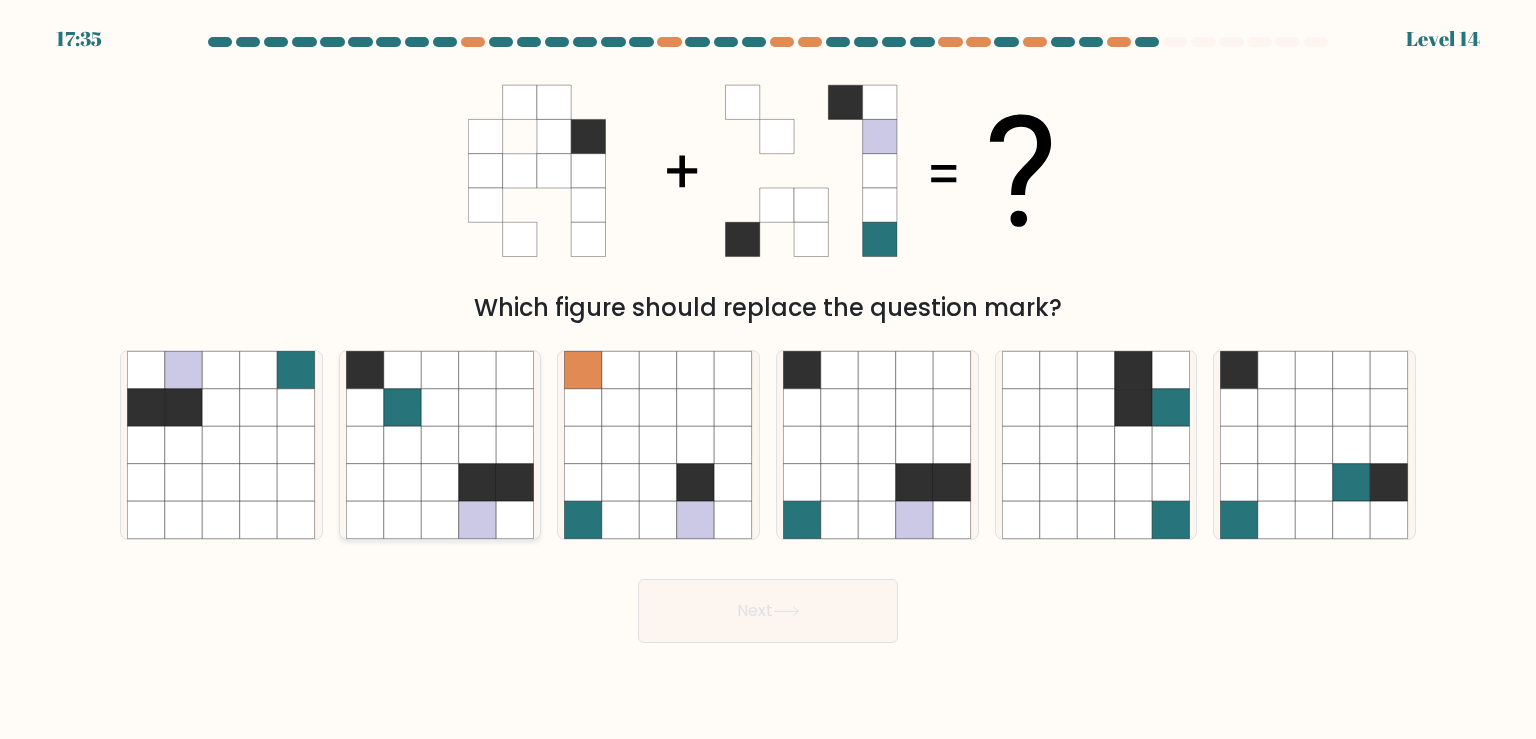click 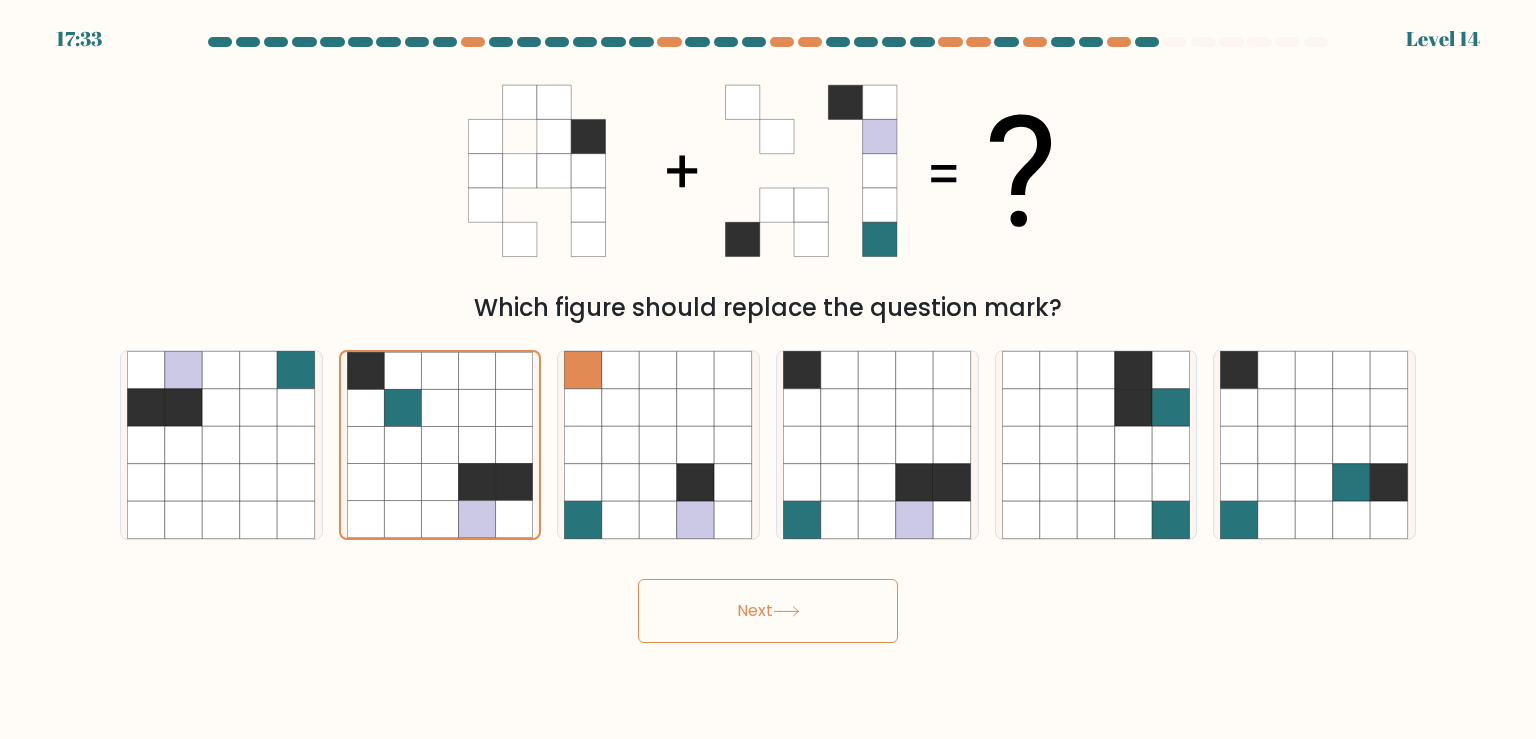 click on "Next" at bounding box center (768, 611) 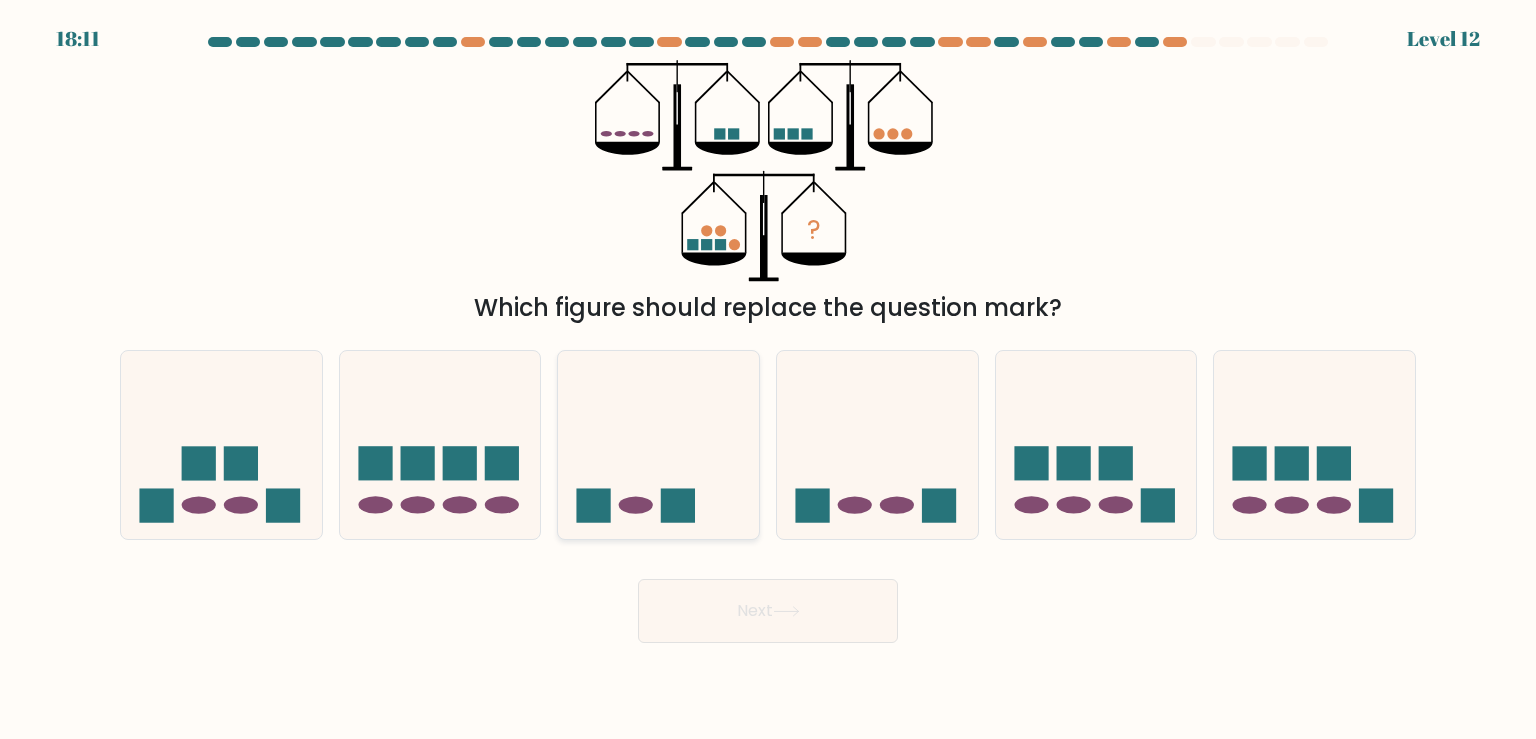 click 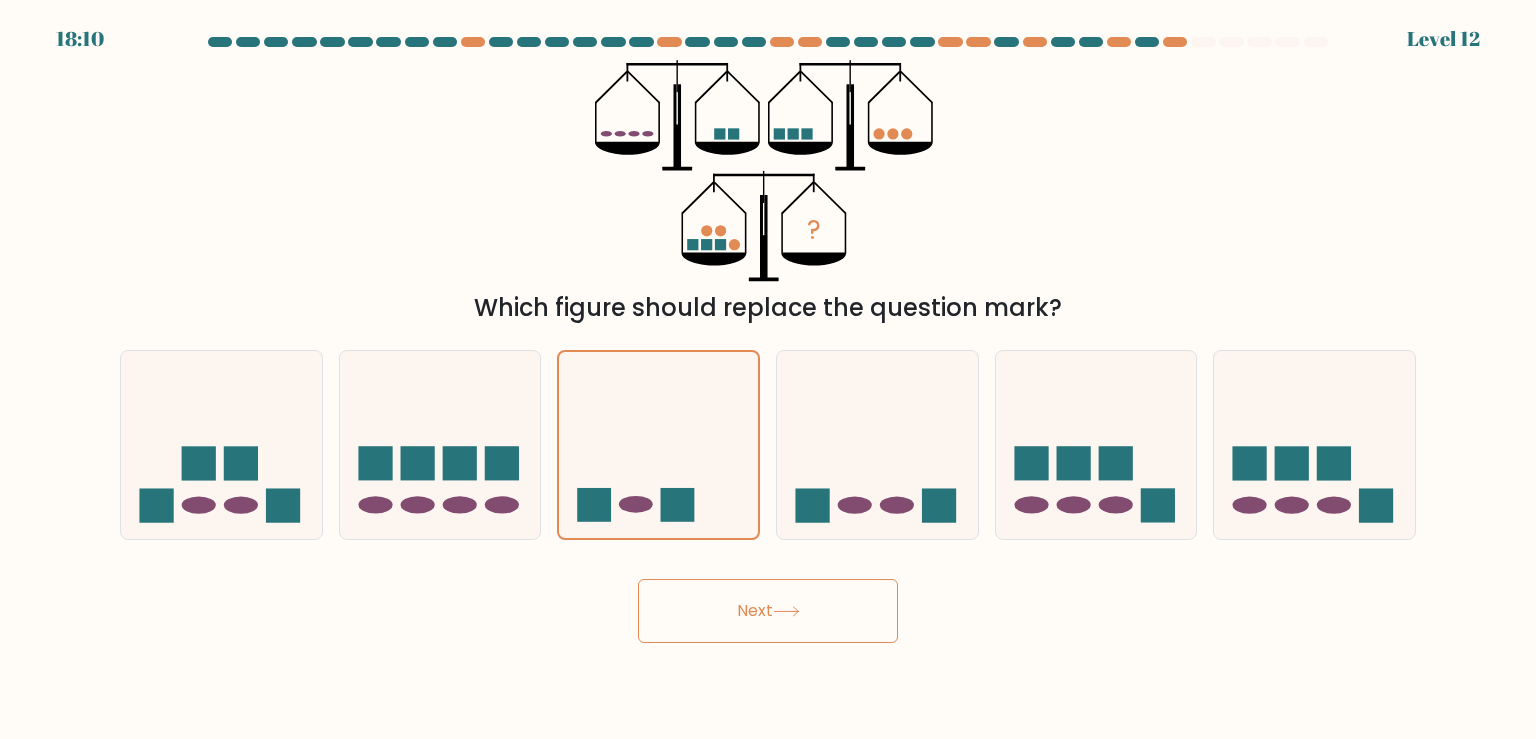 click on "Next" at bounding box center (768, 611) 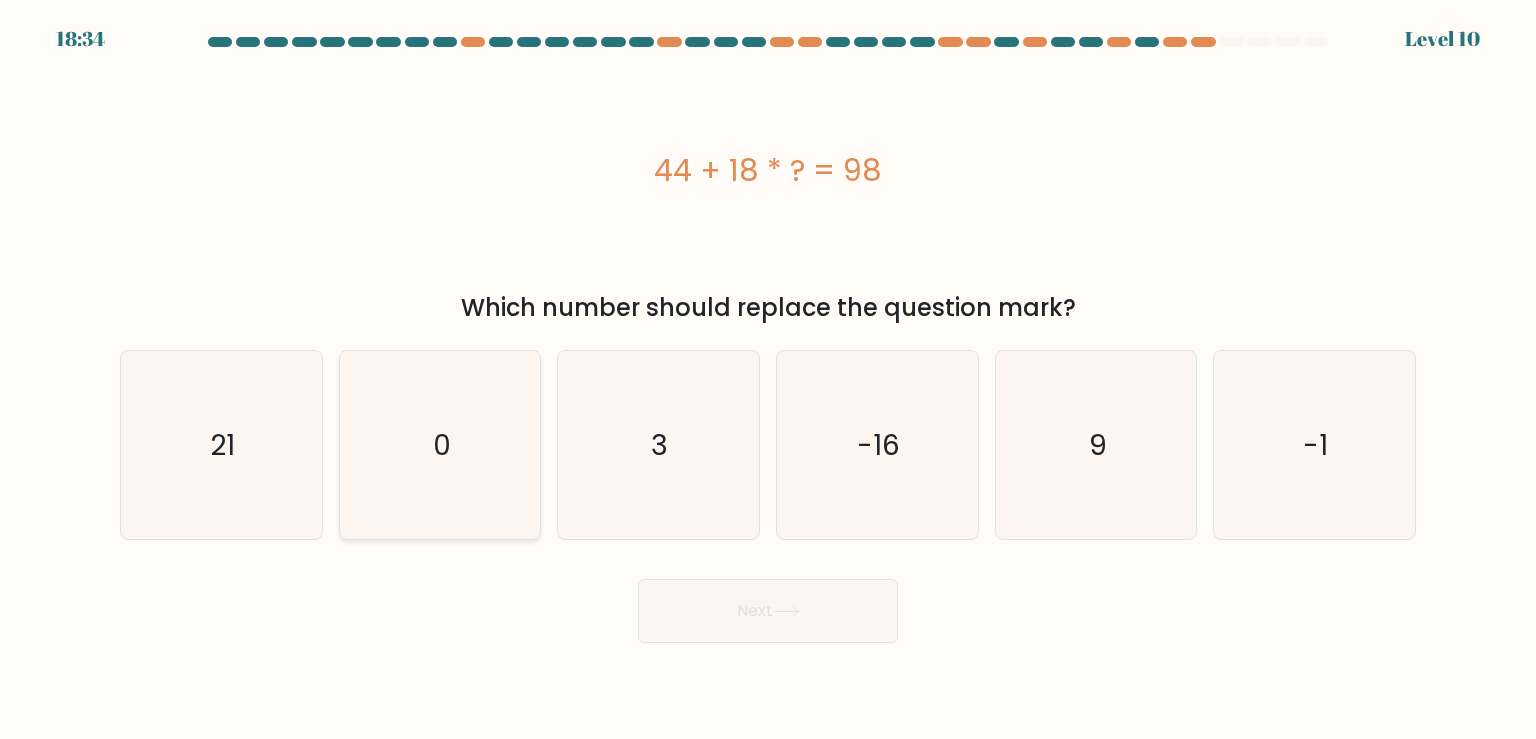 click on "0" 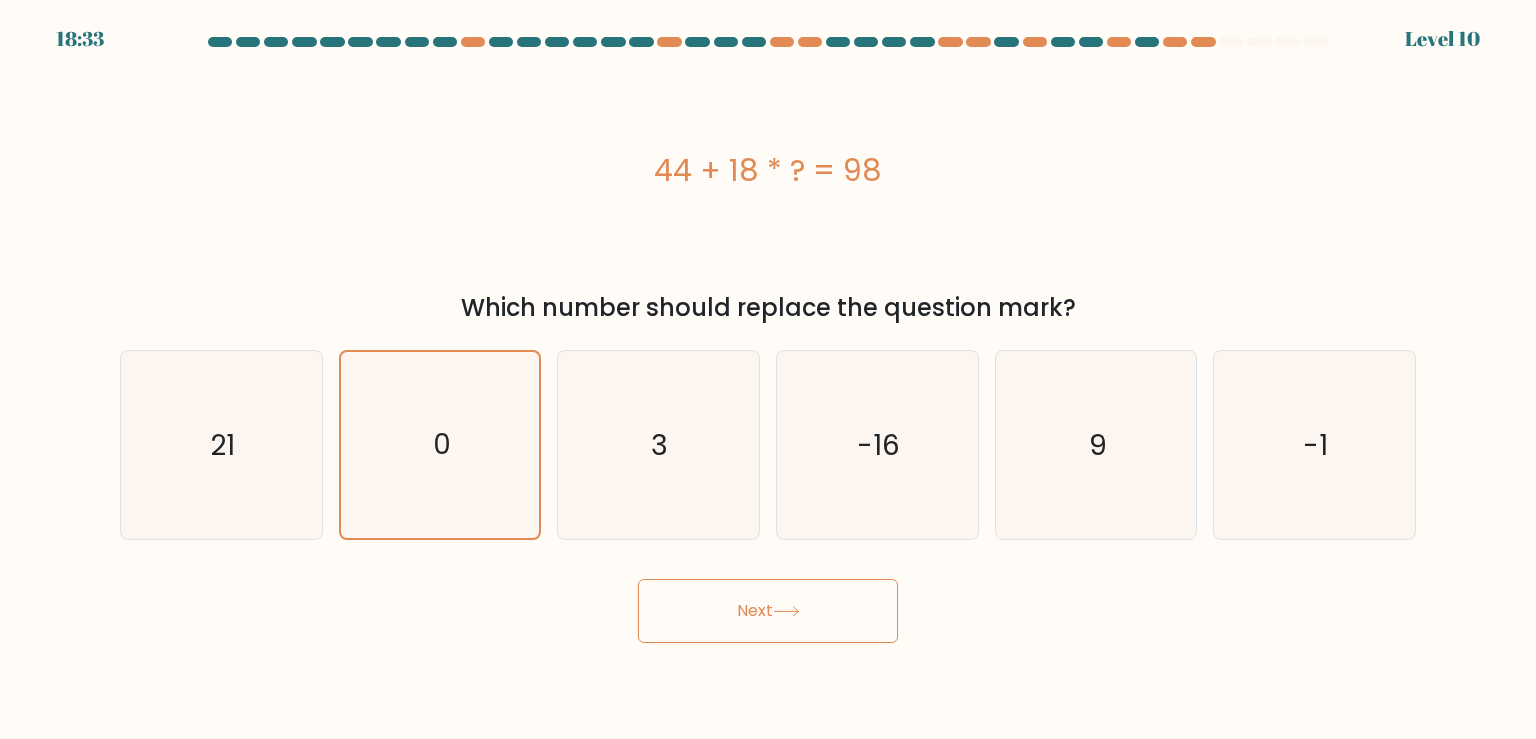 click on "Next" at bounding box center (768, 611) 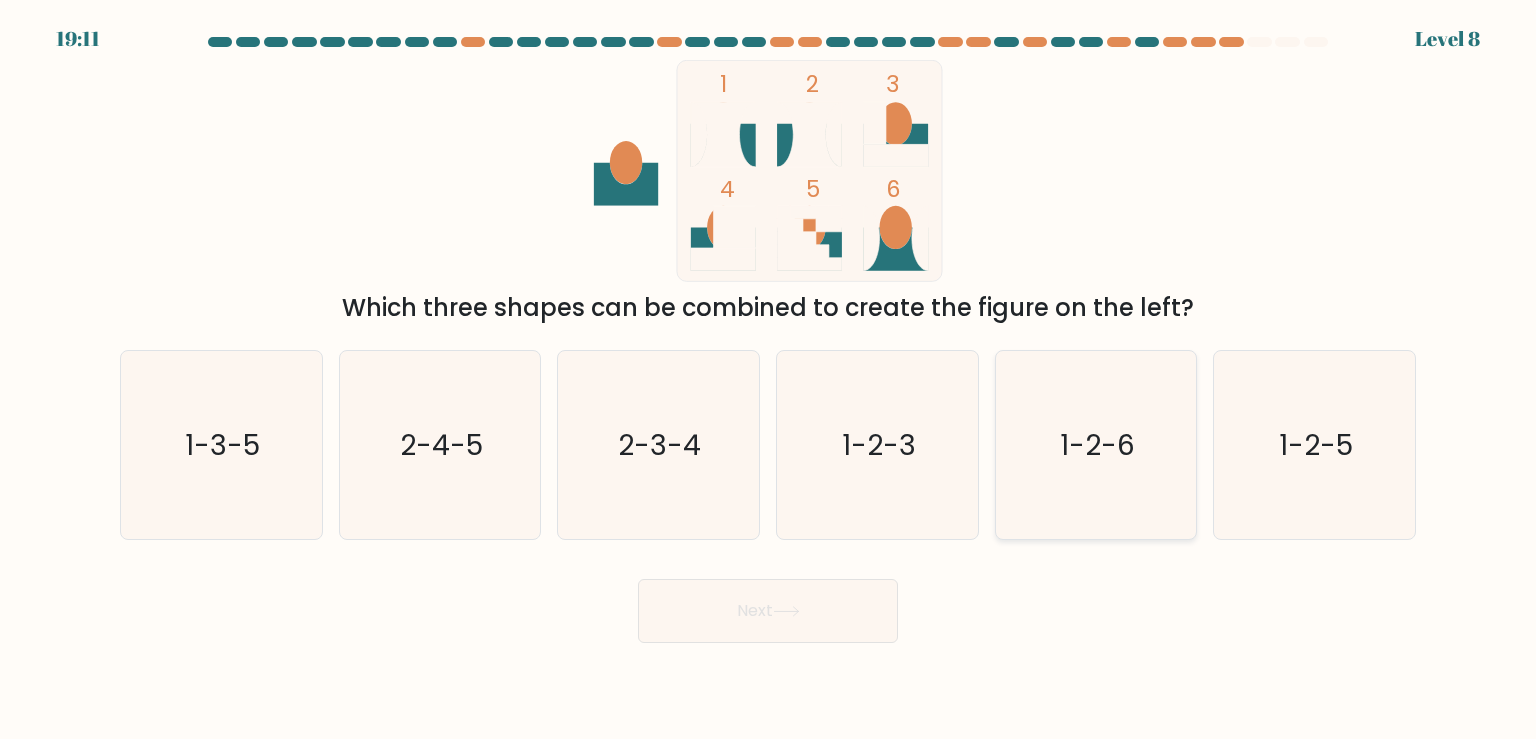 click on "1-2-6" 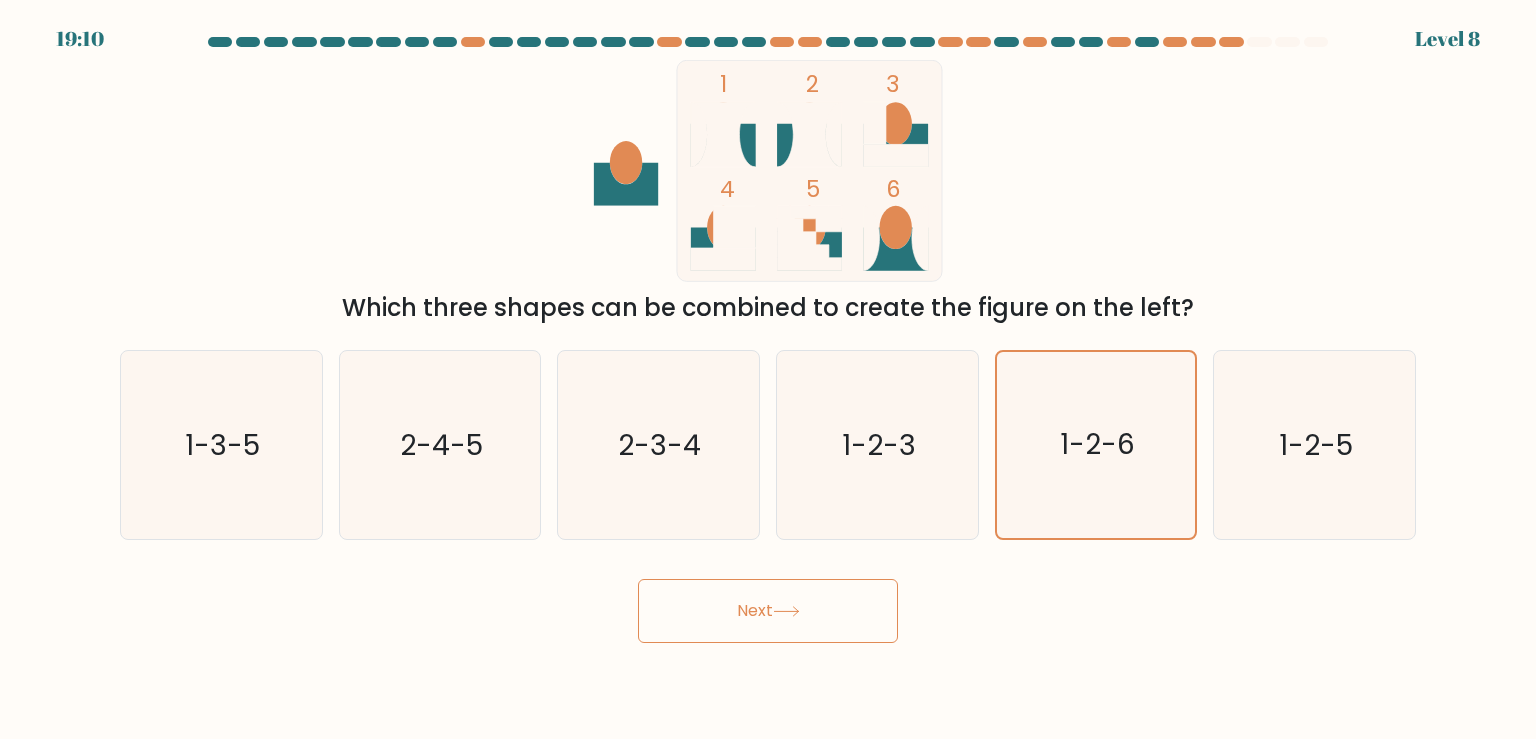 click on "Next" at bounding box center [768, 611] 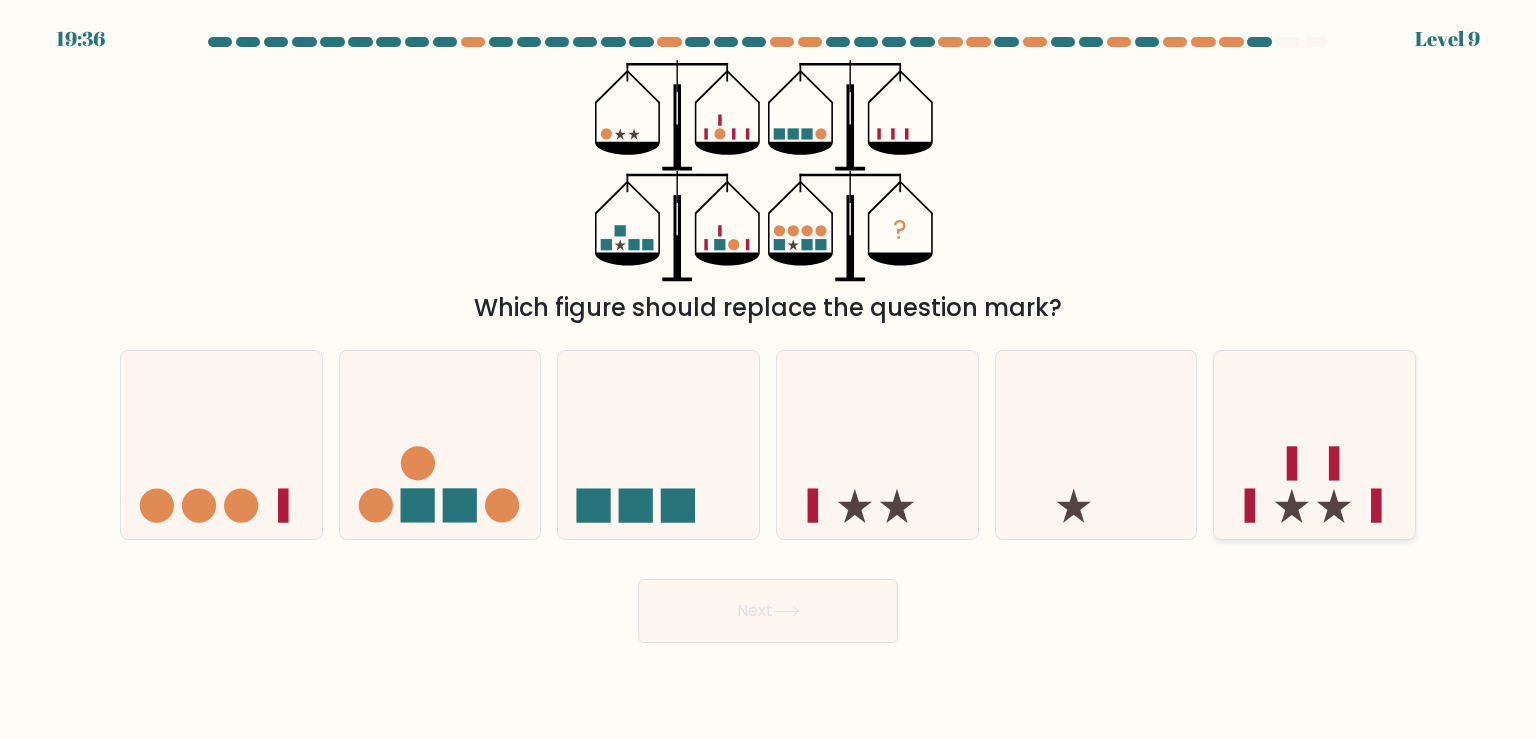 click 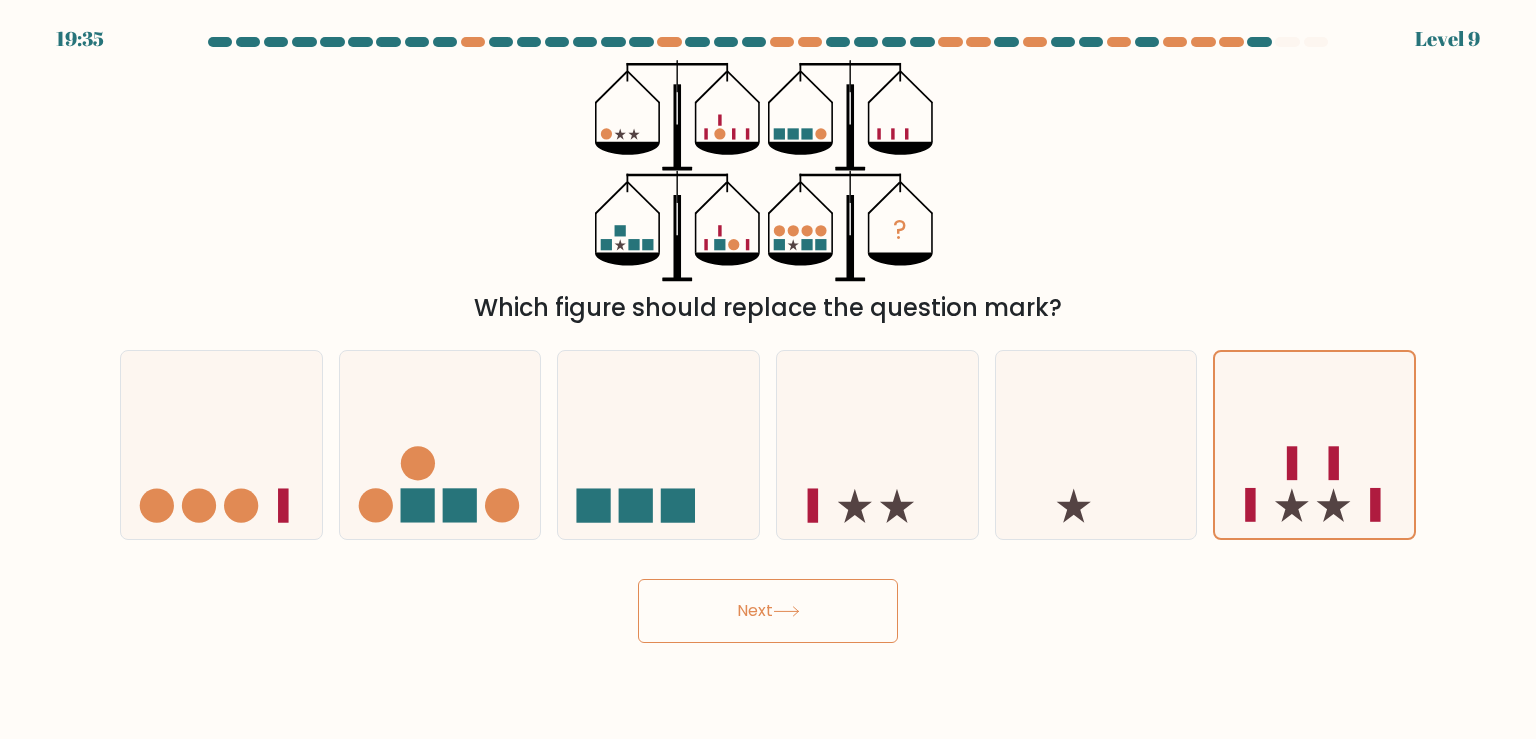 click on "Next" at bounding box center [768, 611] 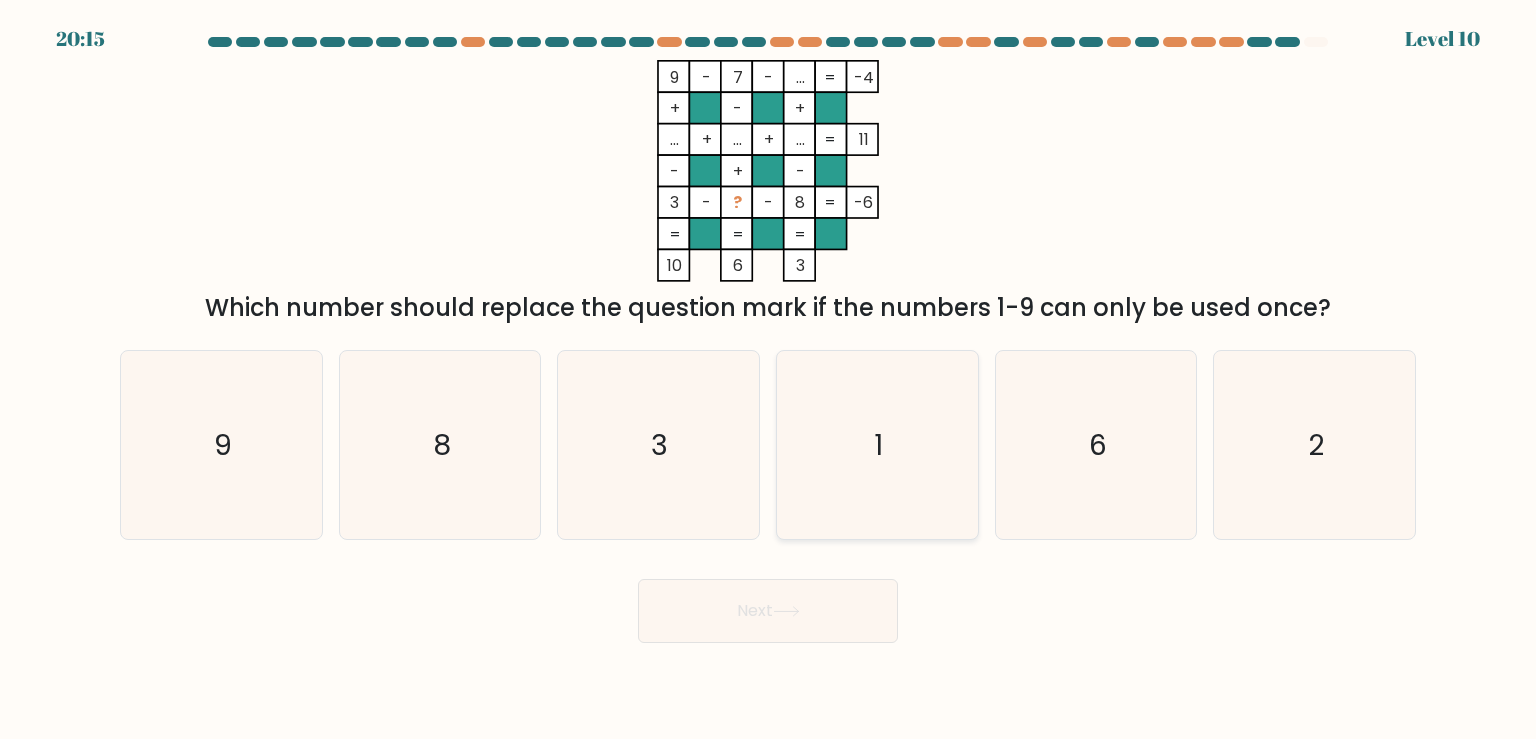 click on "1" 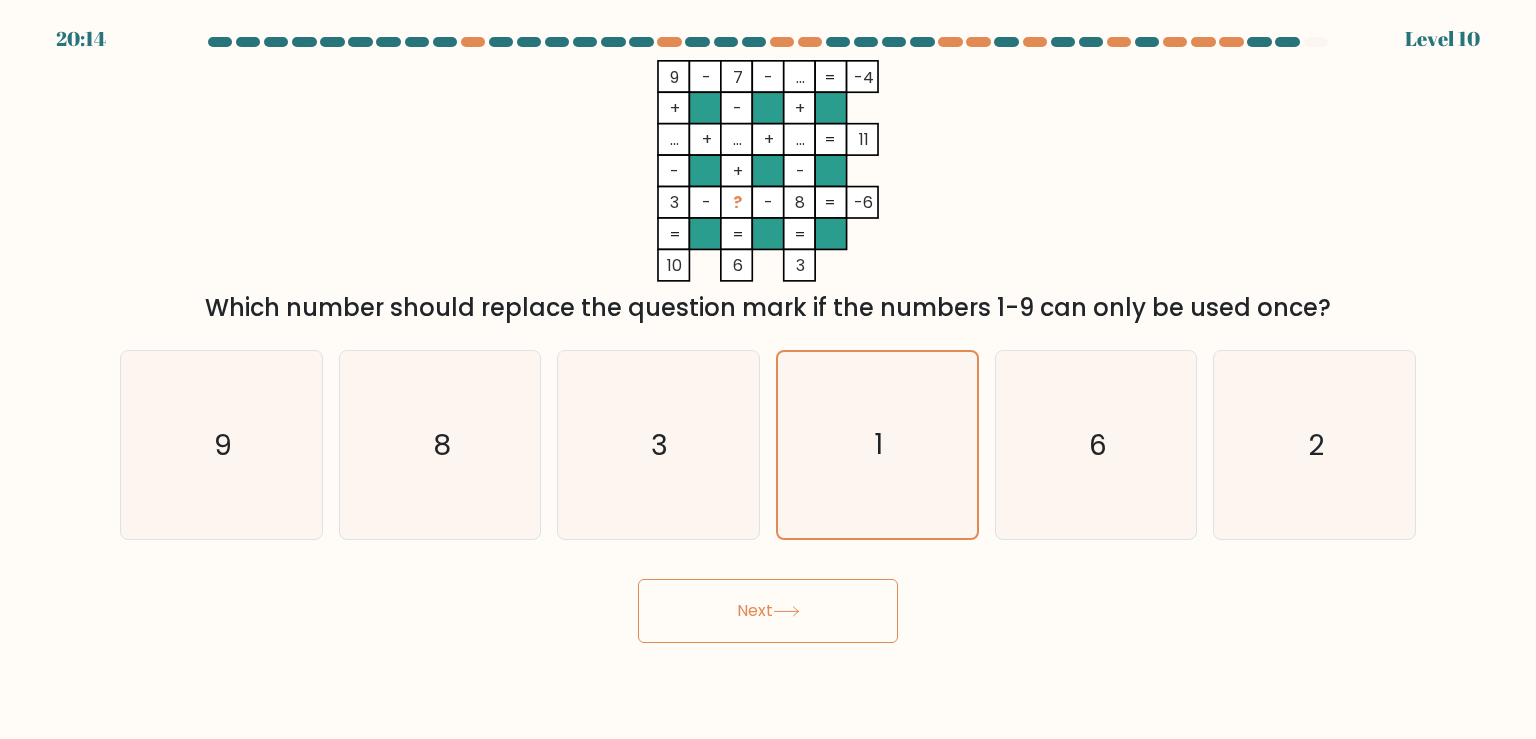 click on "Next" at bounding box center (768, 611) 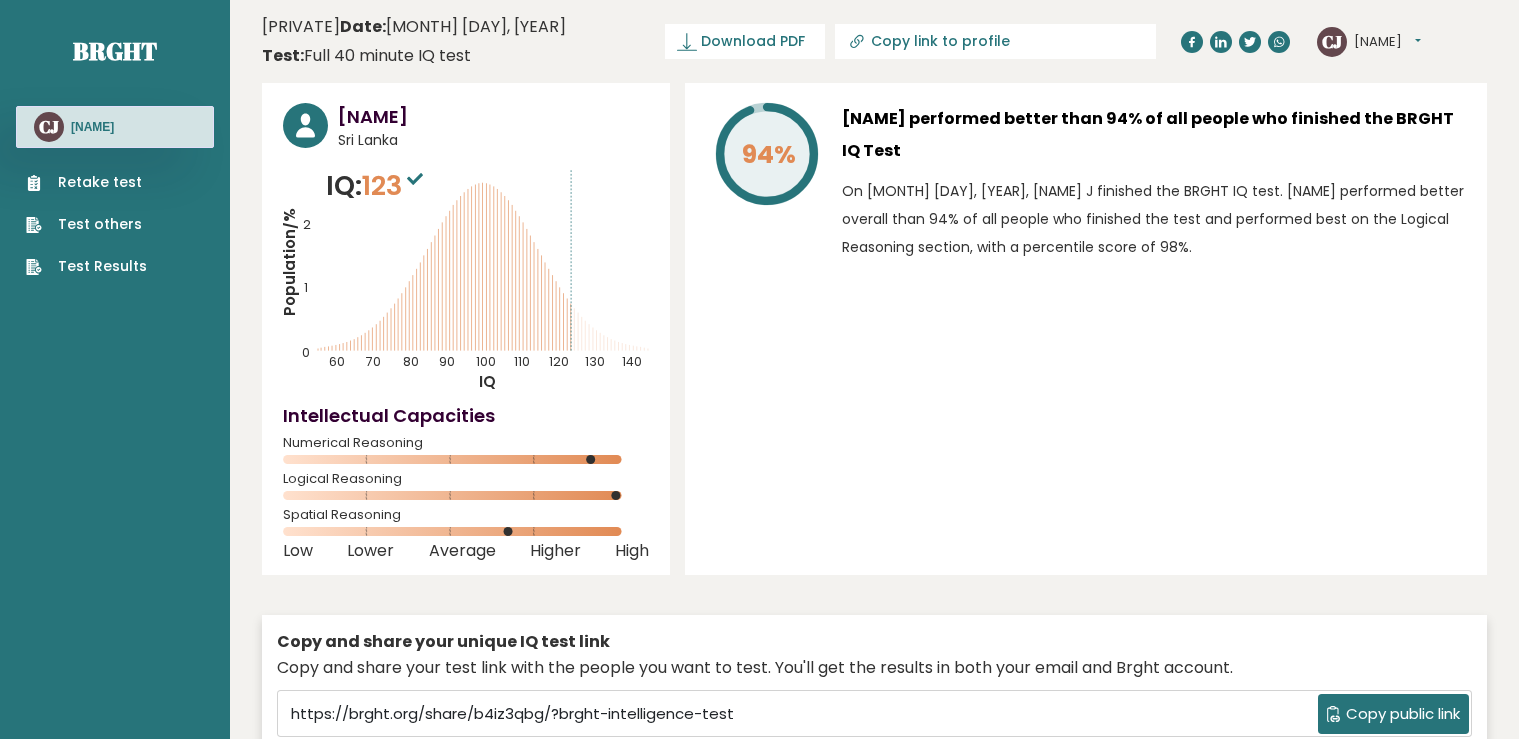 scroll, scrollTop: 0, scrollLeft: 0, axis: both 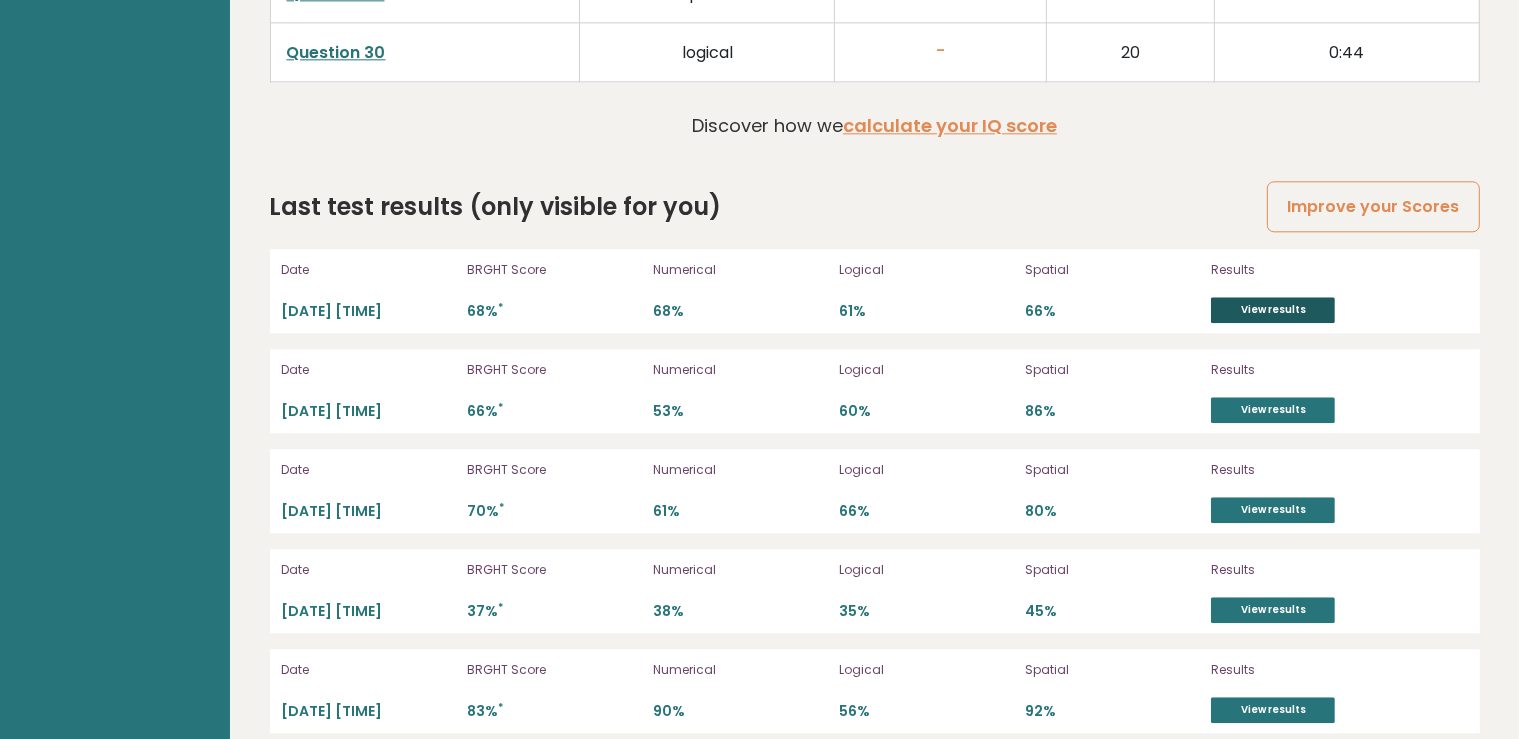 click on "View results" at bounding box center [1273, 310] 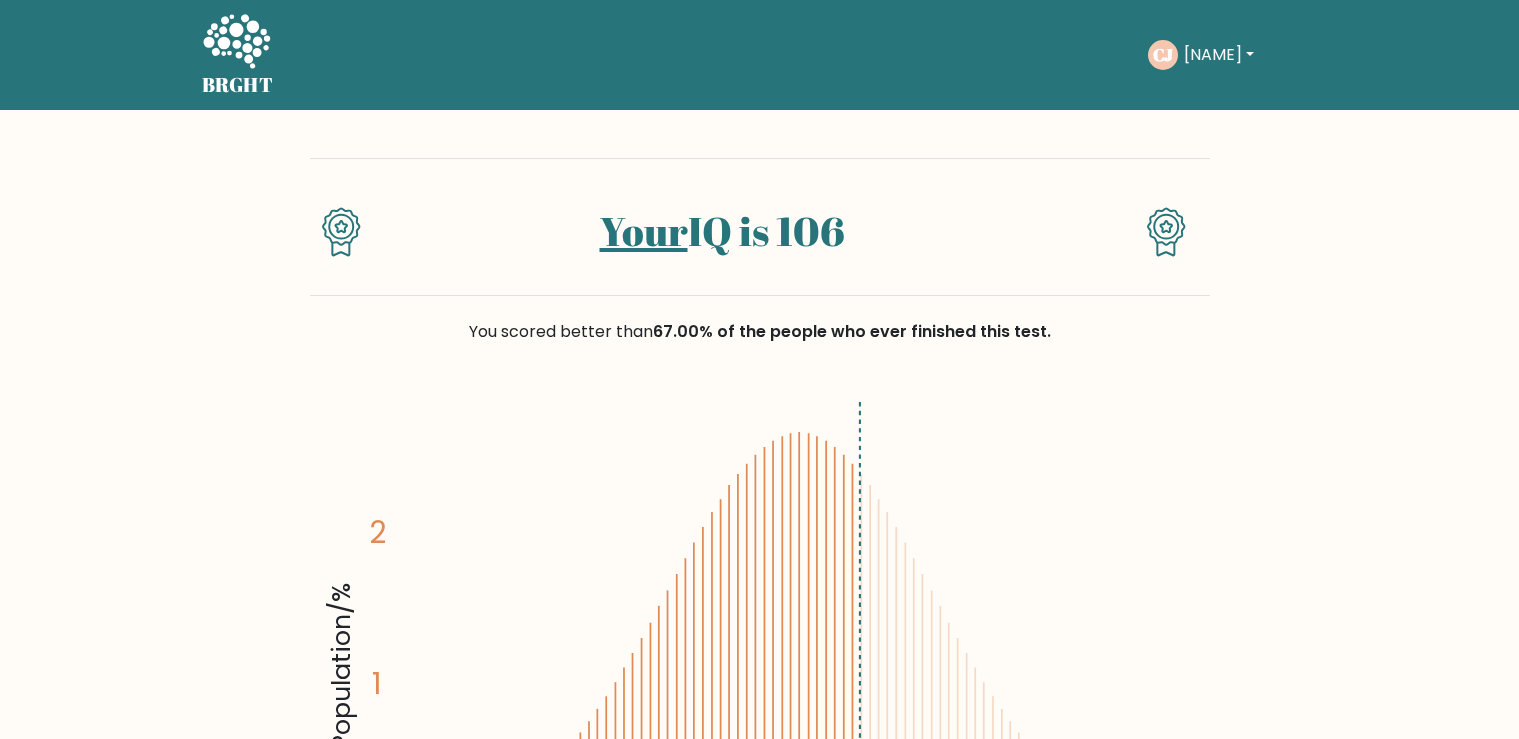 scroll, scrollTop: 0, scrollLeft: 0, axis: both 